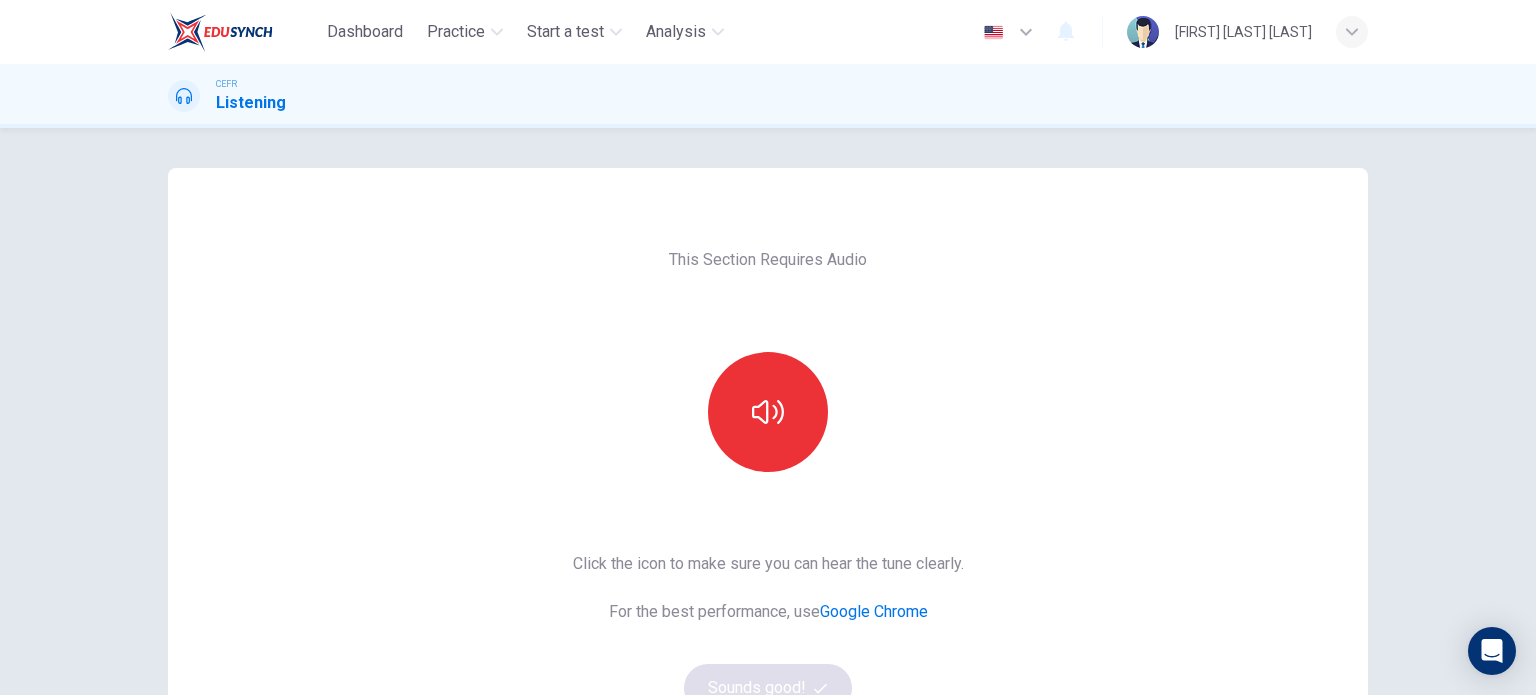 scroll, scrollTop: 0, scrollLeft: 0, axis: both 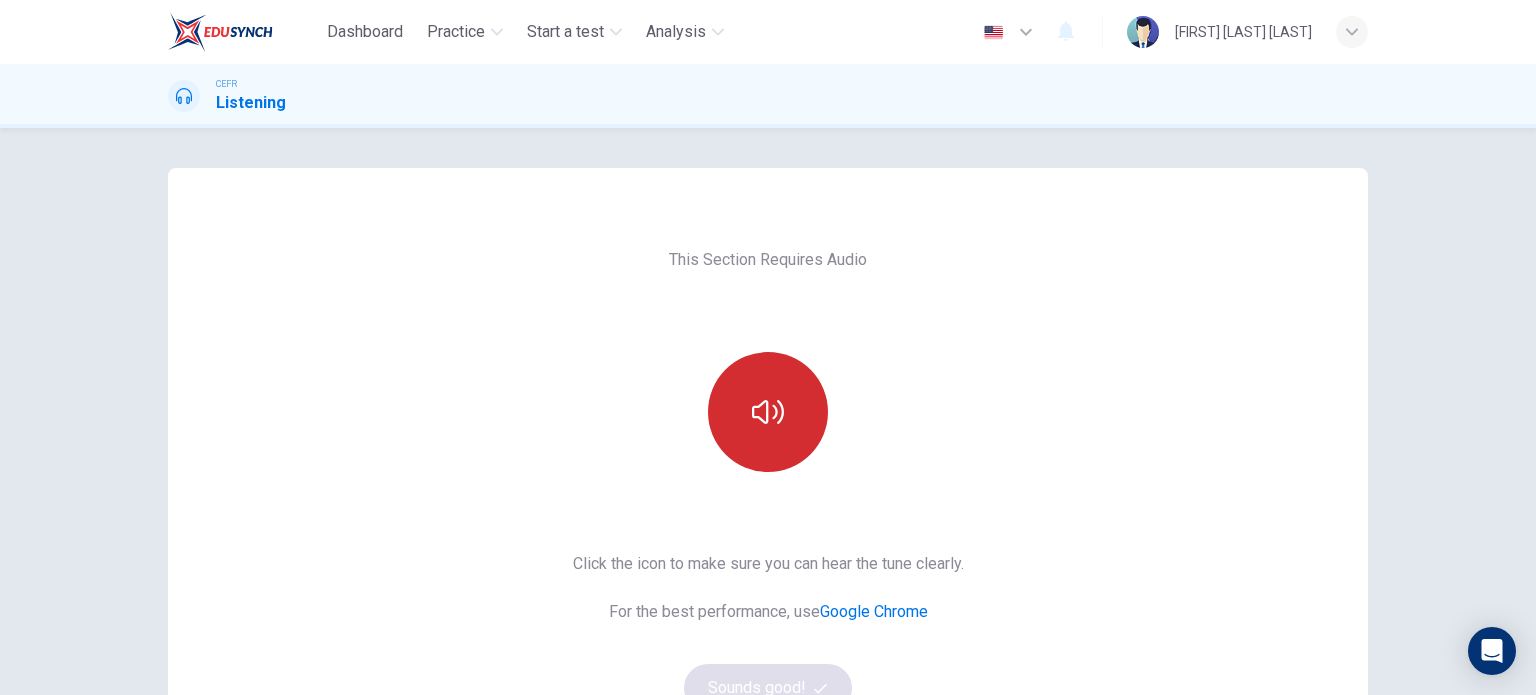 click at bounding box center (768, 412) 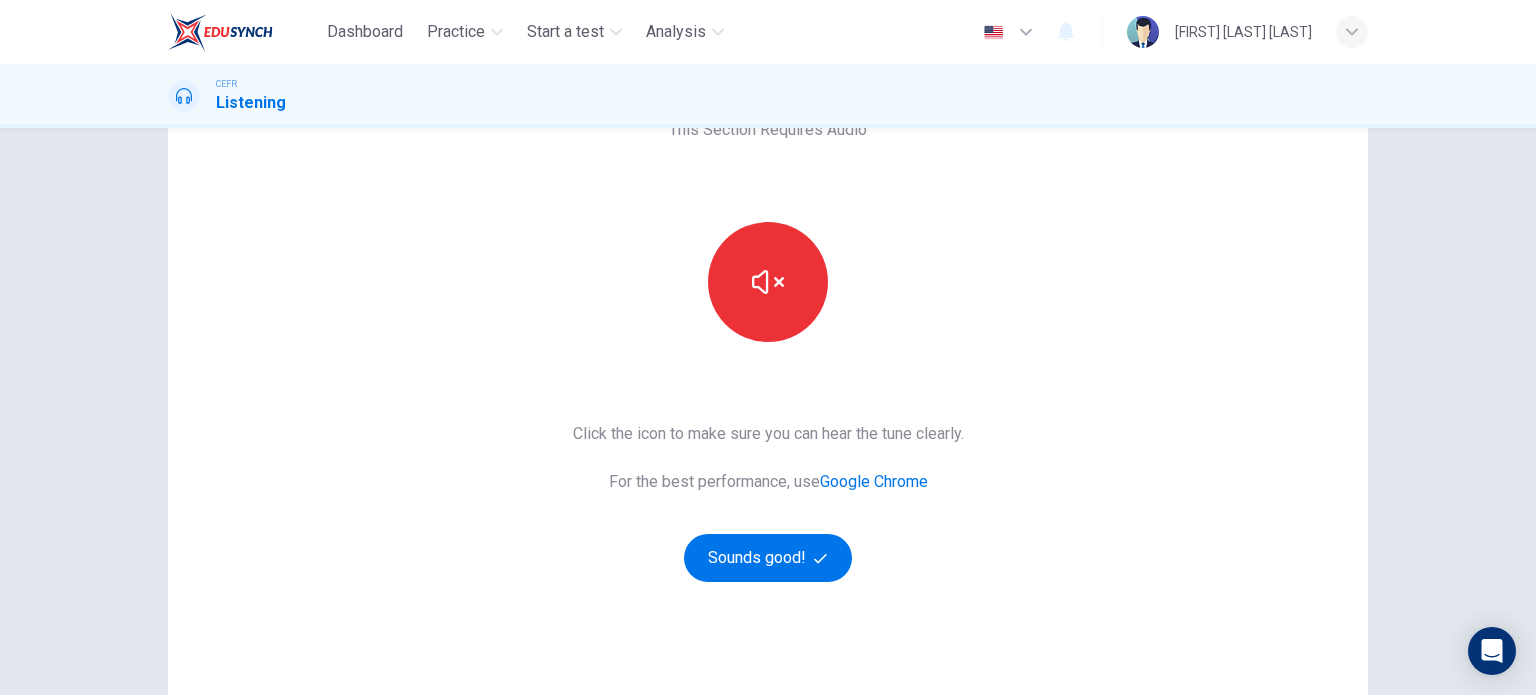 scroll, scrollTop: 131, scrollLeft: 0, axis: vertical 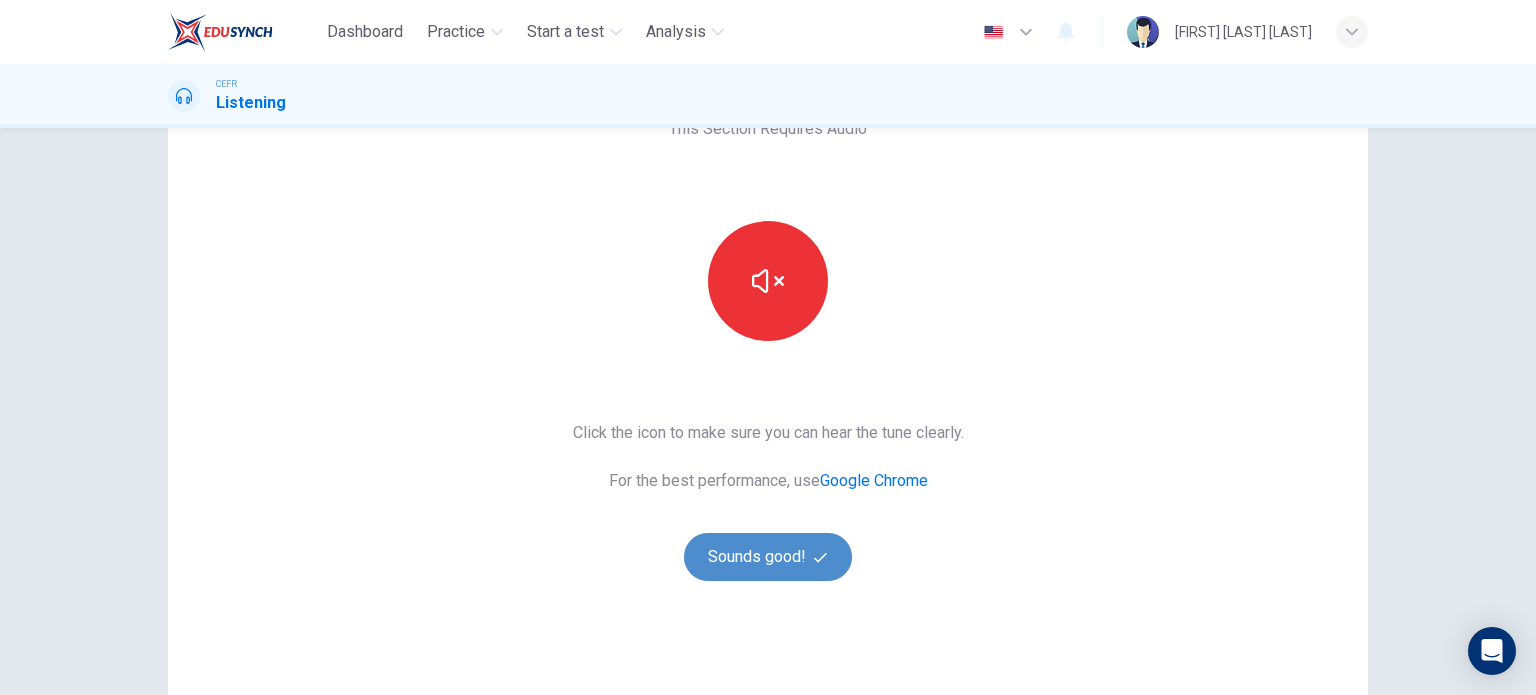 click at bounding box center (820, 557) 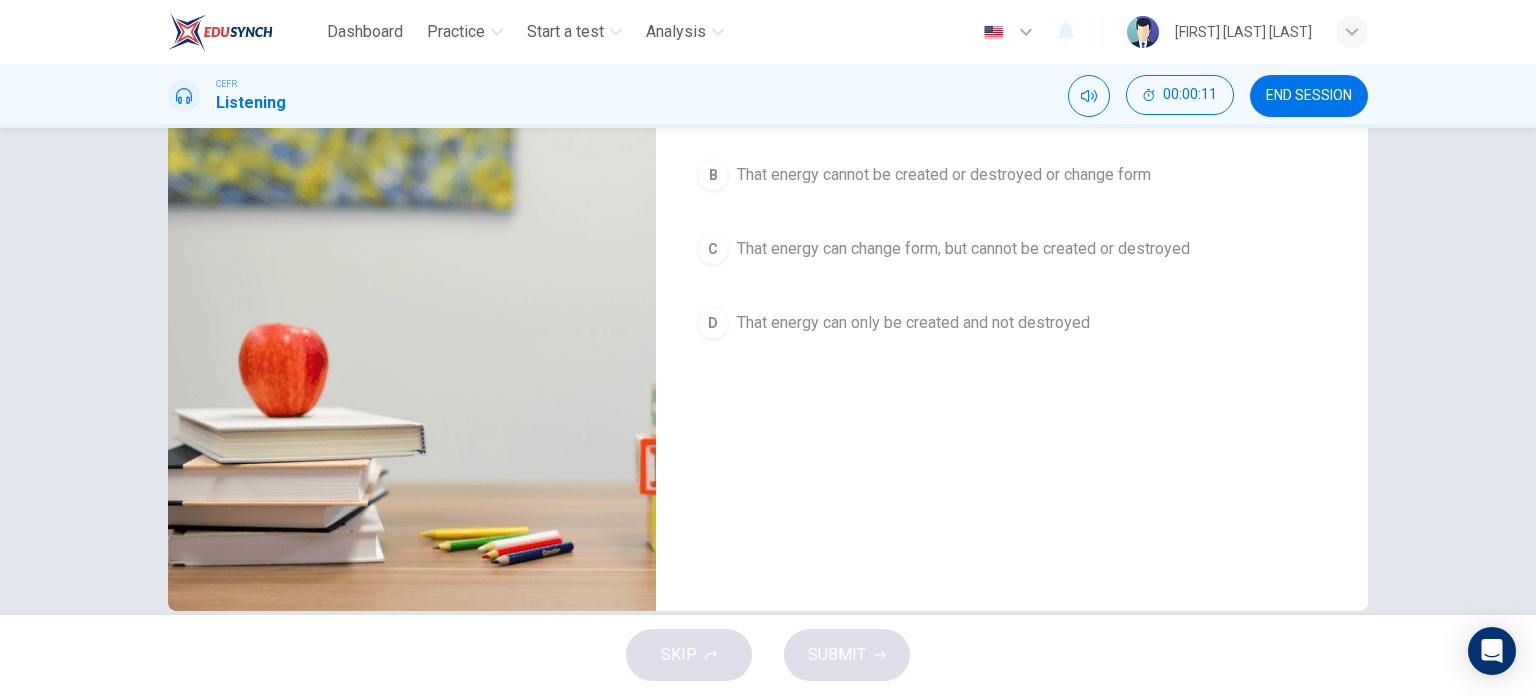 scroll, scrollTop: 0, scrollLeft: 0, axis: both 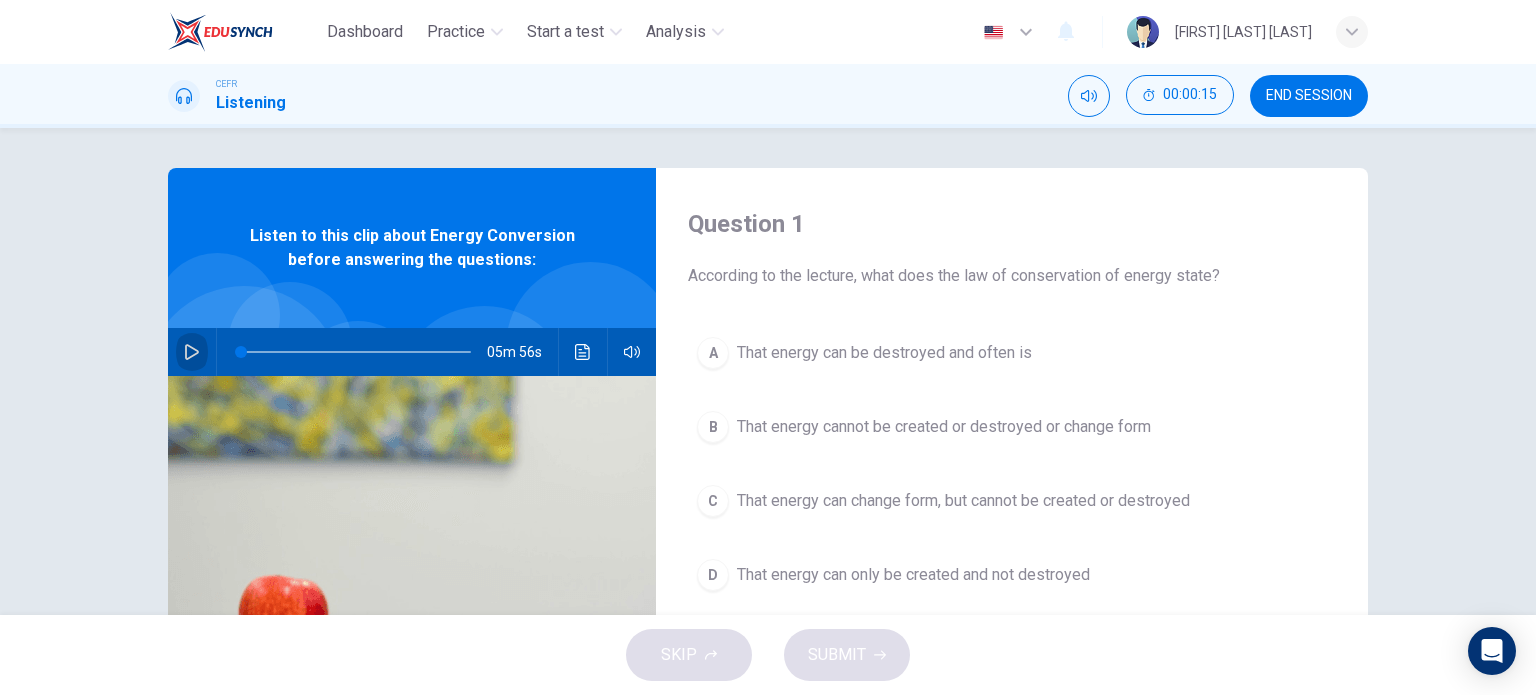 click at bounding box center (192, 352) 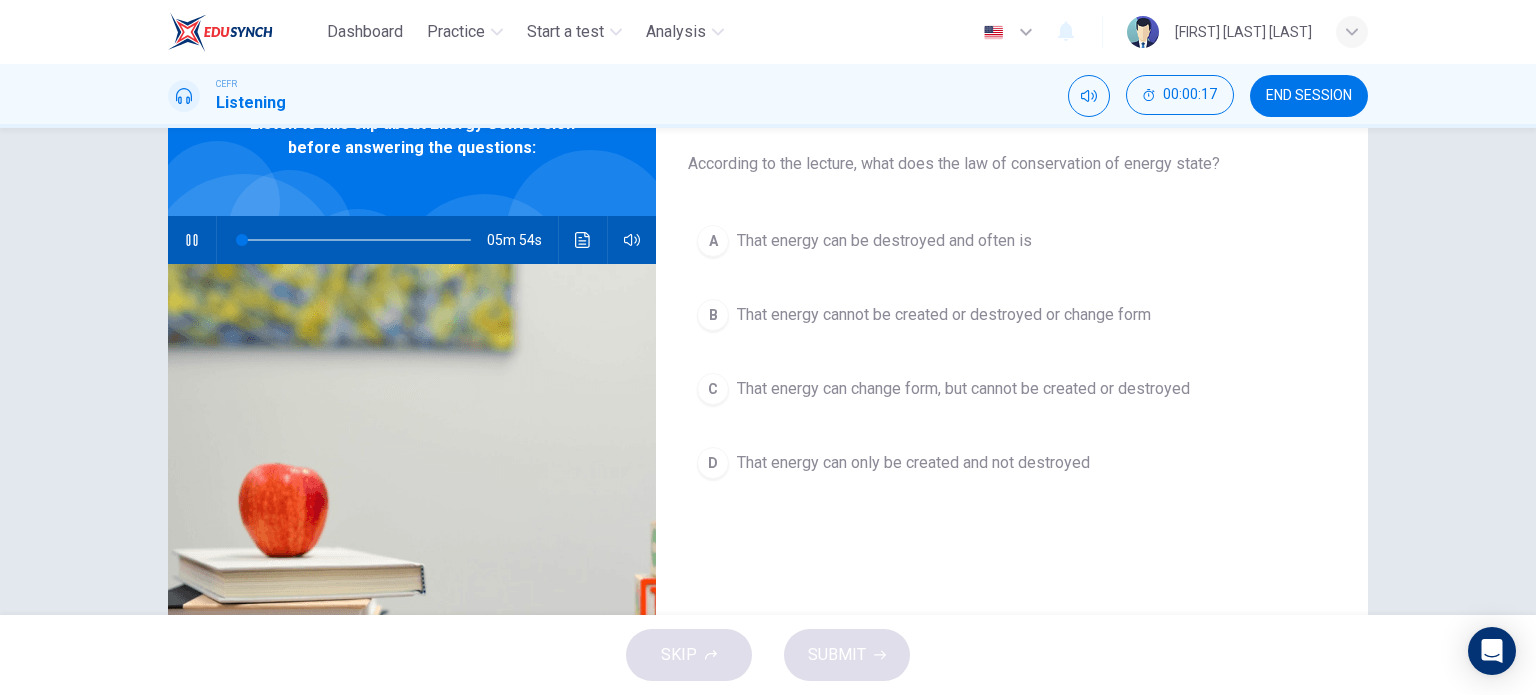 scroll, scrollTop: 130, scrollLeft: 0, axis: vertical 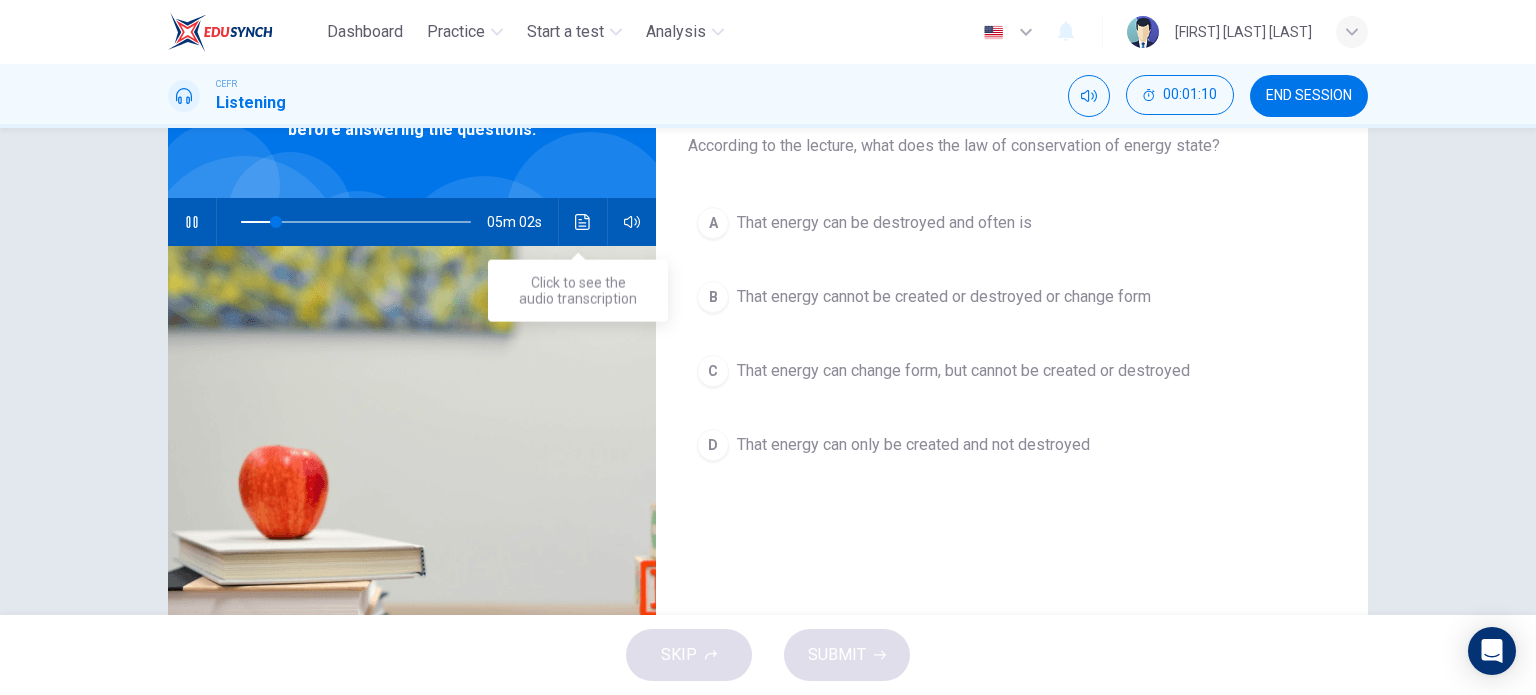 click at bounding box center (582, 222) 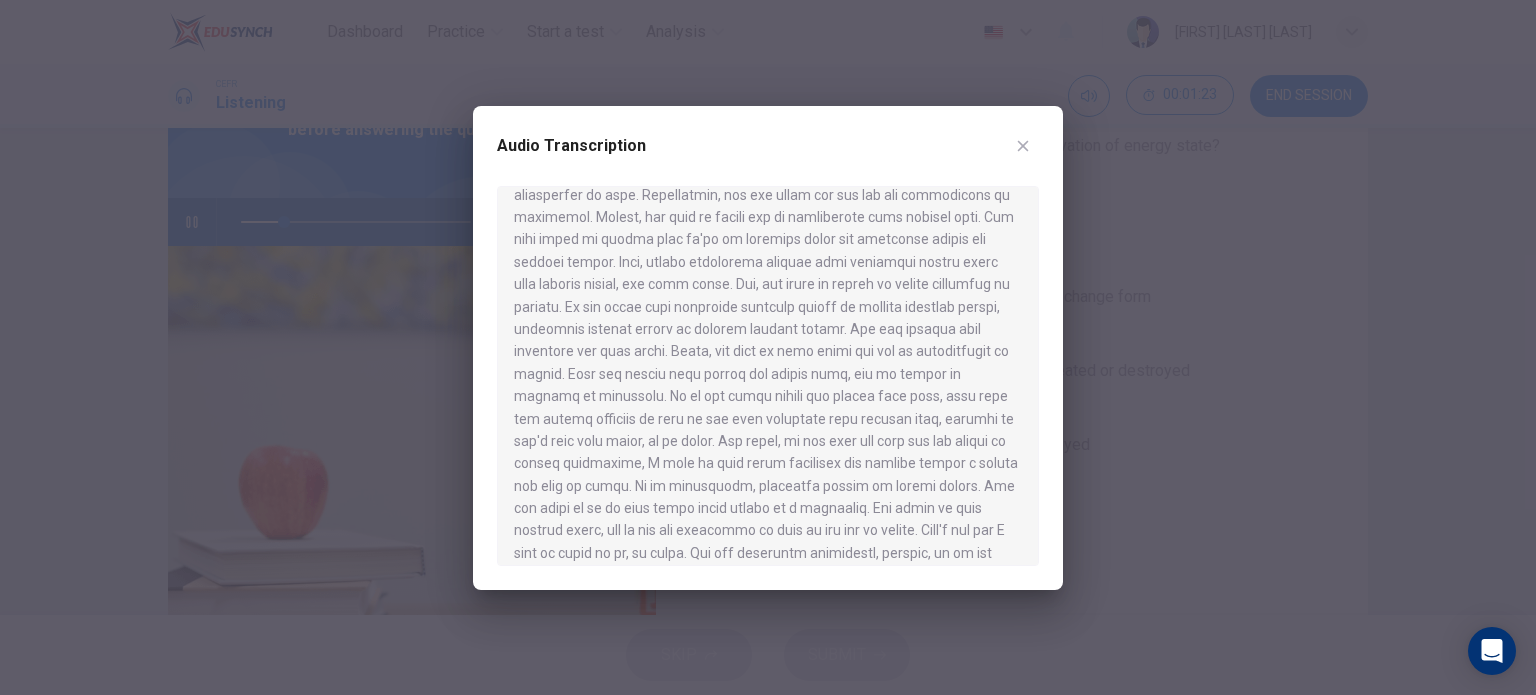 scroll, scrollTop: 204, scrollLeft: 0, axis: vertical 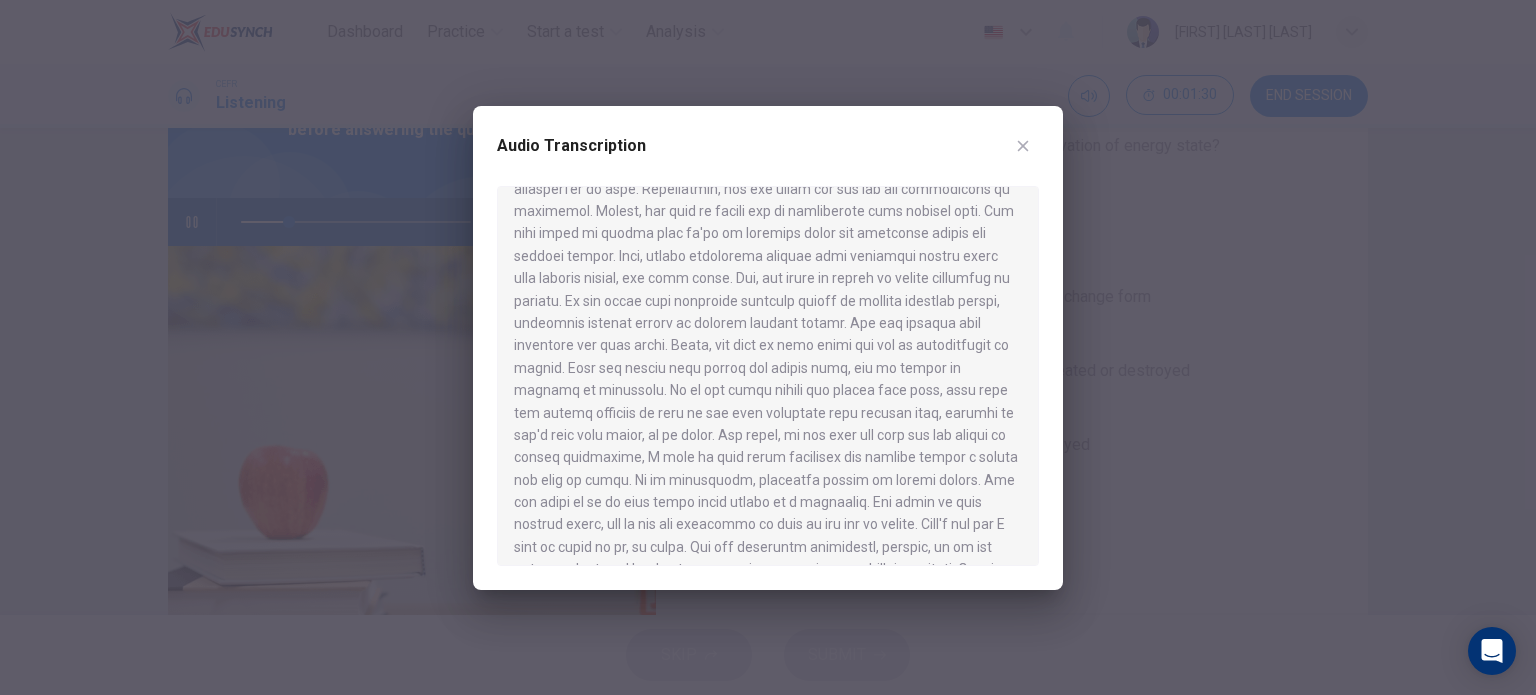 click at bounding box center (768, 347) 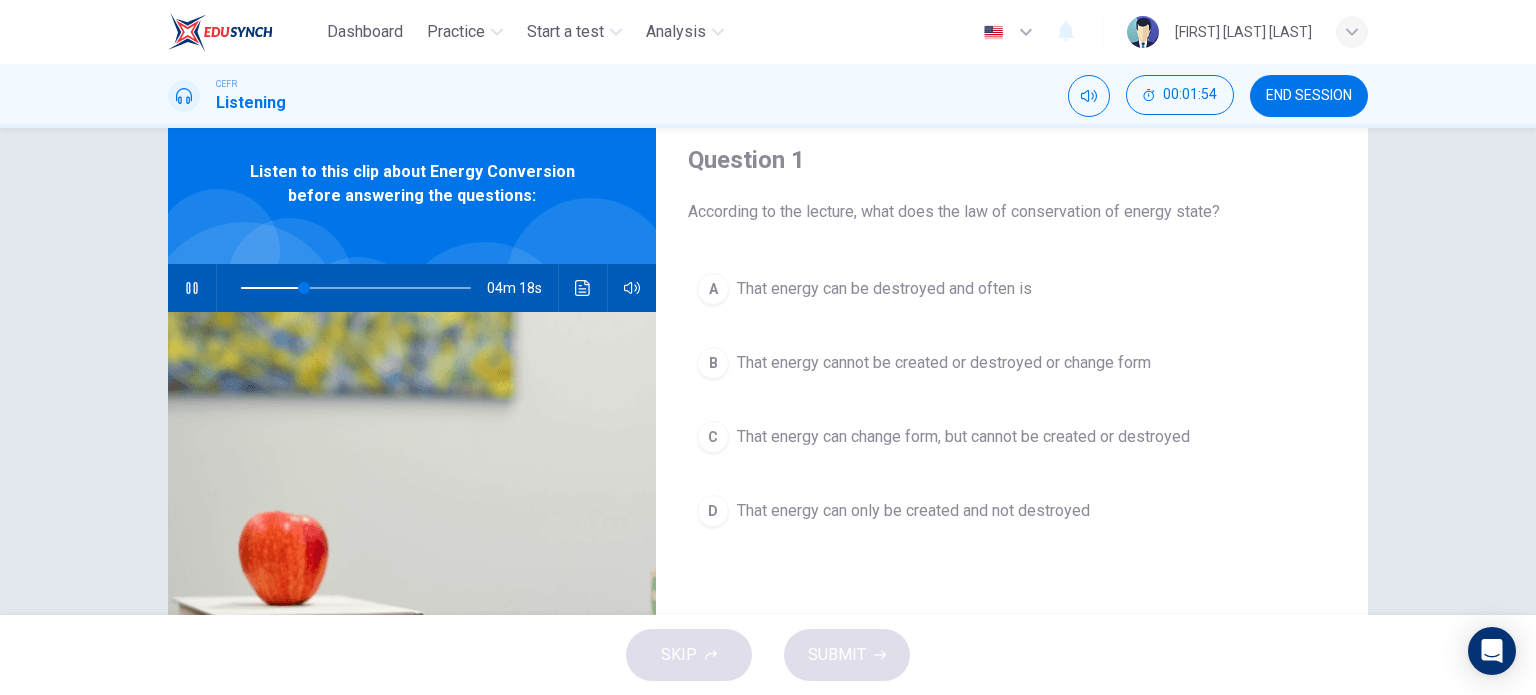 scroll, scrollTop: 64, scrollLeft: 0, axis: vertical 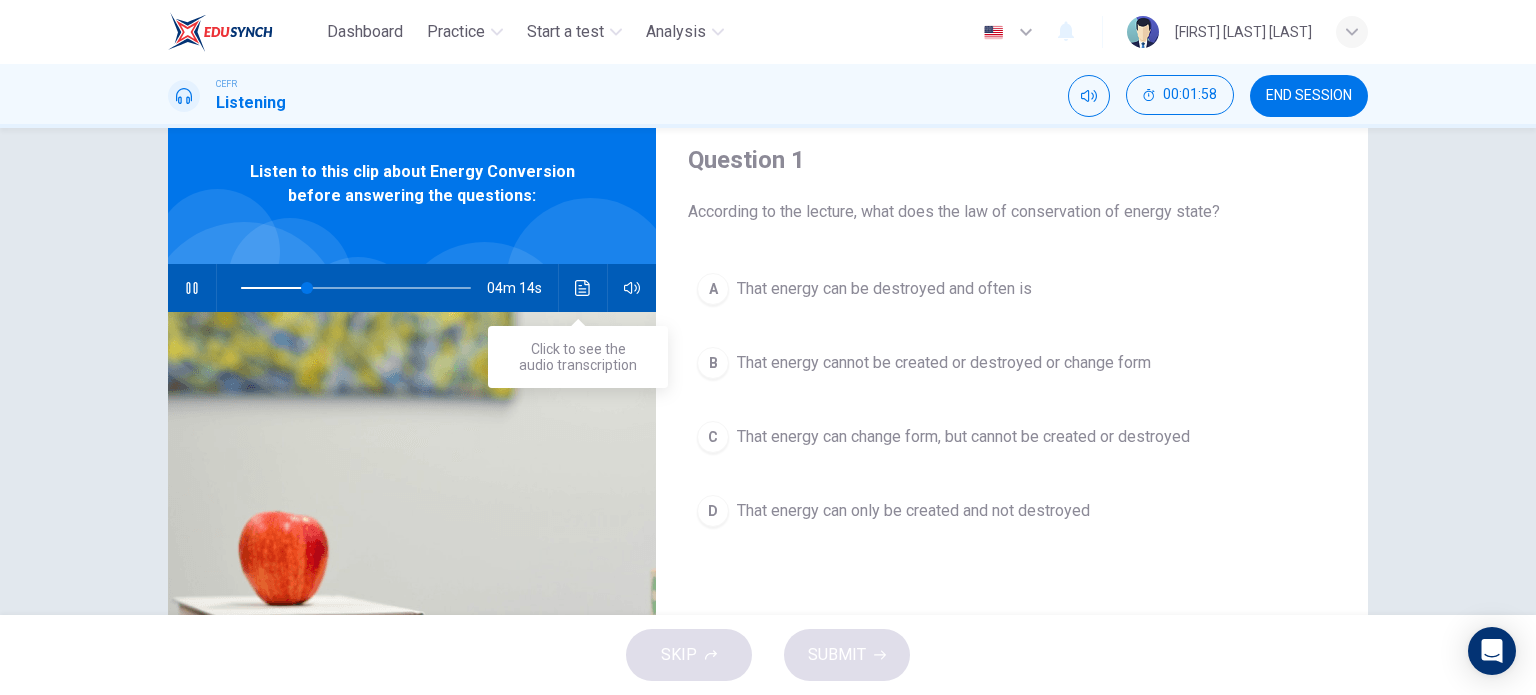 click at bounding box center (582, 288) 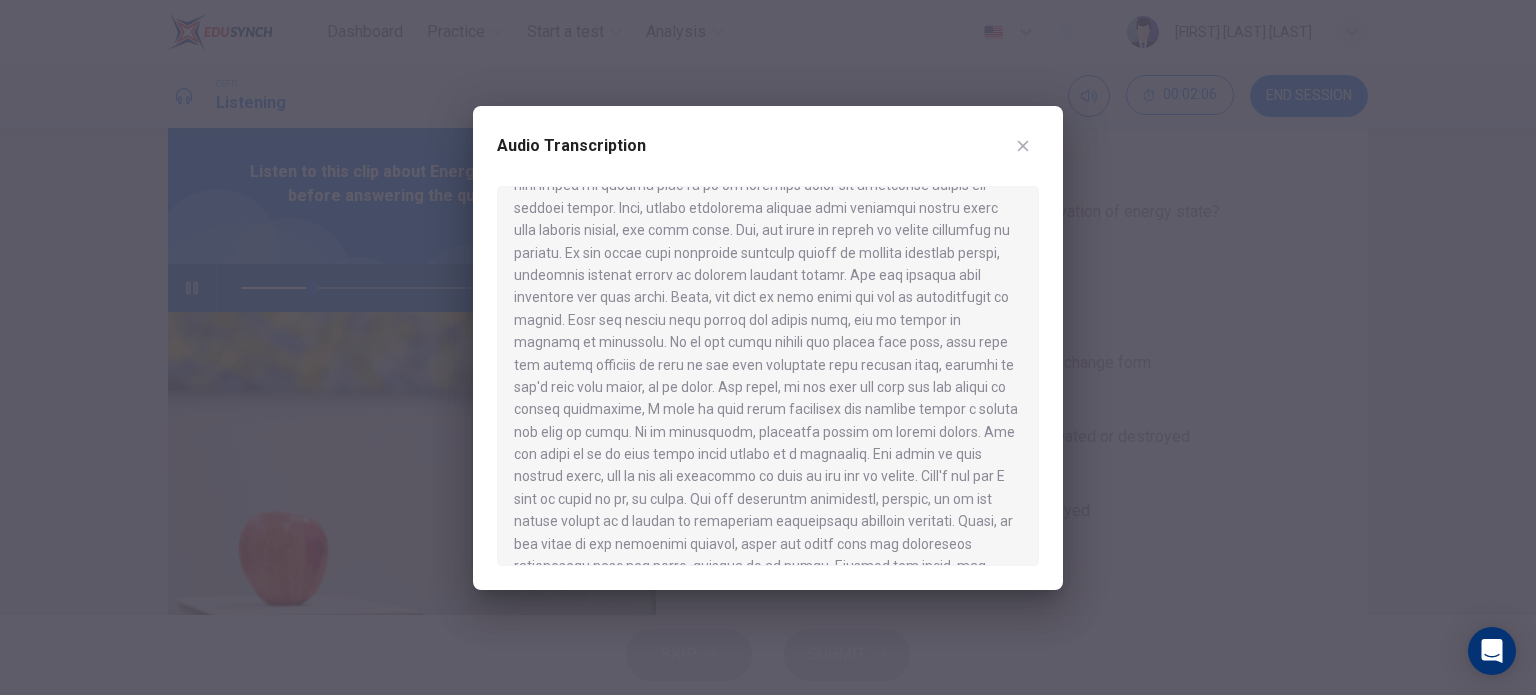 scroll, scrollTop: 252, scrollLeft: 0, axis: vertical 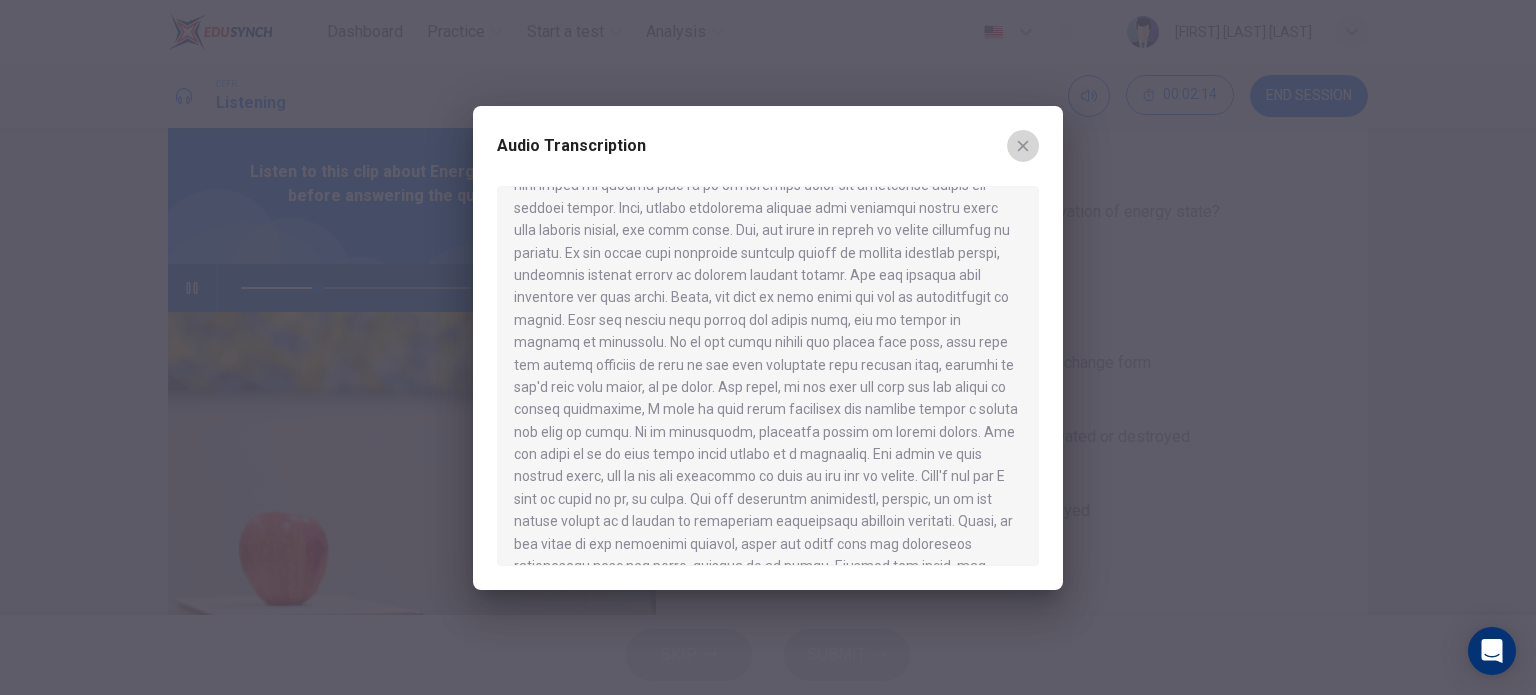click at bounding box center (1023, 146) 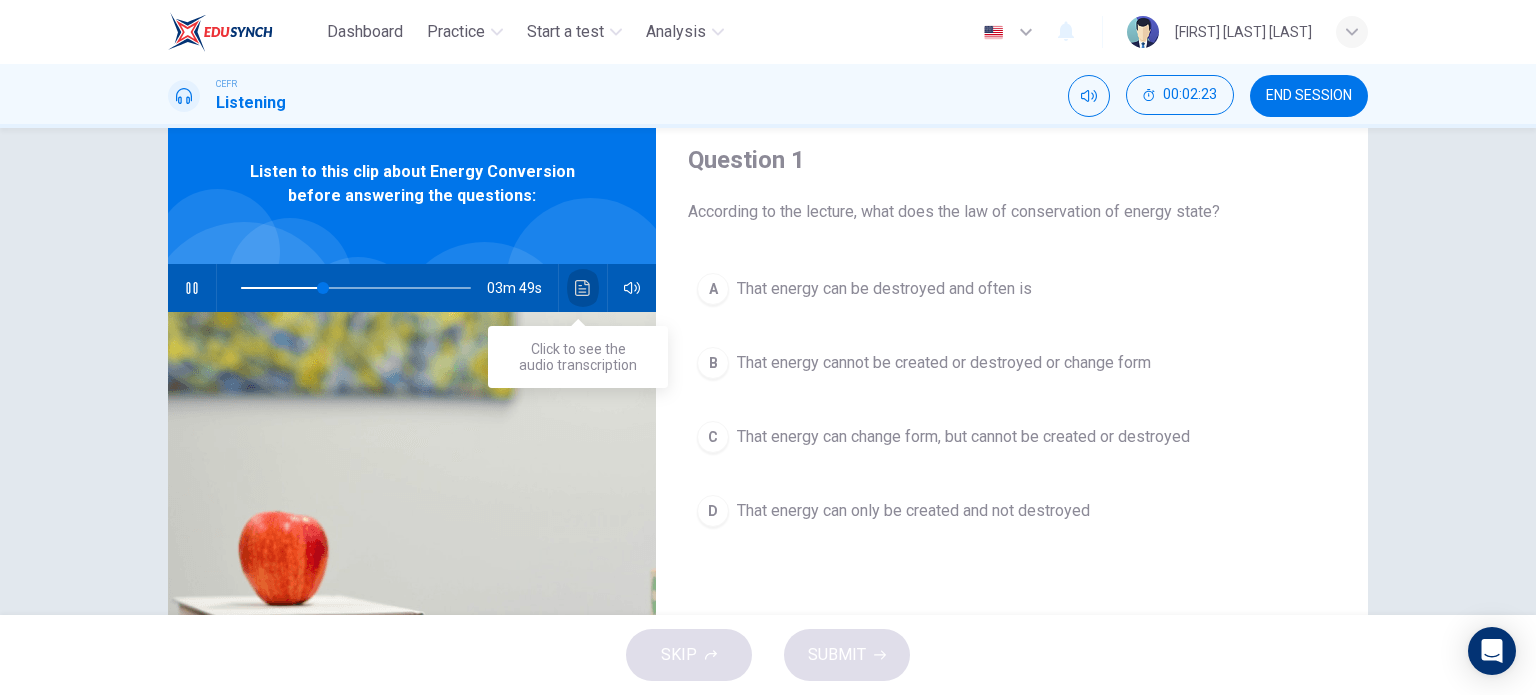 click at bounding box center (583, 288) 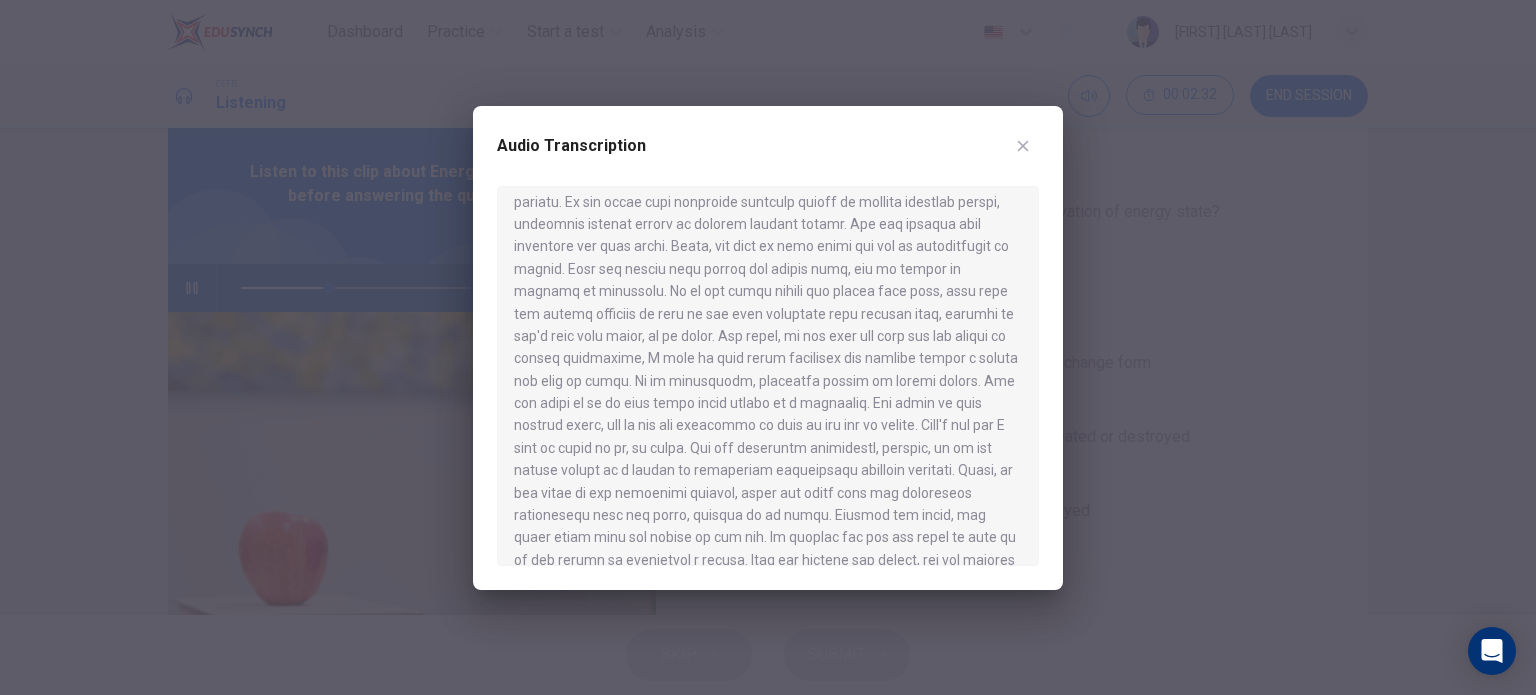 scroll, scrollTop: 304, scrollLeft: 0, axis: vertical 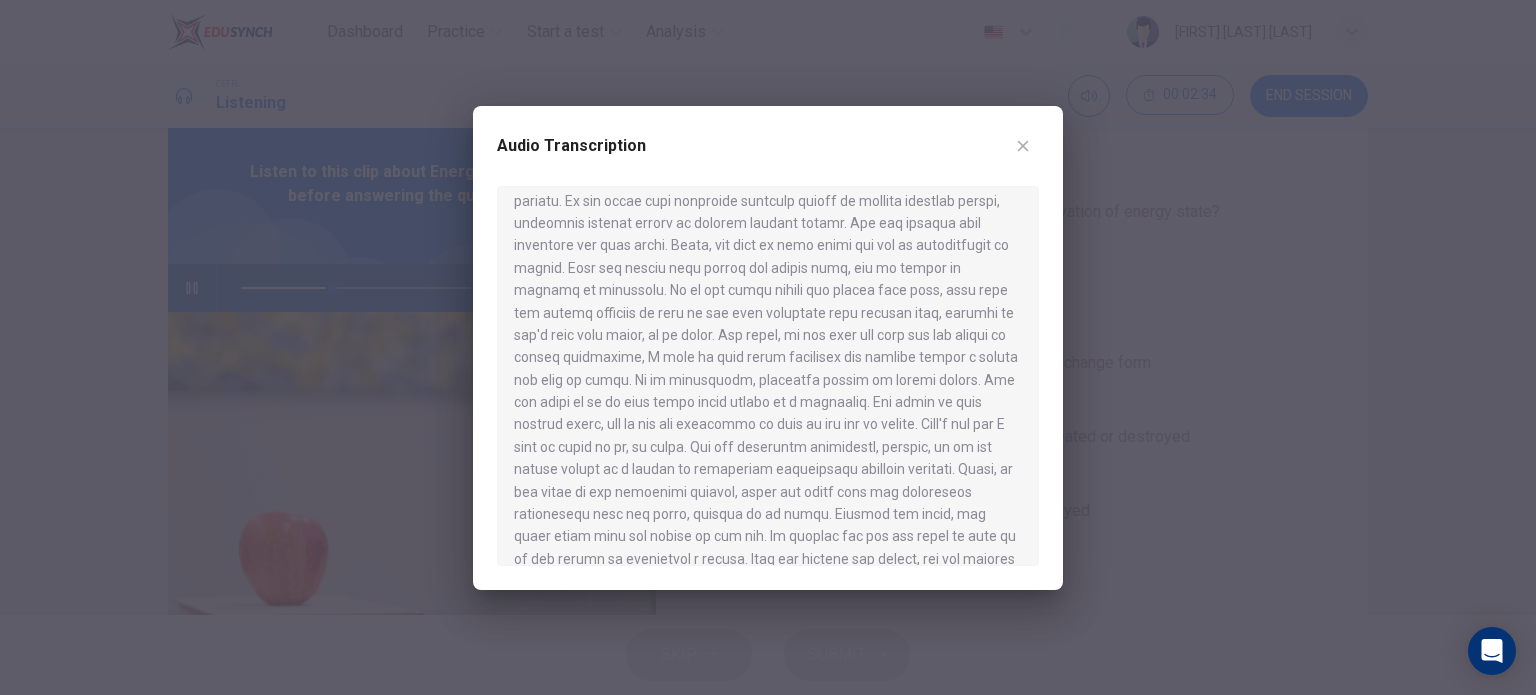 click at bounding box center (768, 347) 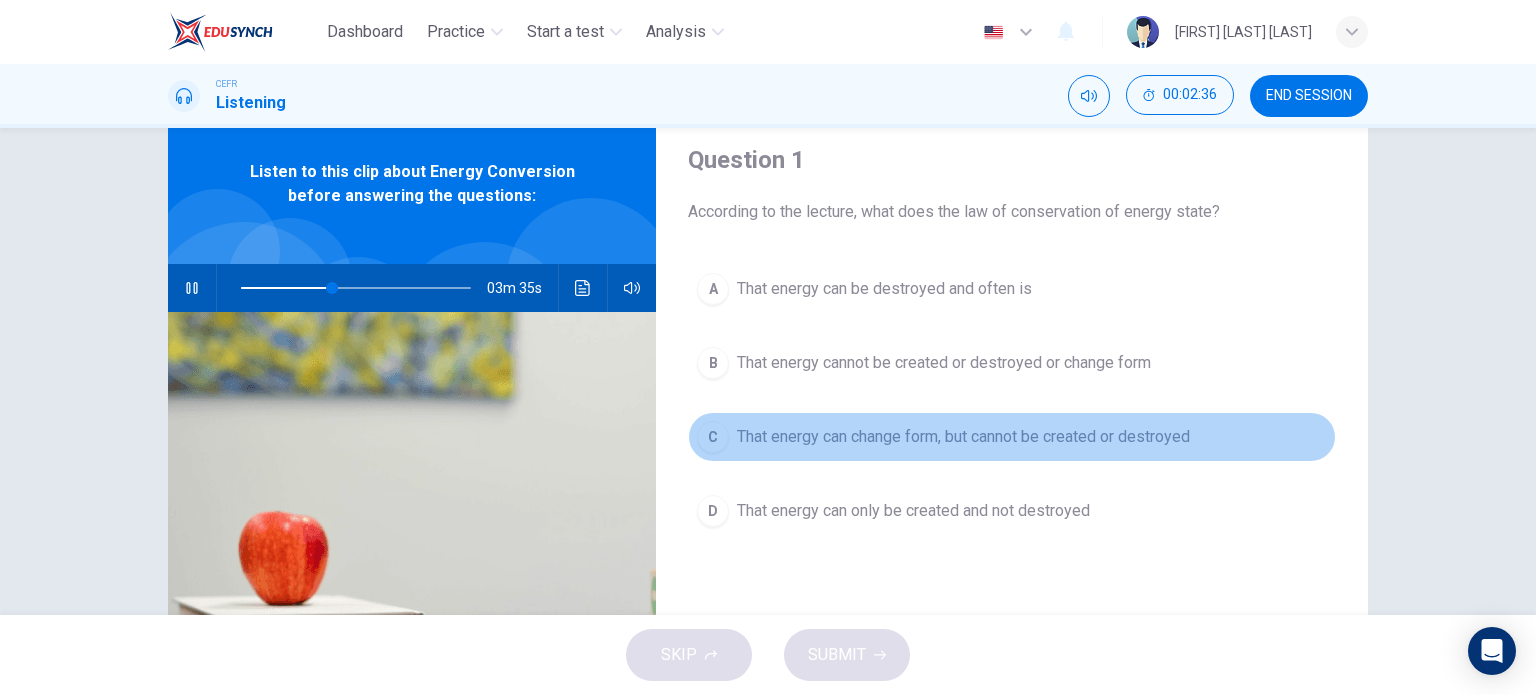 click on "That energy can change form, but cannot be created or destroyed" at bounding box center (884, 289) 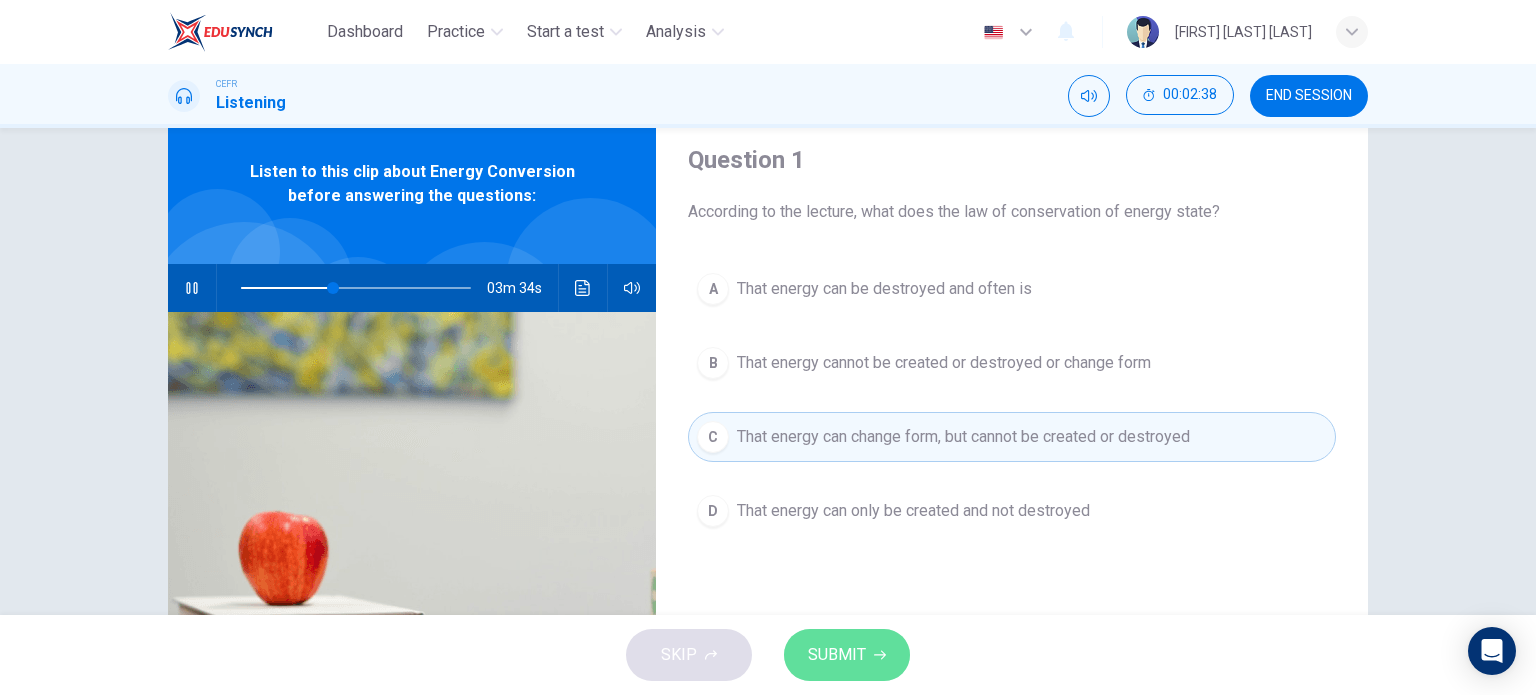 click on "SUBMIT" at bounding box center (837, 655) 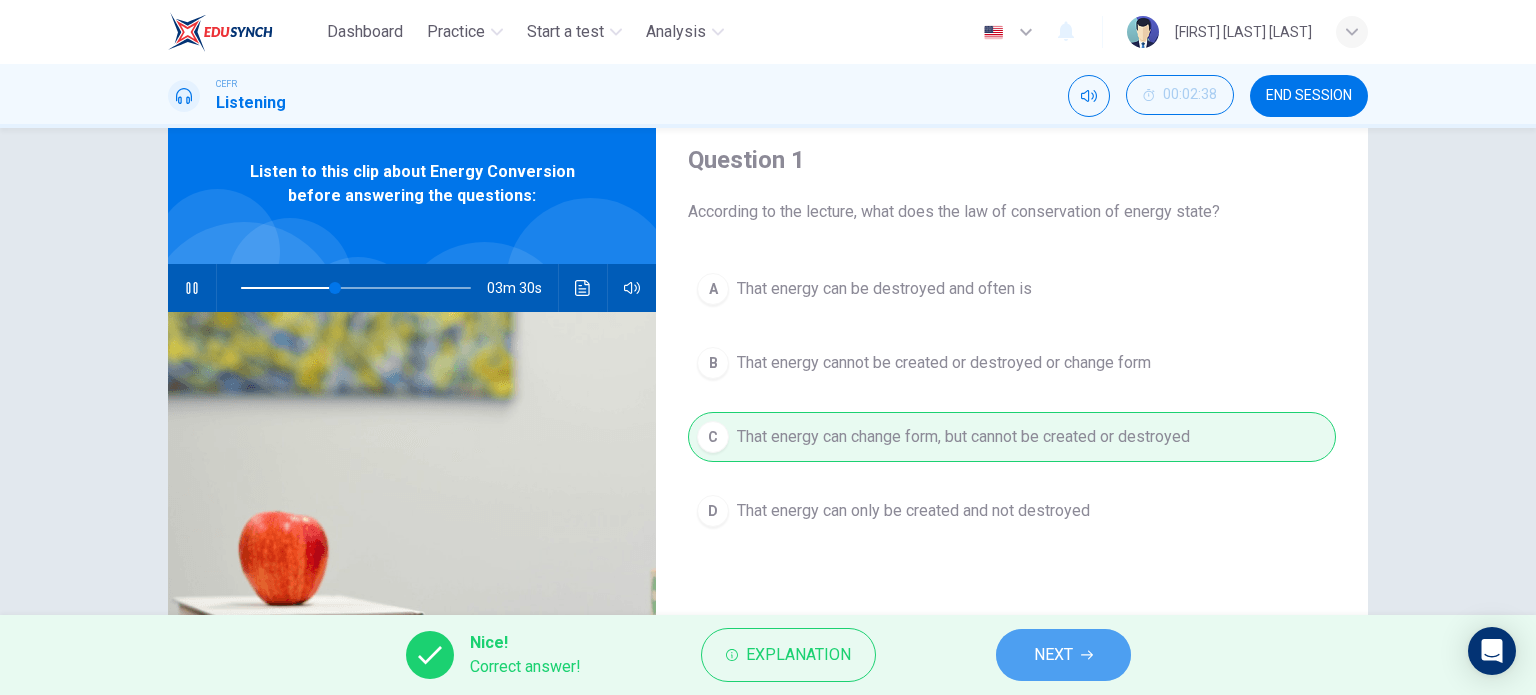click on "NEXT" at bounding box center (1063, 655) 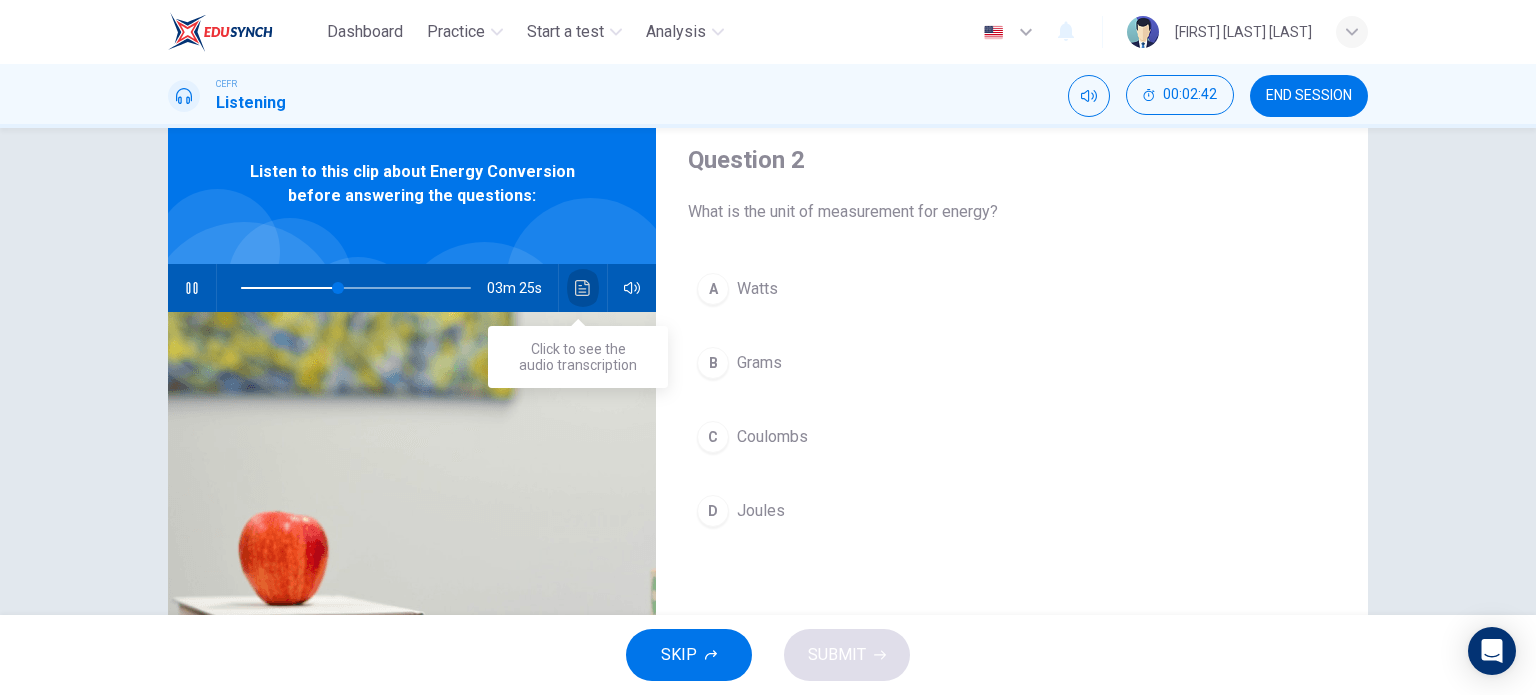 click at bounding box center (583, 288) 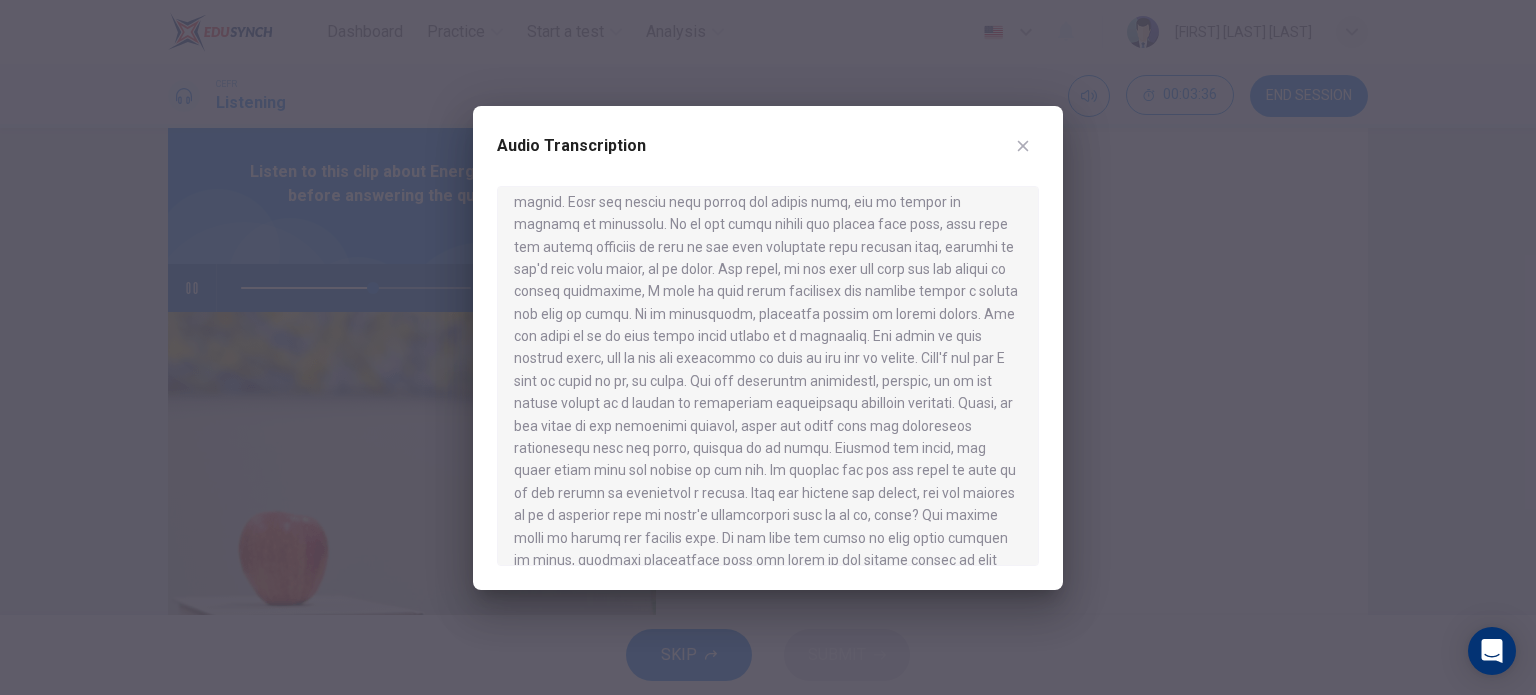 scroll, scrollTop: 371, scrollLeft: 0, axis: vertical 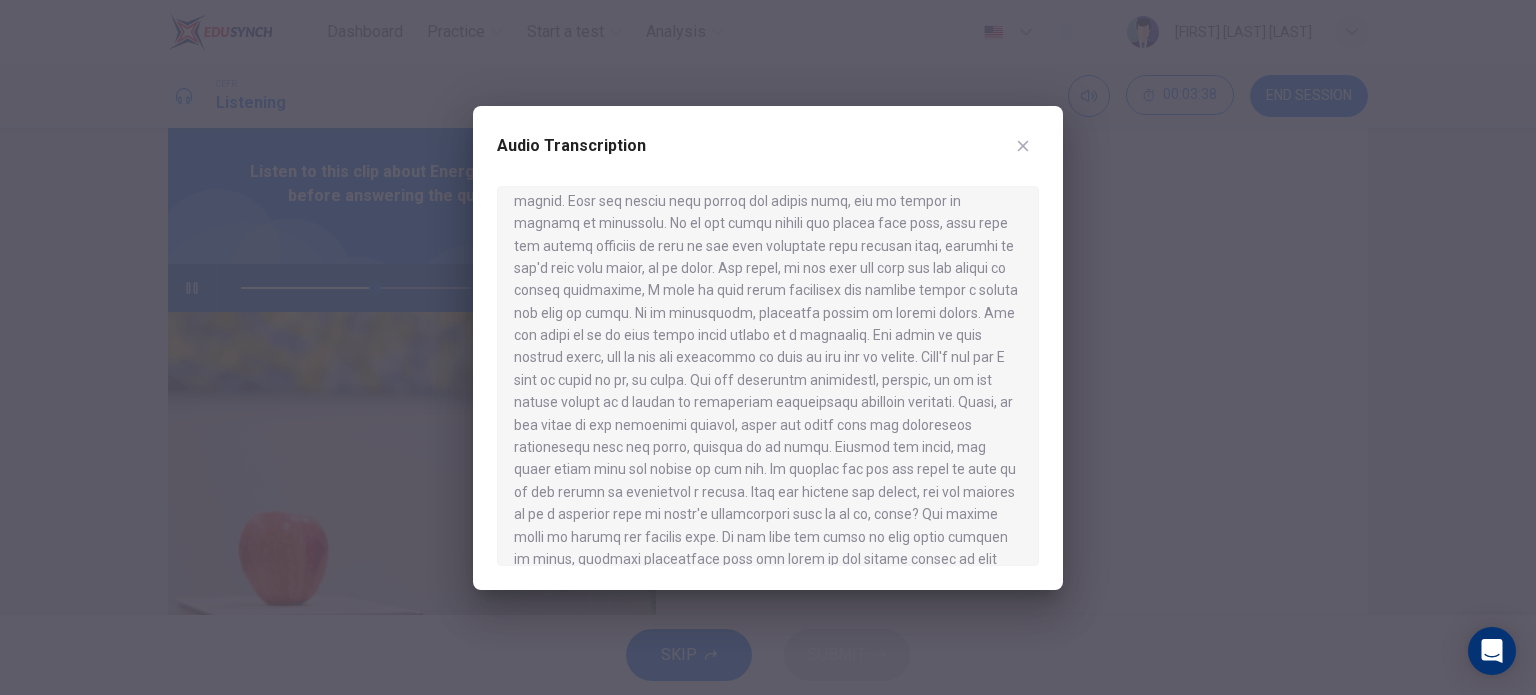 click at bounding box center [1023, 146] 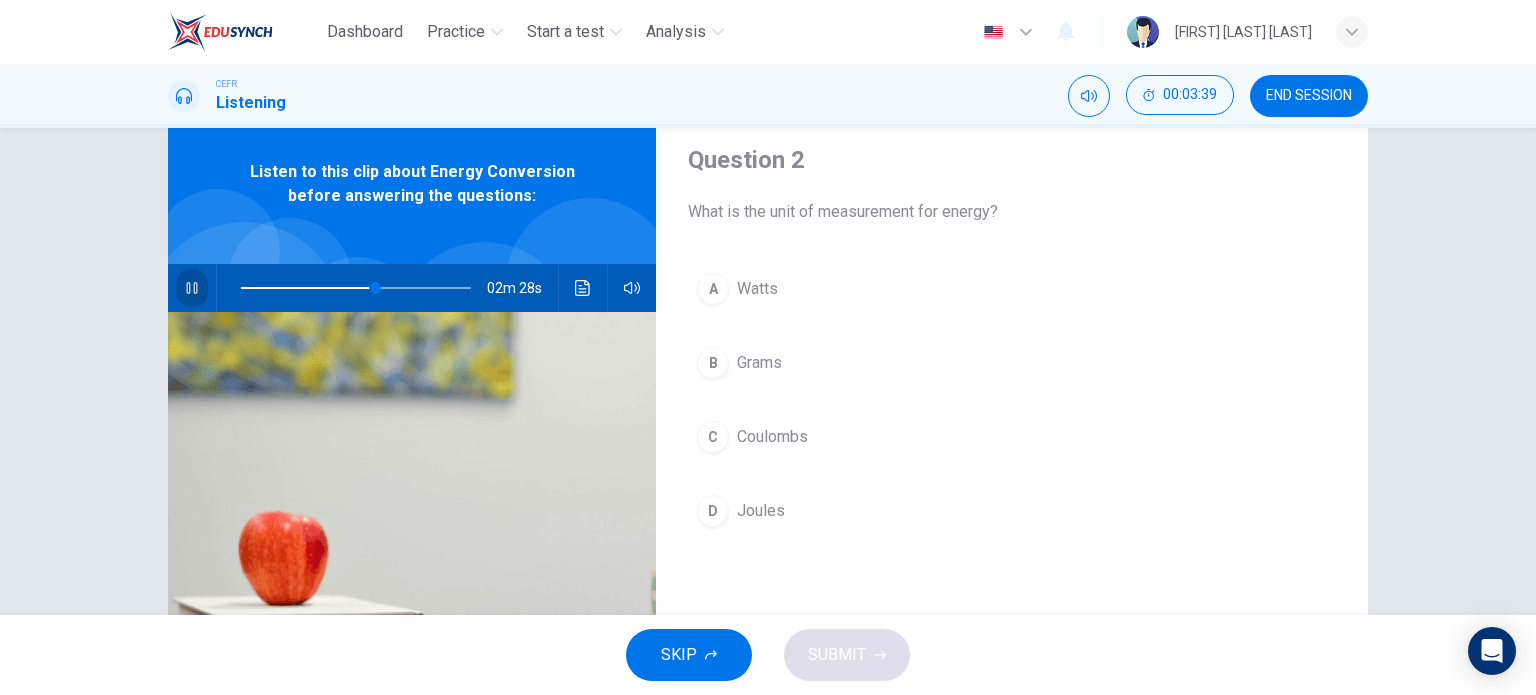 click at bounding box center (192, 288) 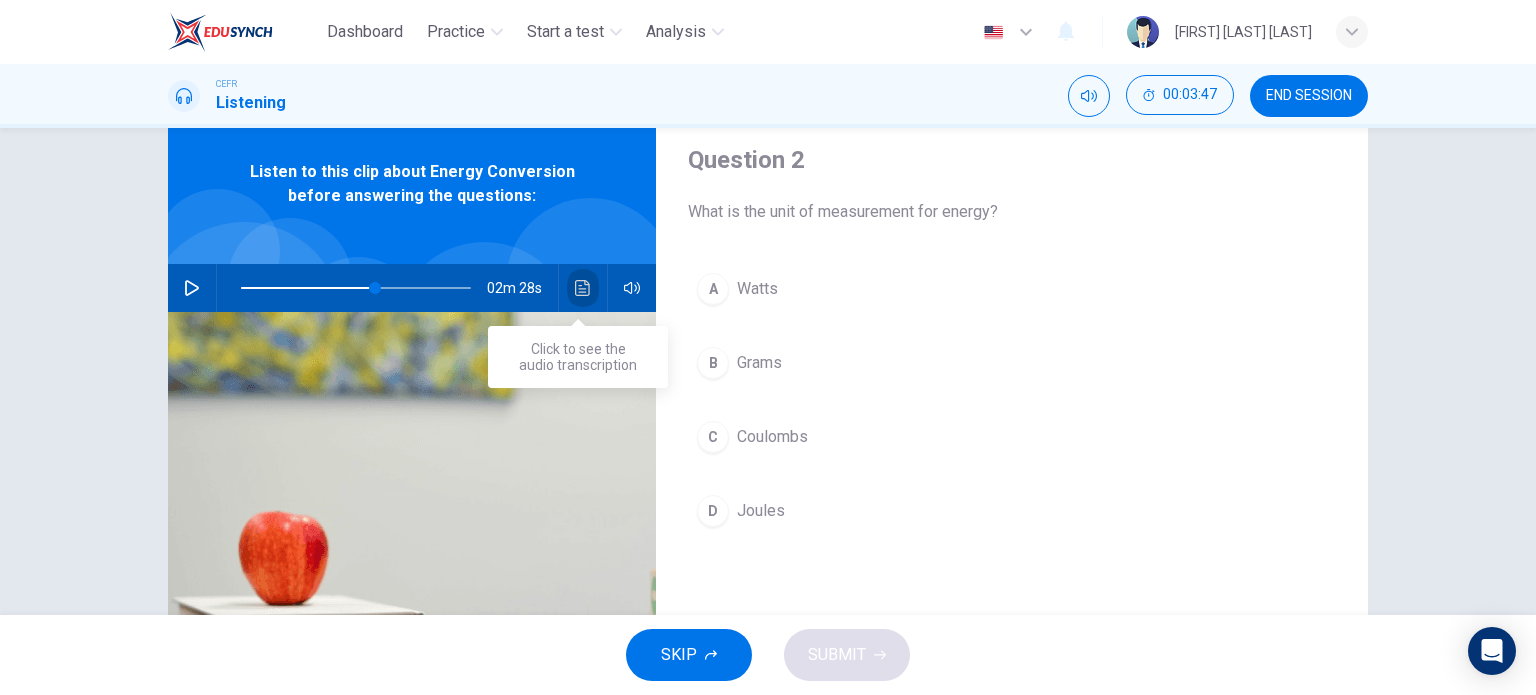 click at bounding box center (583, 288) 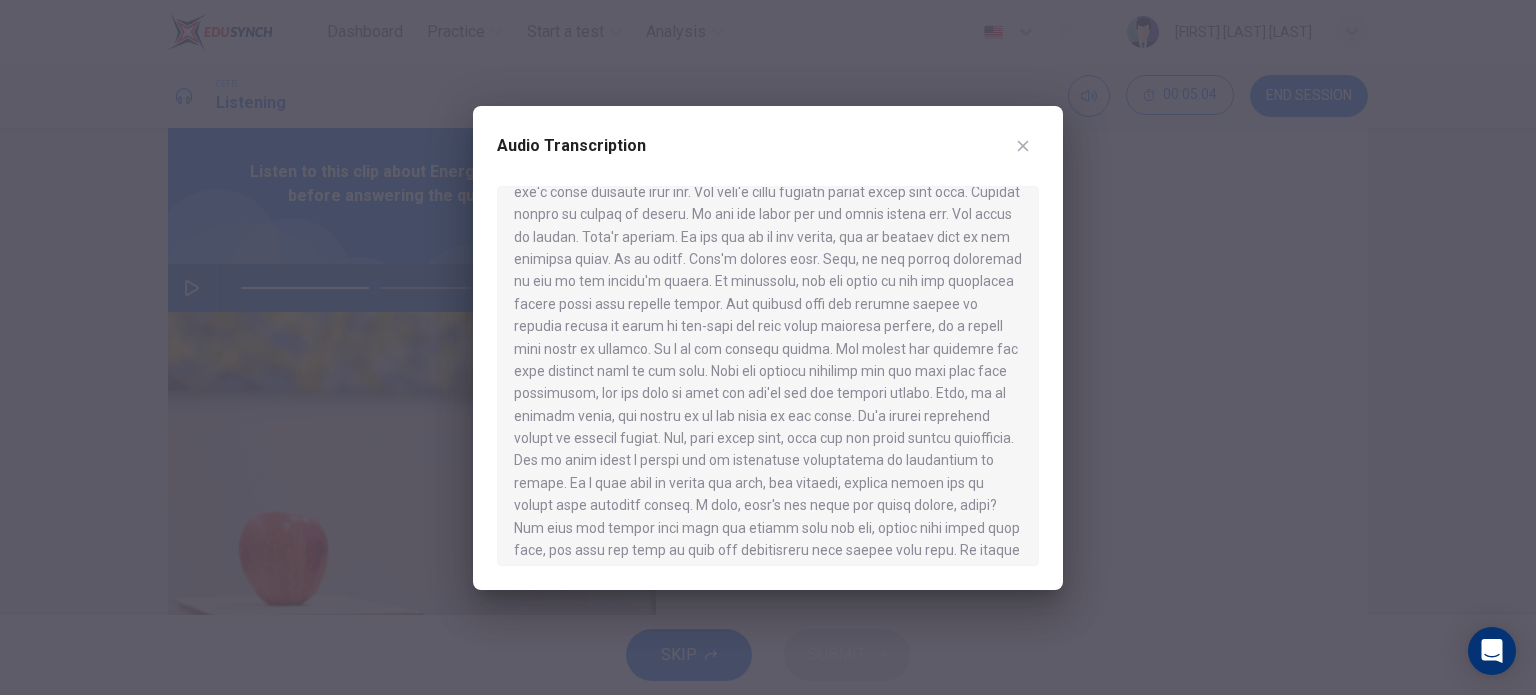scroll, scrollTop: 784, scrollLeft: 0, axis: vertical 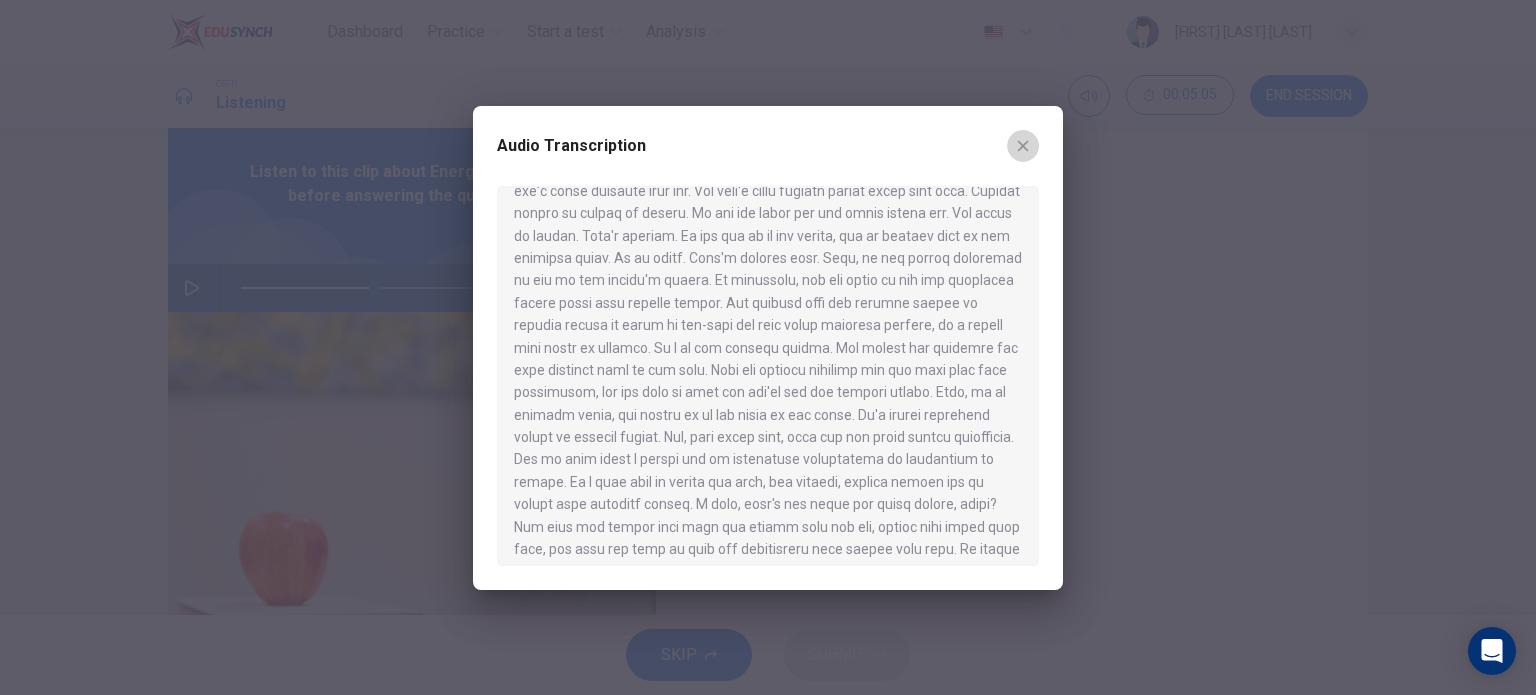click at bounding box center [1023, 146] 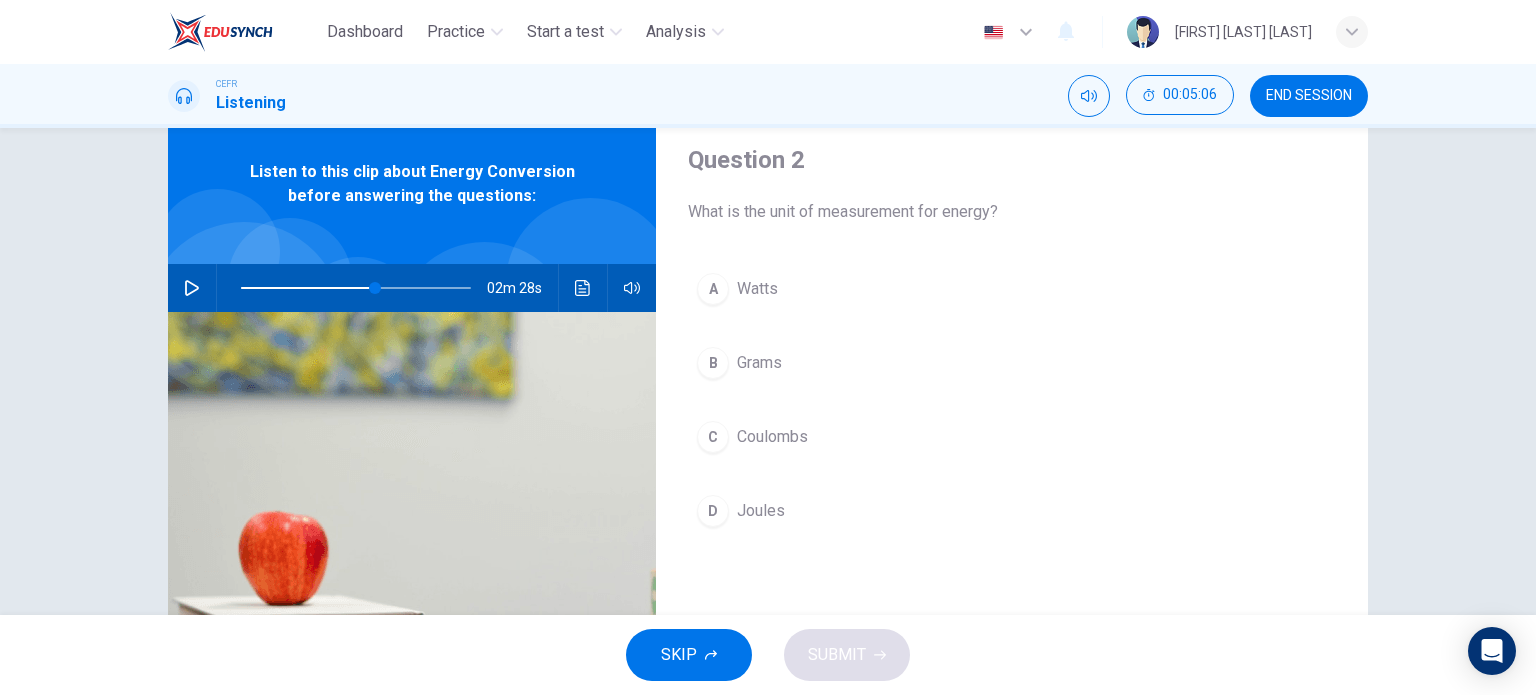 click on "D Joules" at bounding box center (1012, 511) 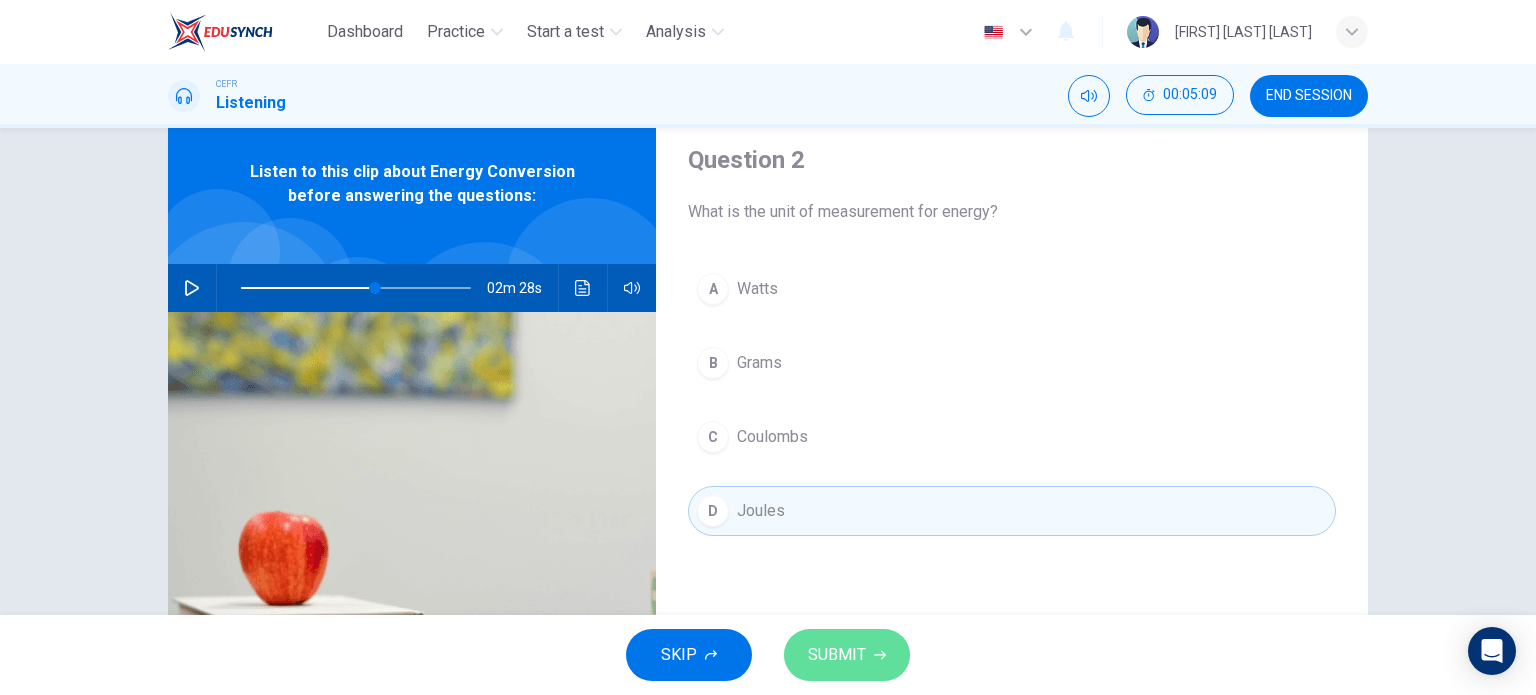 click on "SUBMIT" at bounding box center [837, 655] 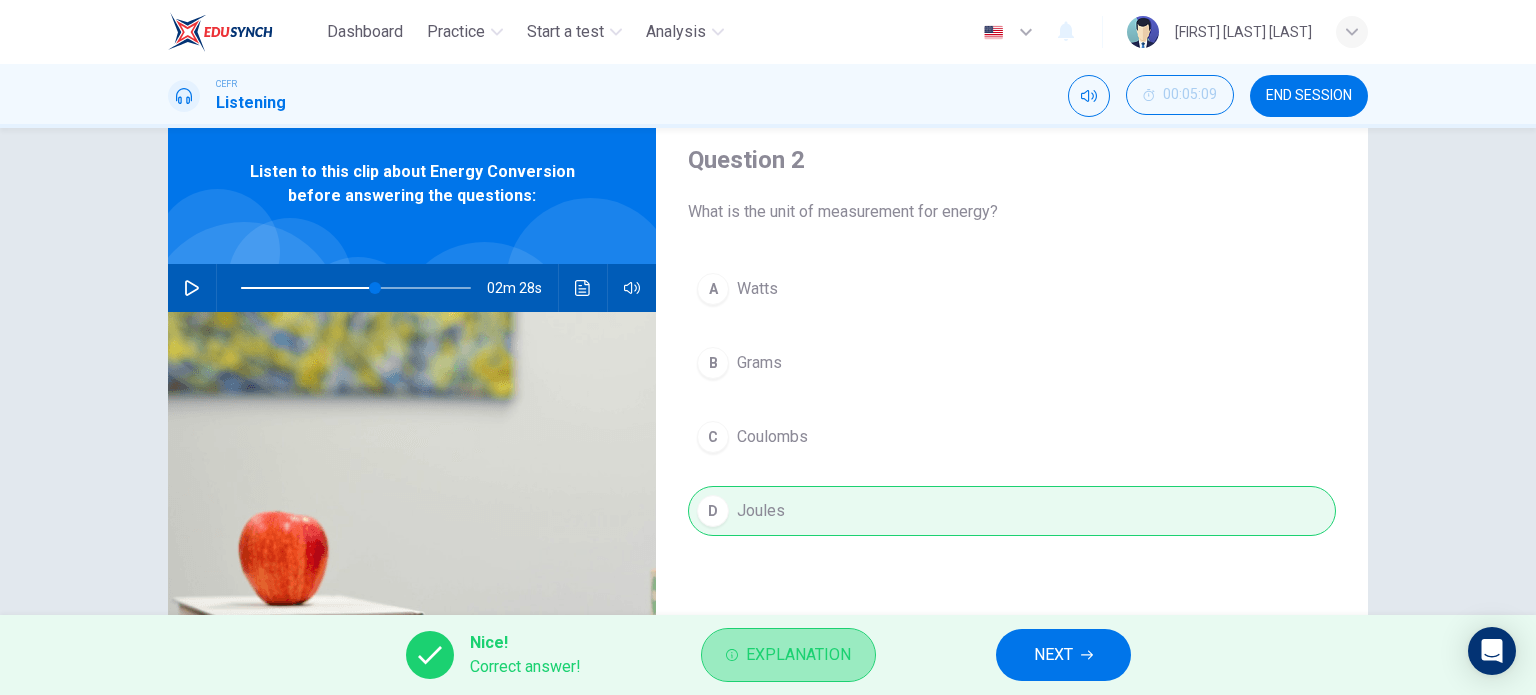click on "Explanation" at bounding box center [798, 655] 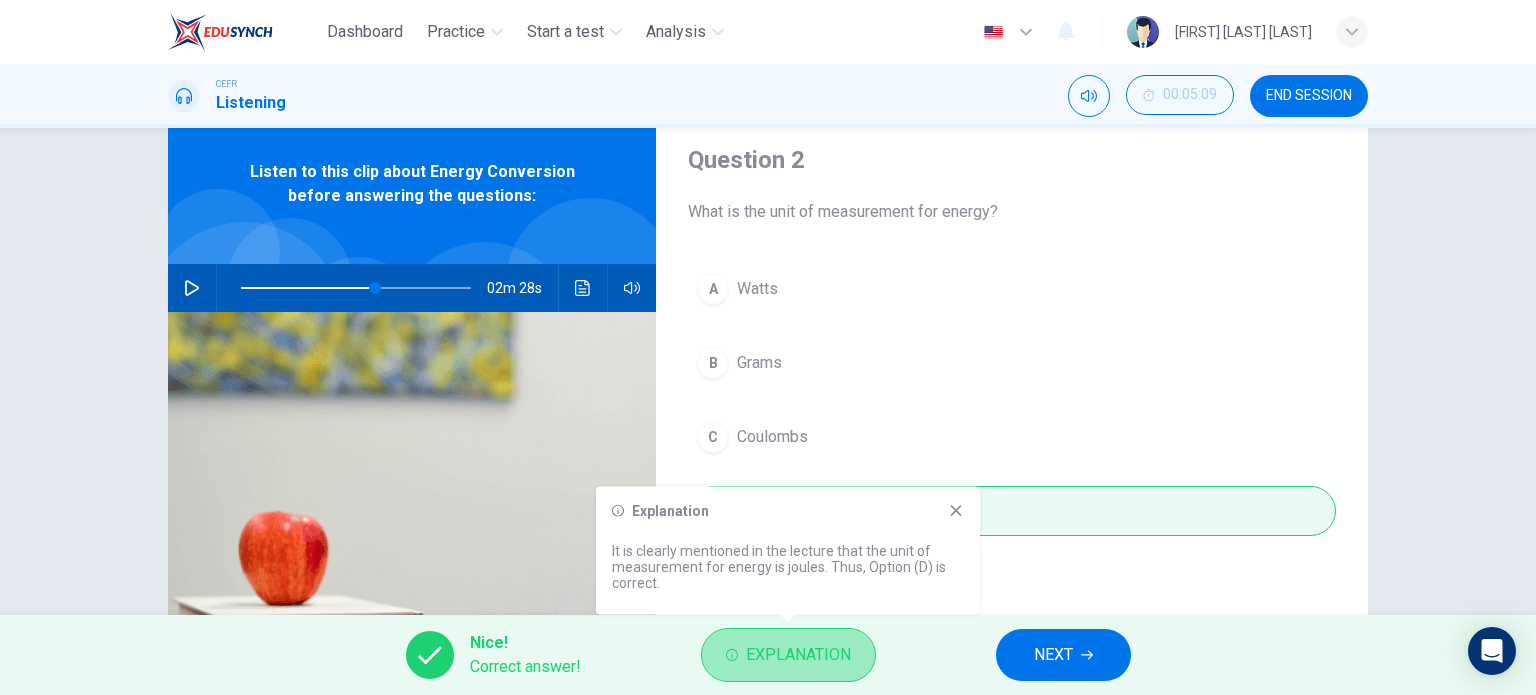 click on "Explanation" at bounding box center (798, 655) 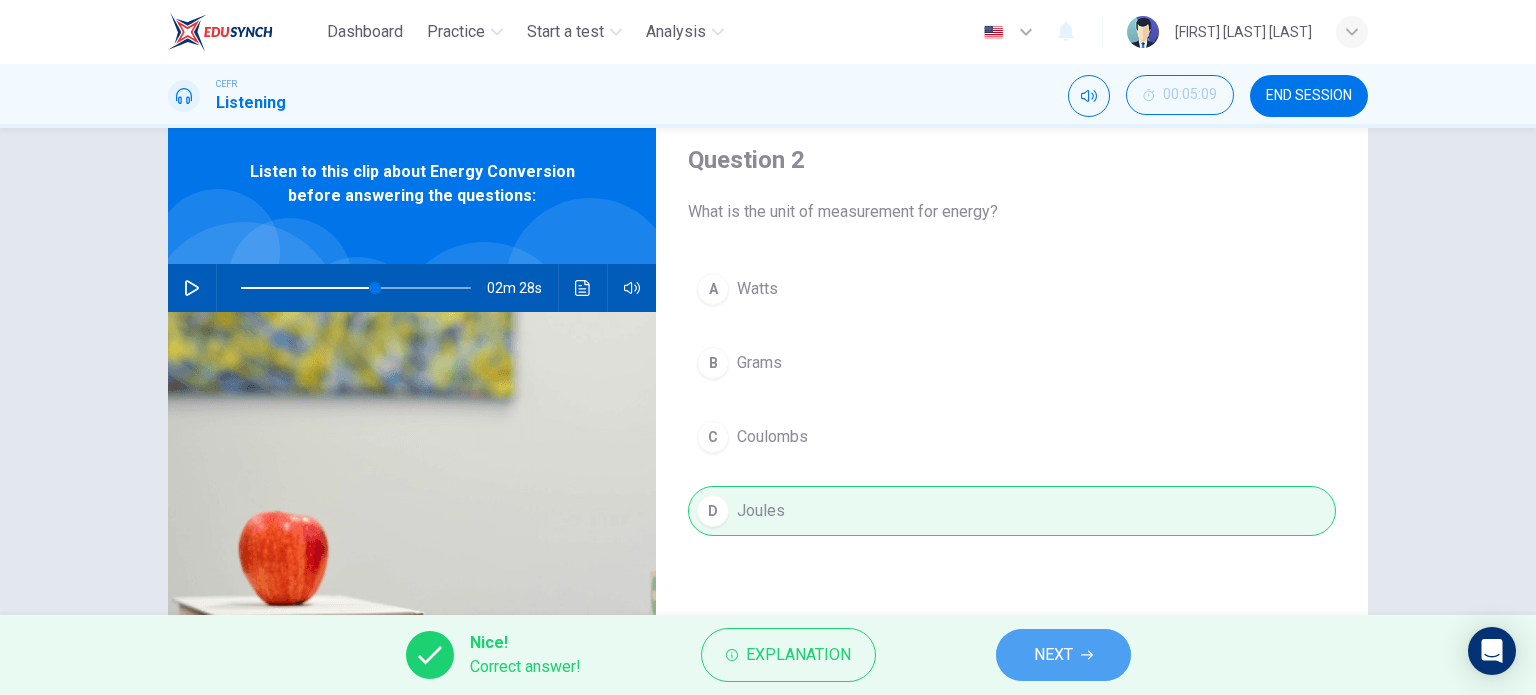 click on "NEXT" at bounding box center [1063, 655] 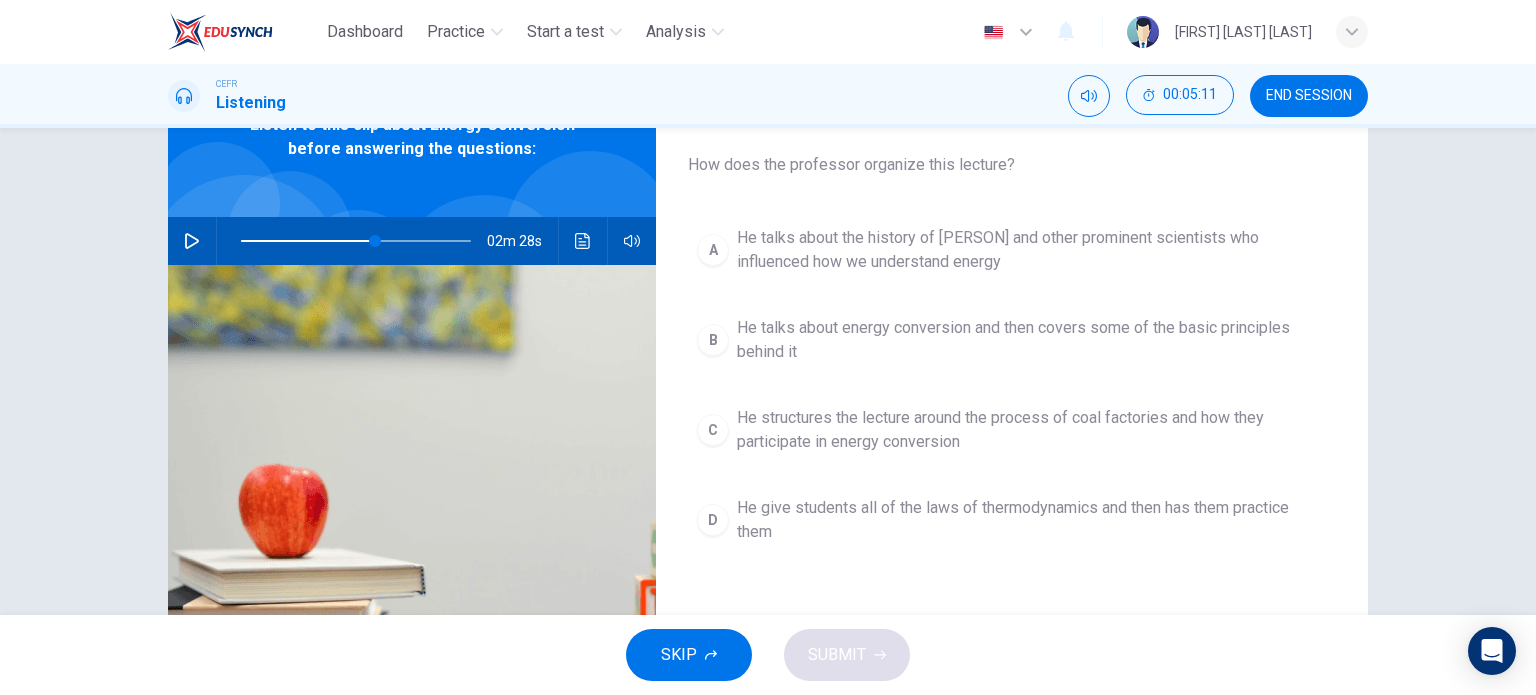 scroll, scrollTop: 108, scrollLeft: 0, axis: vertical 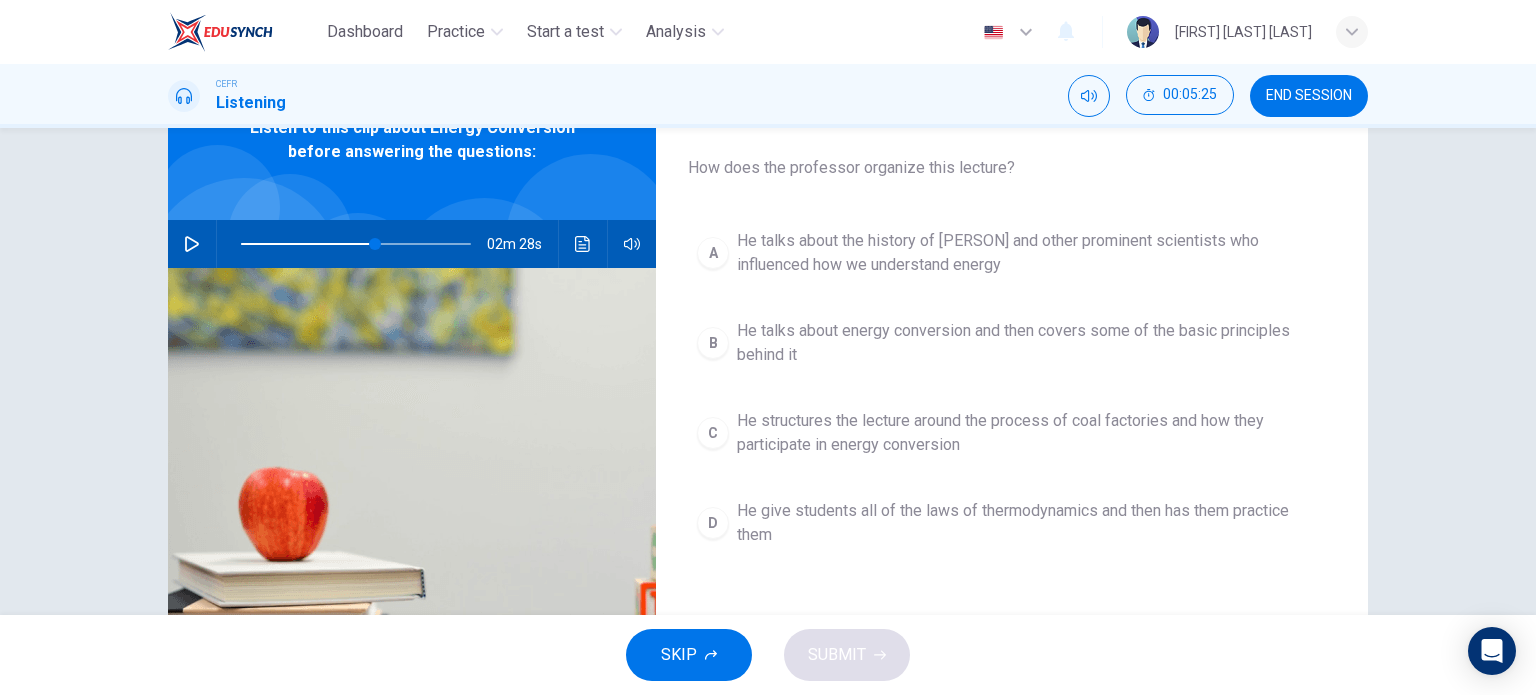 click on "He talks about energy conversion and then covers some of the basic principles behind it" at bounding box center [1032, 253] 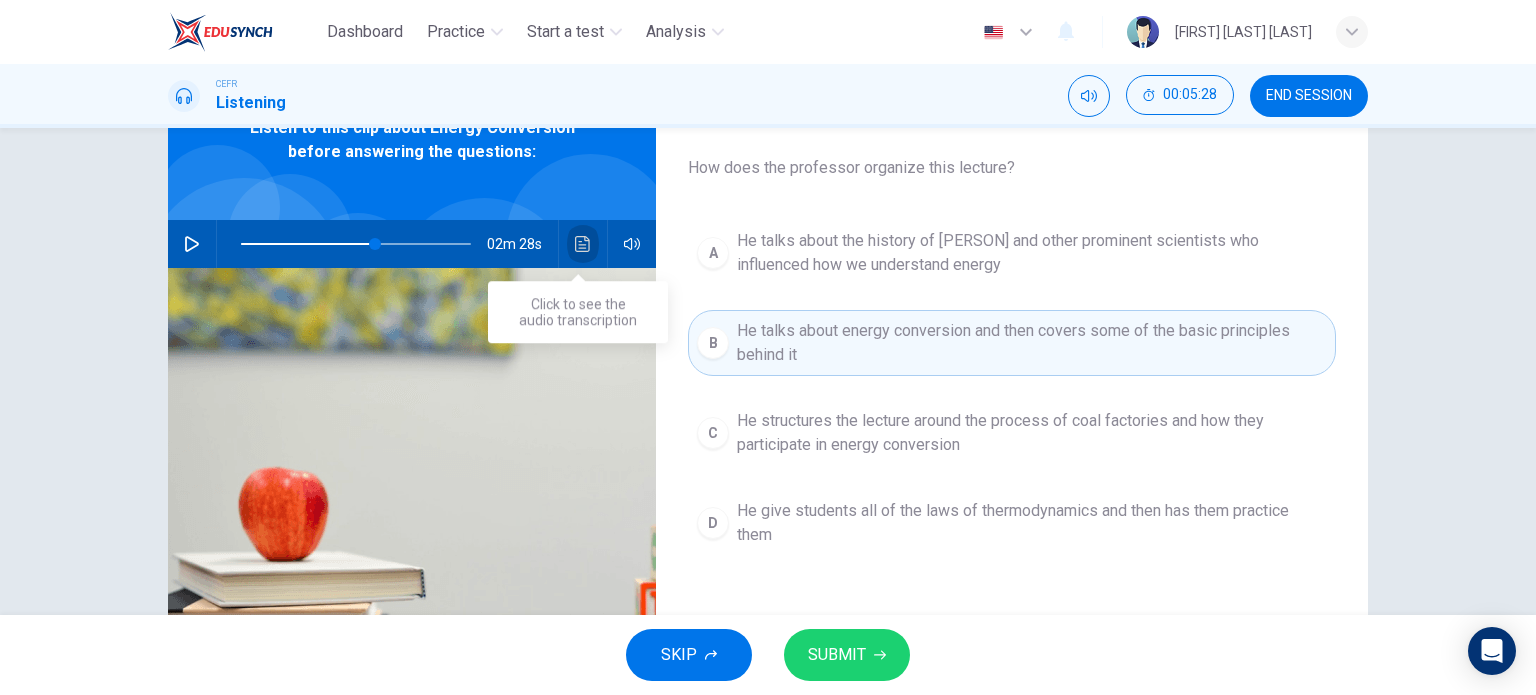click at bounding box center [582, 244] 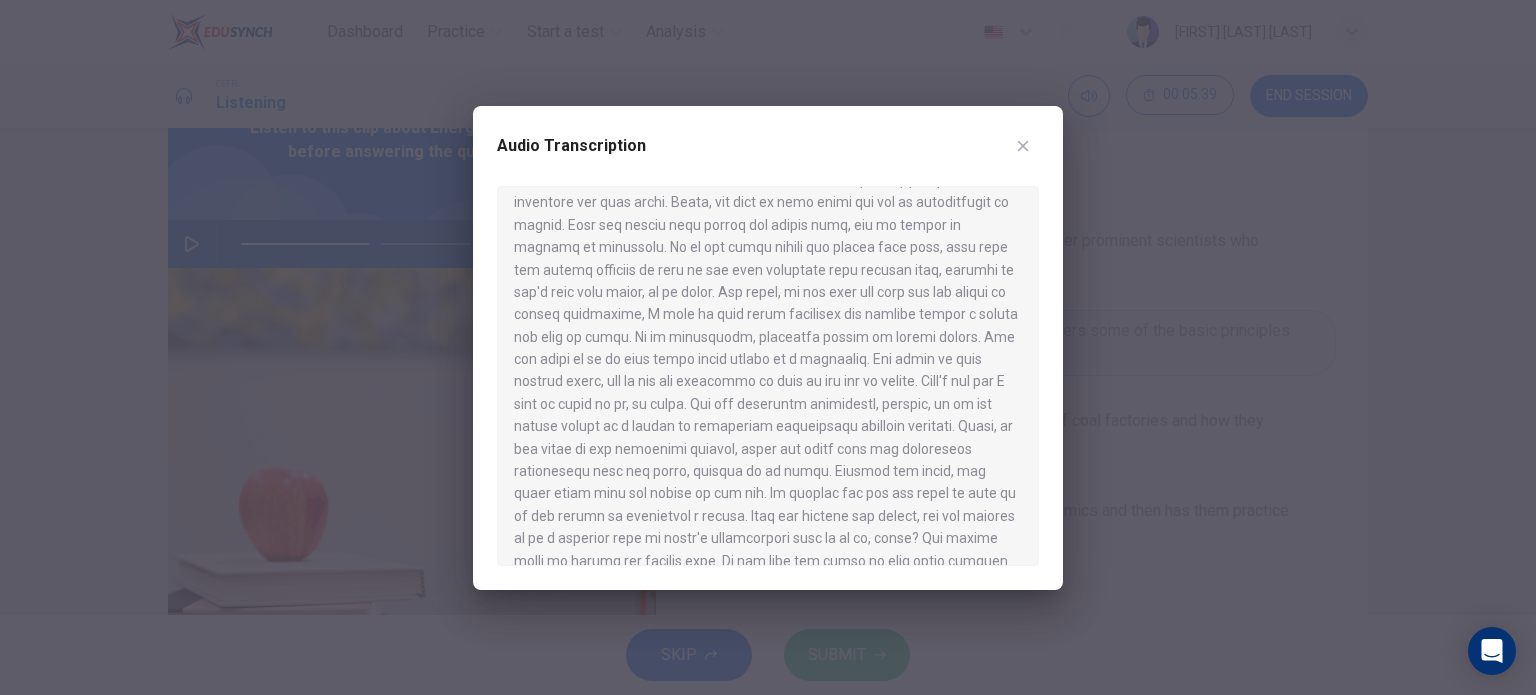 scroll, scrollTop: 351, scrollLeft: 0, axis: vertical 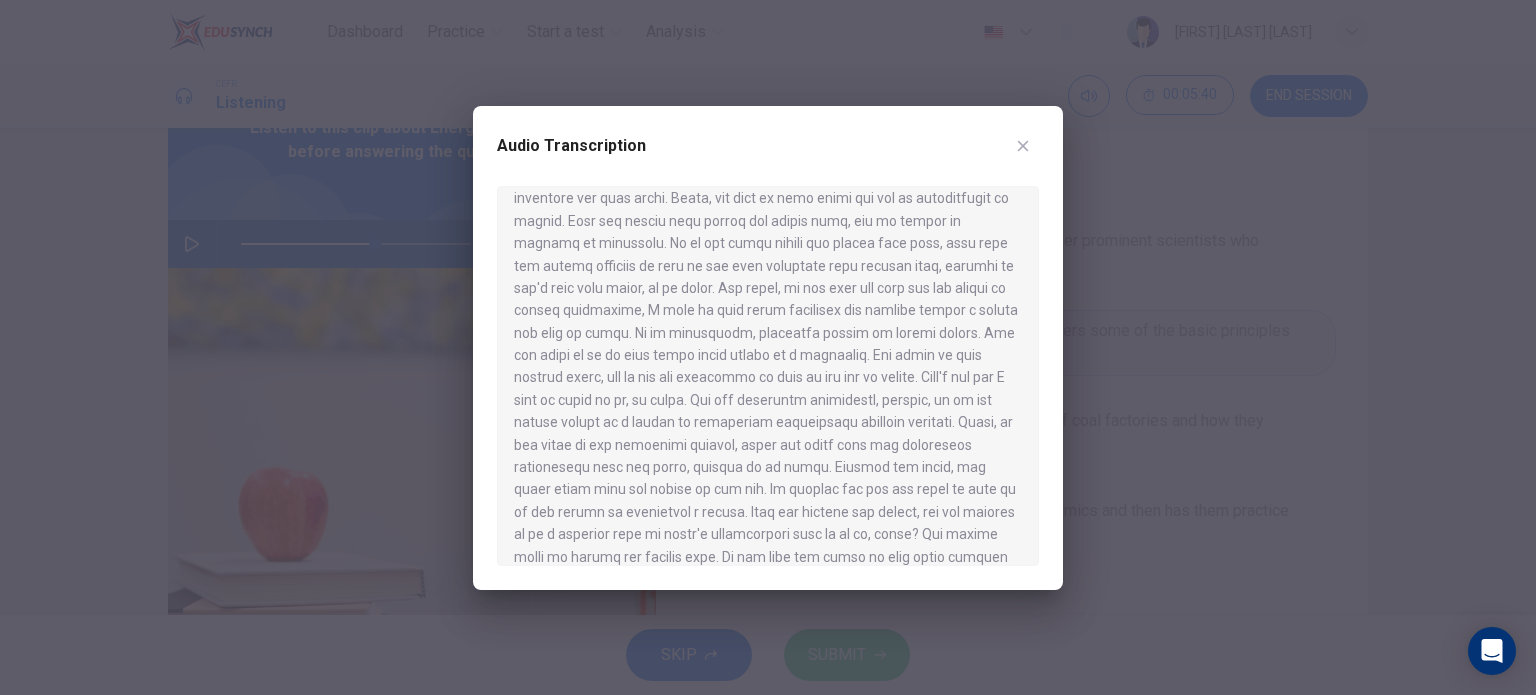 click at bounding box center [768, 347] 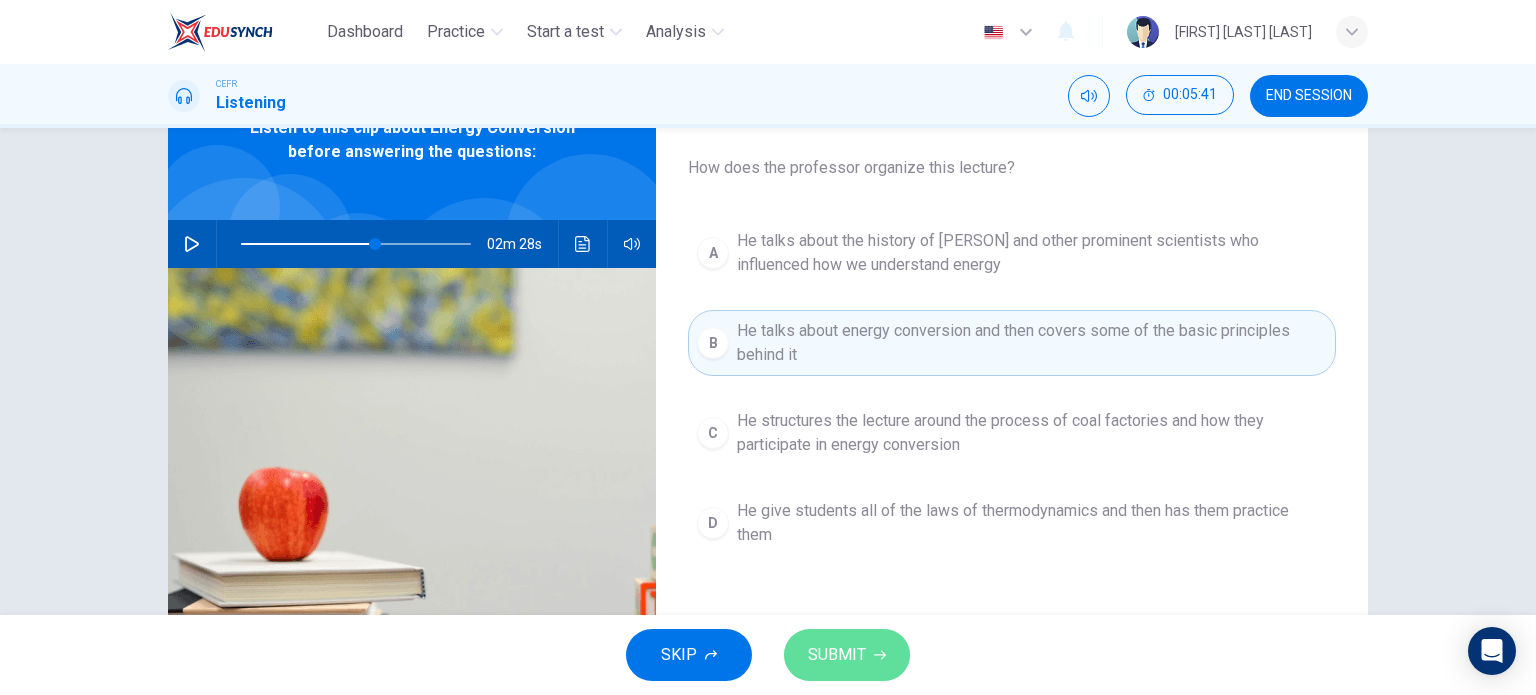 click on "SUBMIT" at bounding box center [847, 655] 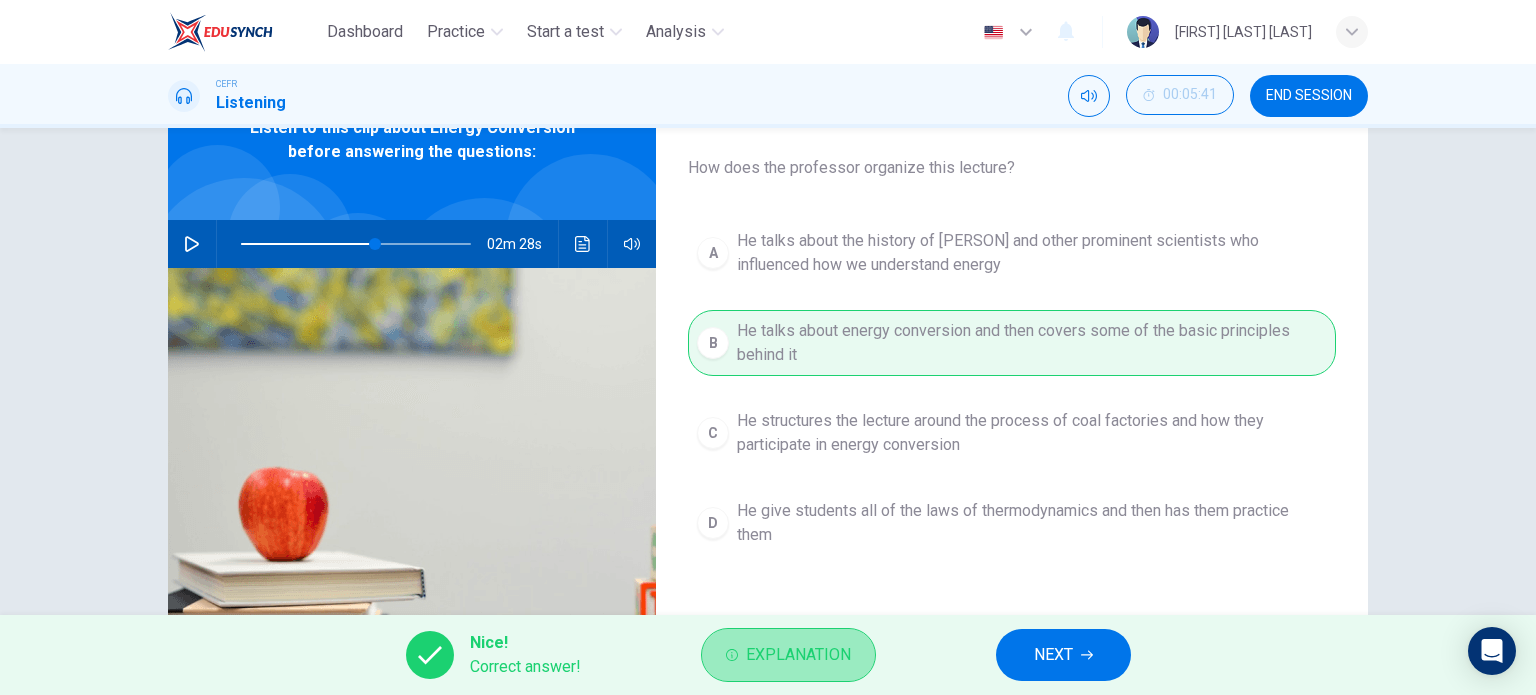 click on "Explanation" at bounding box center (788, 655) 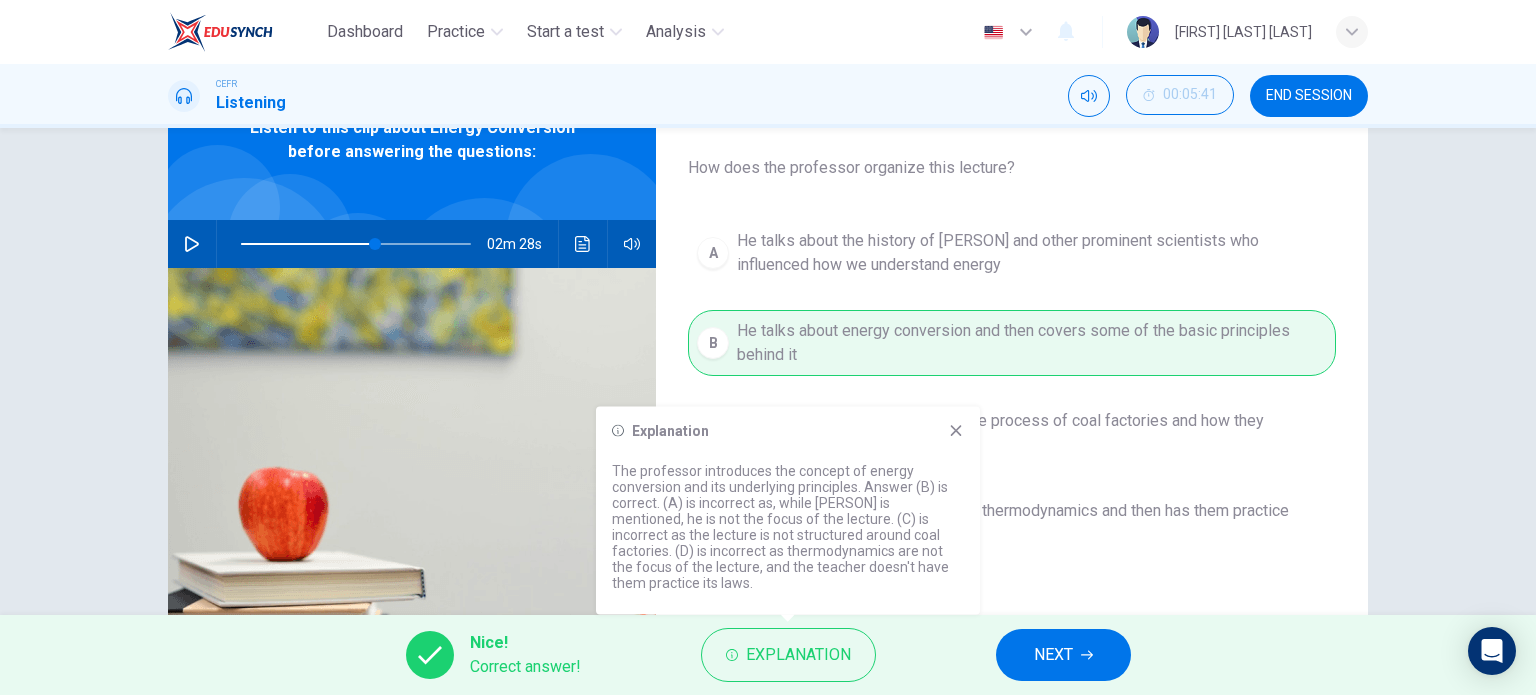 click on "NEXT" at bounding box center [1053, 655] 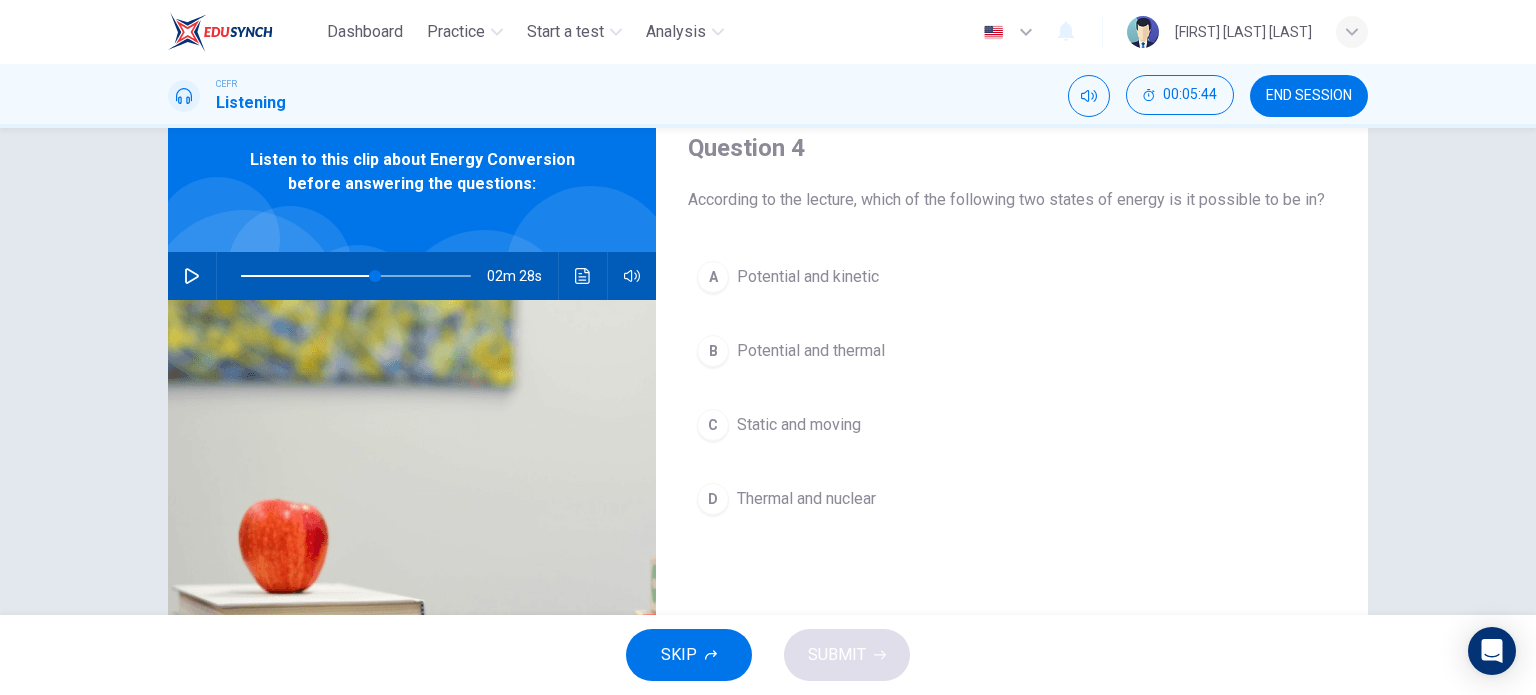 scroll, scrollTop: 76, scrollLeft: 0, axis: vertical 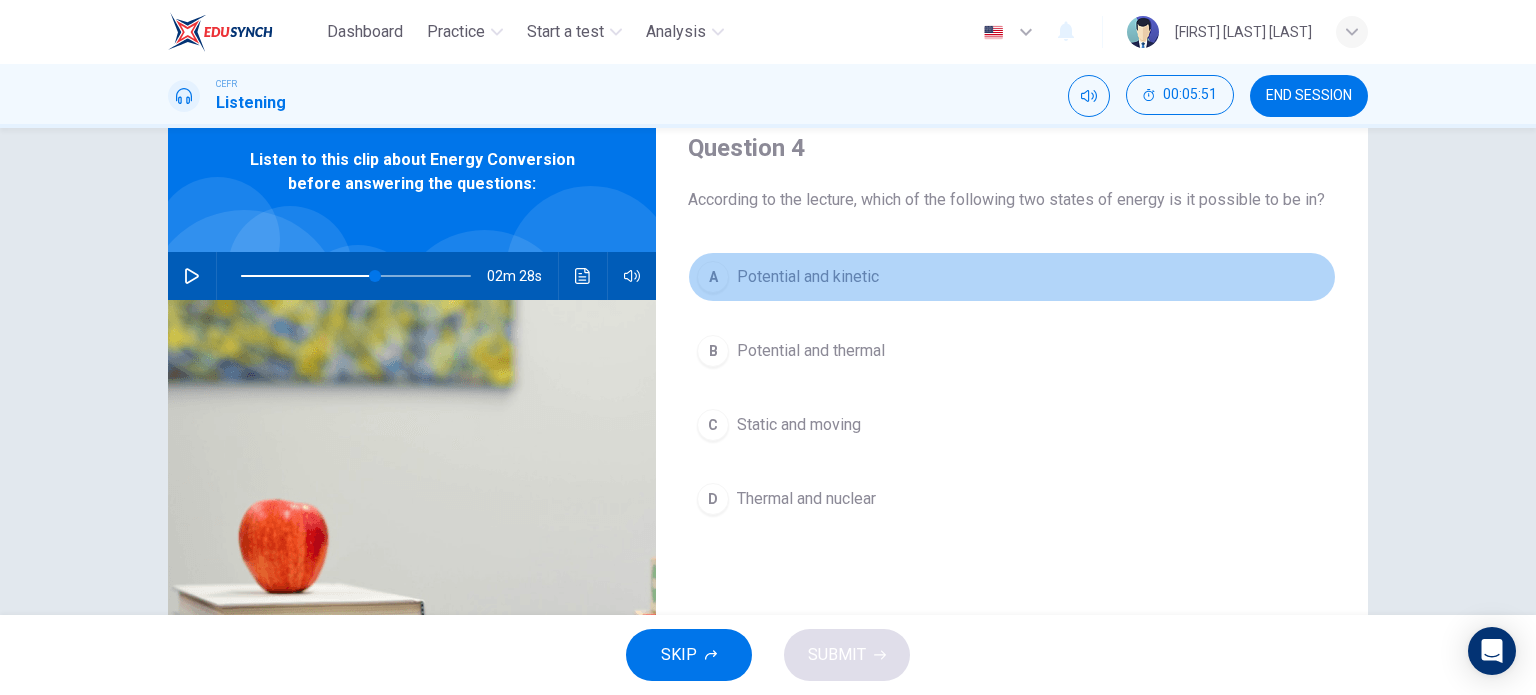 click on "Potential and kinetic" at bounding box center (808, 277) 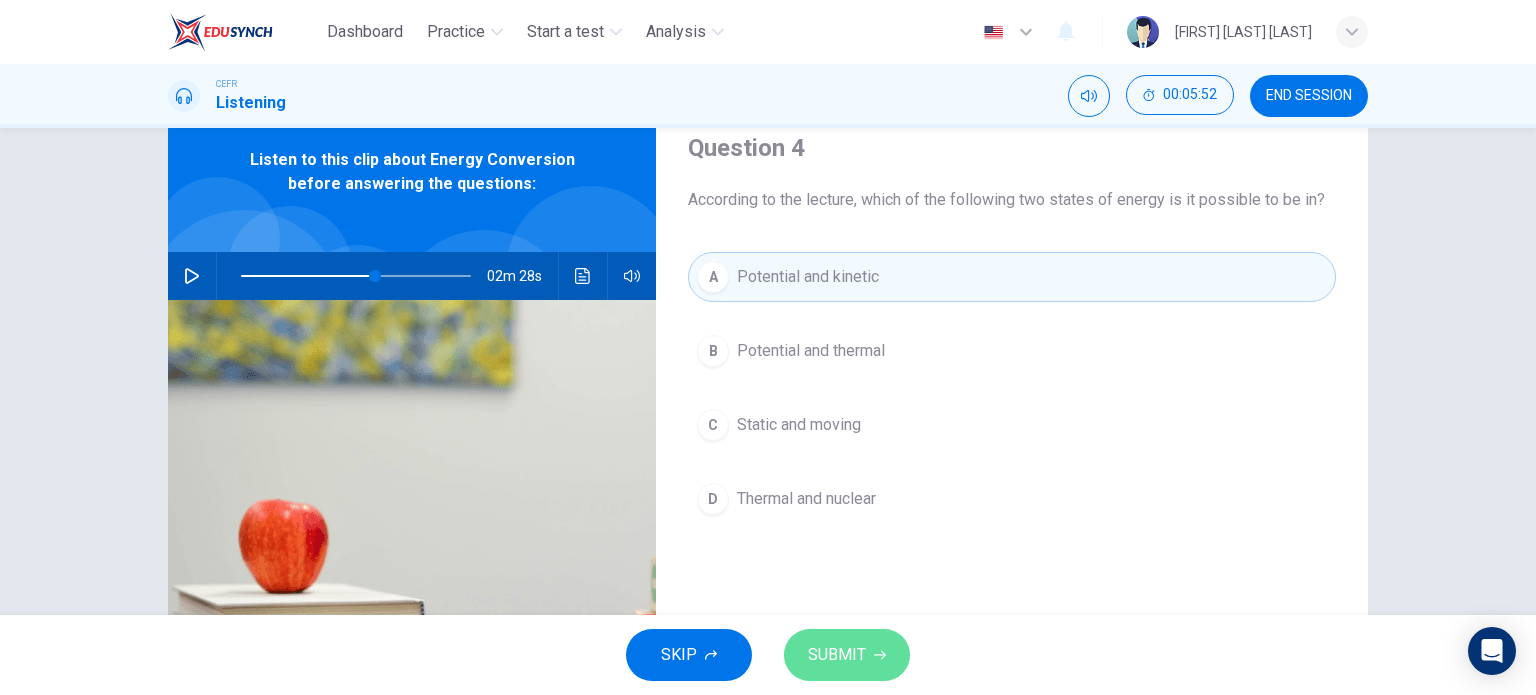click on "SUBMIT" at bounding box center (837, 655) 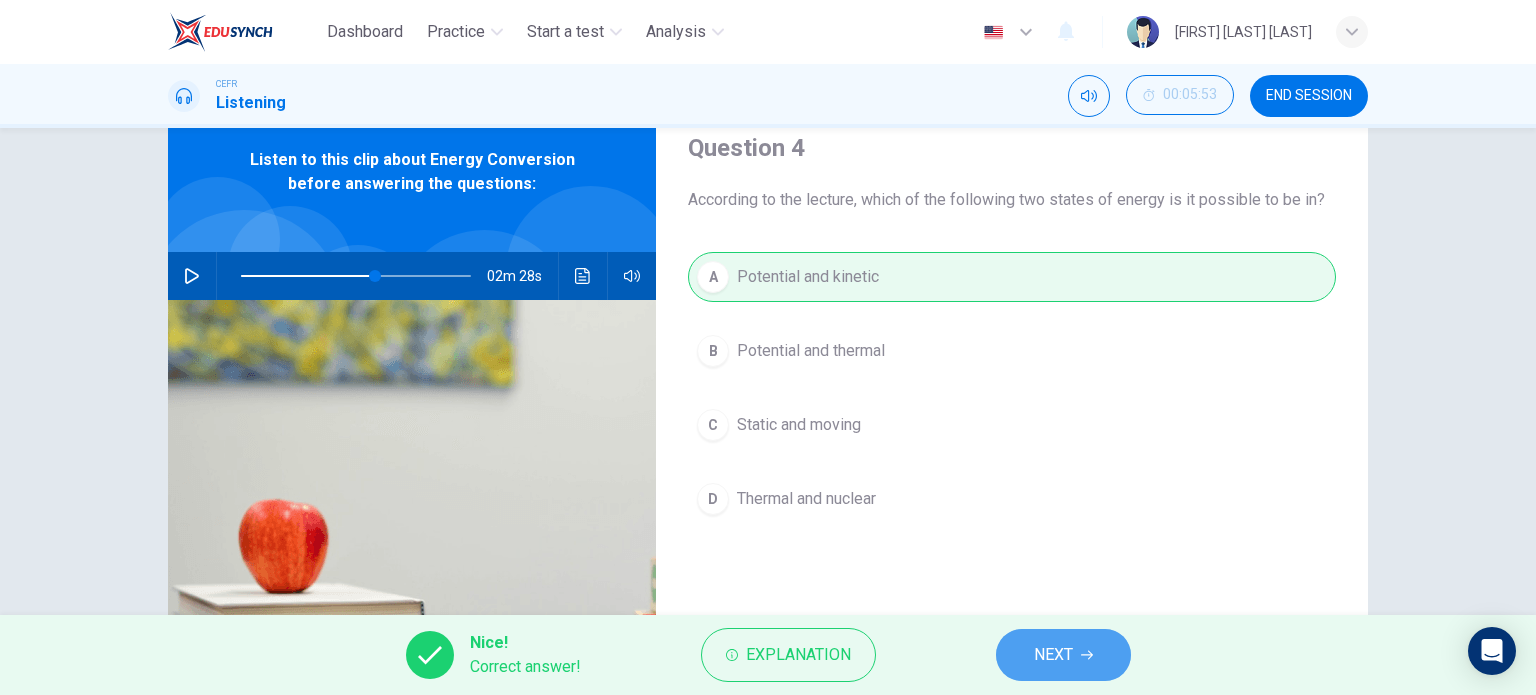 click on "NEXT" at bounding box center [1053, 655] 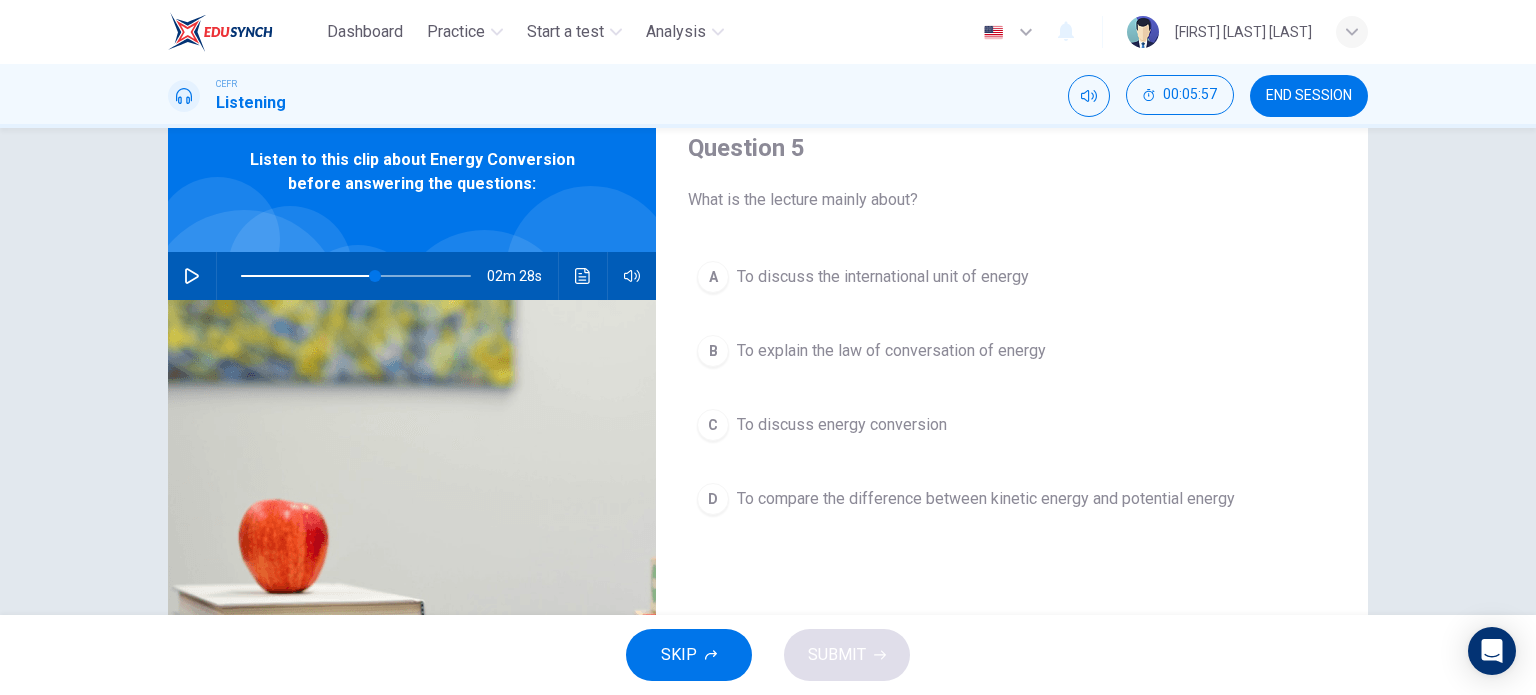 click on "To explain the law of conversation of energy" at bounding box center [883, 277] 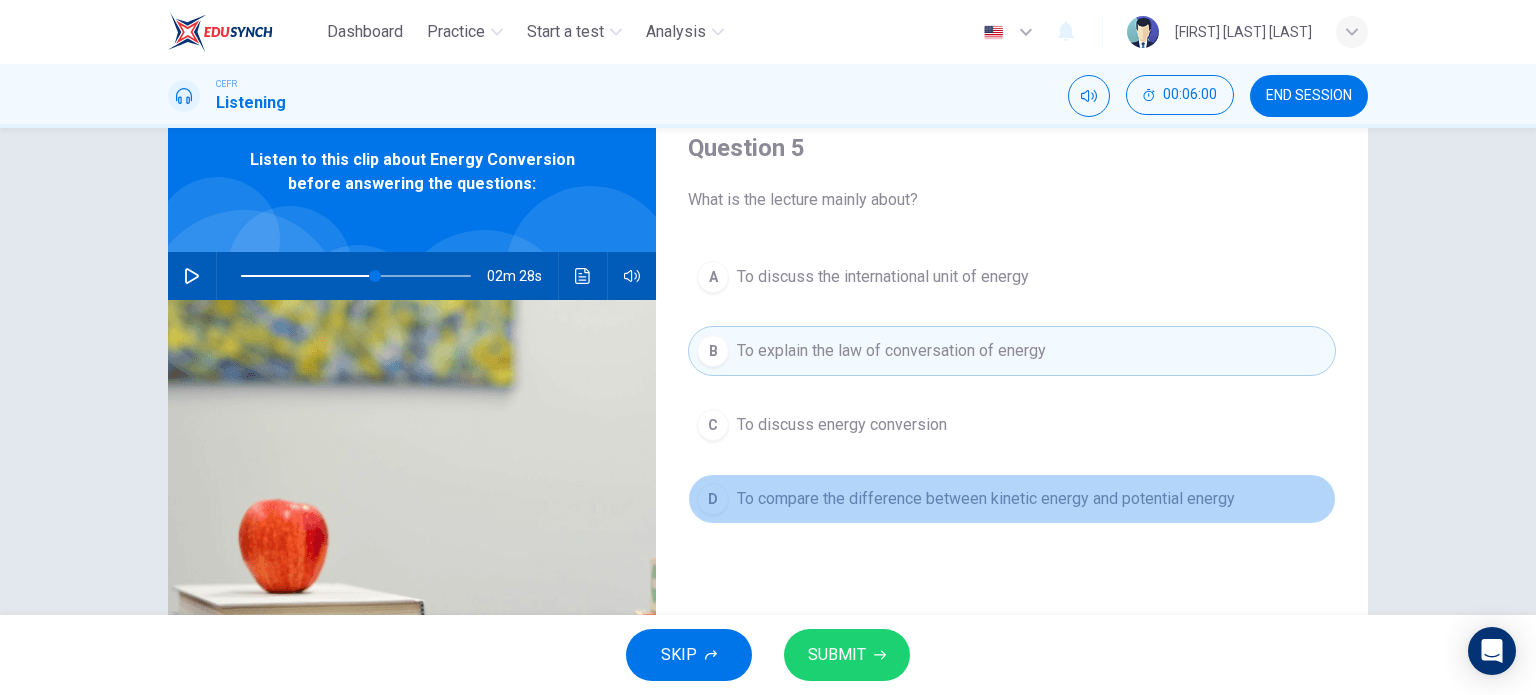 click on "D To compare the difference between kinetic energy and potential energy" at bounding box center [1012, 499] 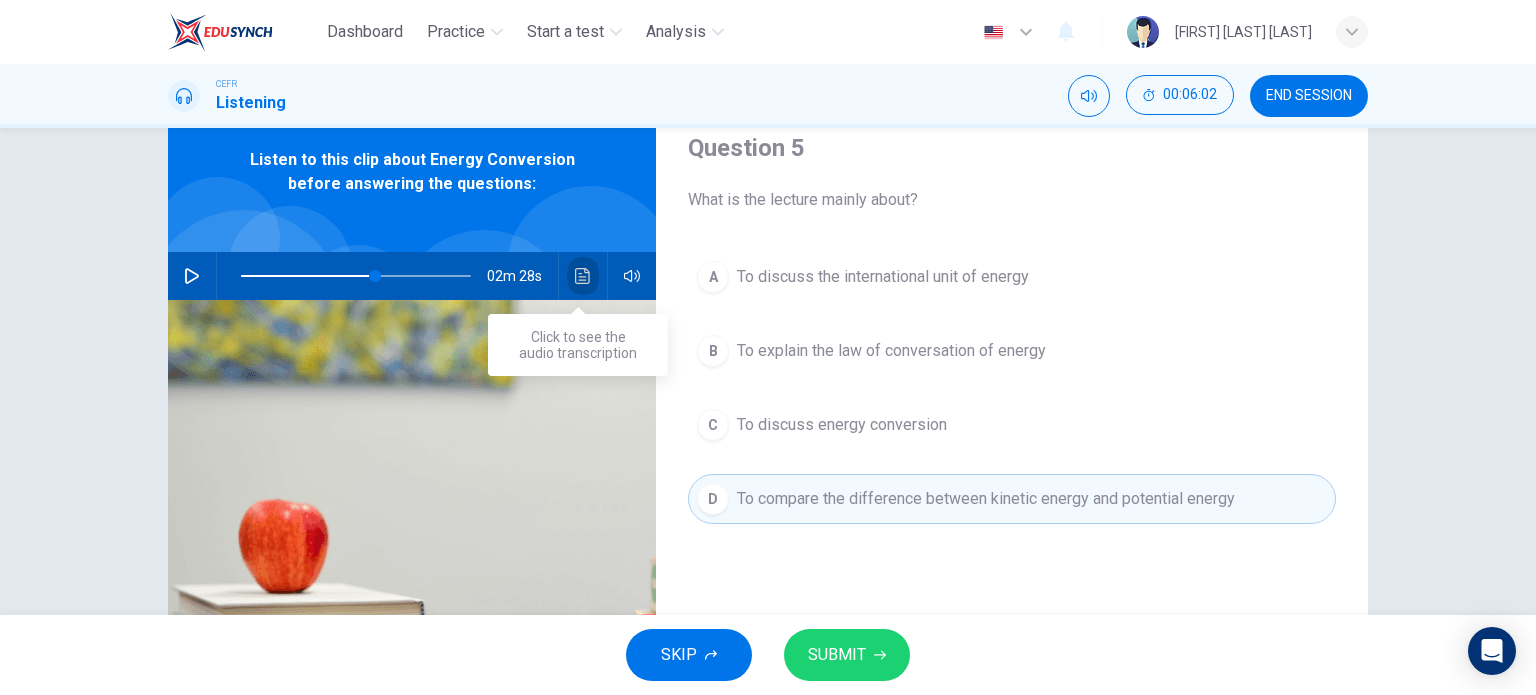 click at bounding box center (583, 276) 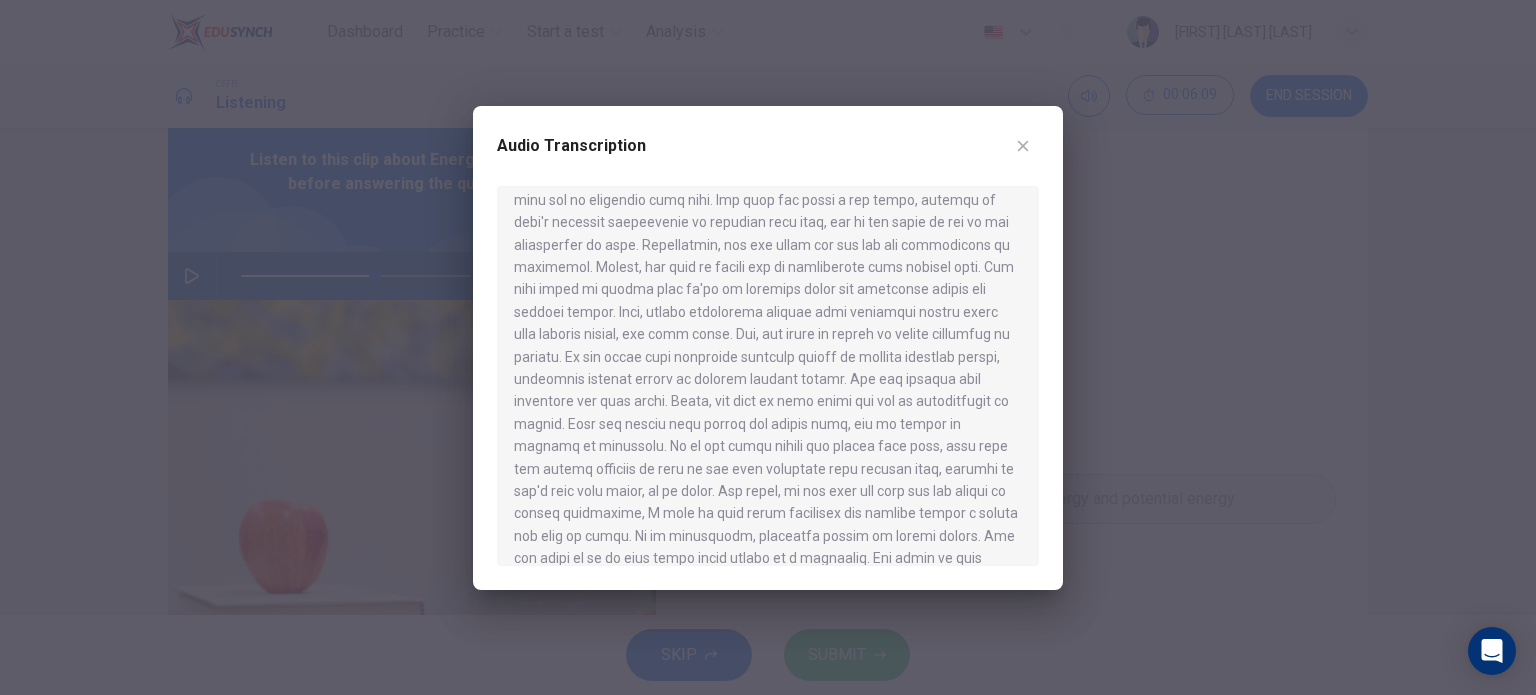 scroll, scrollTop: 148, scrollLeft: 0, axis: vertical 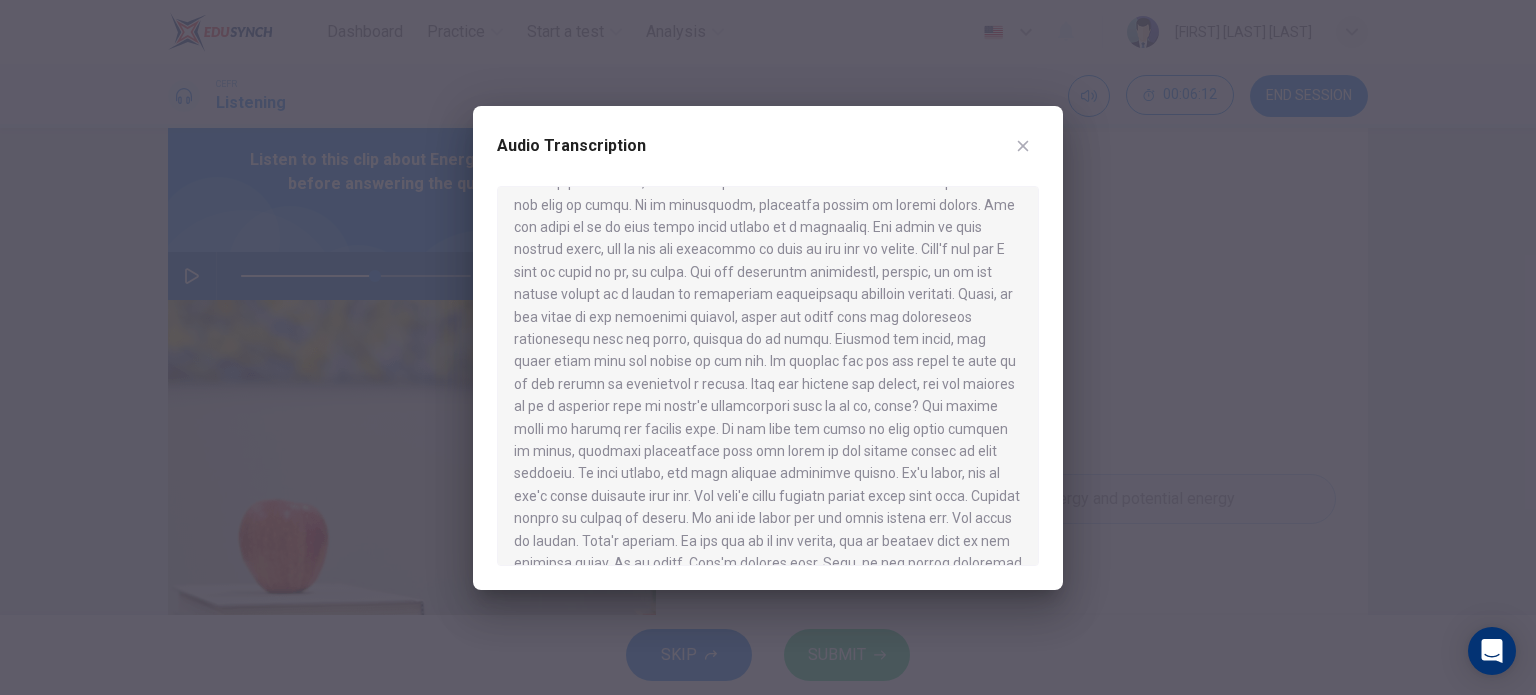 click at bounding box center (768, 347) 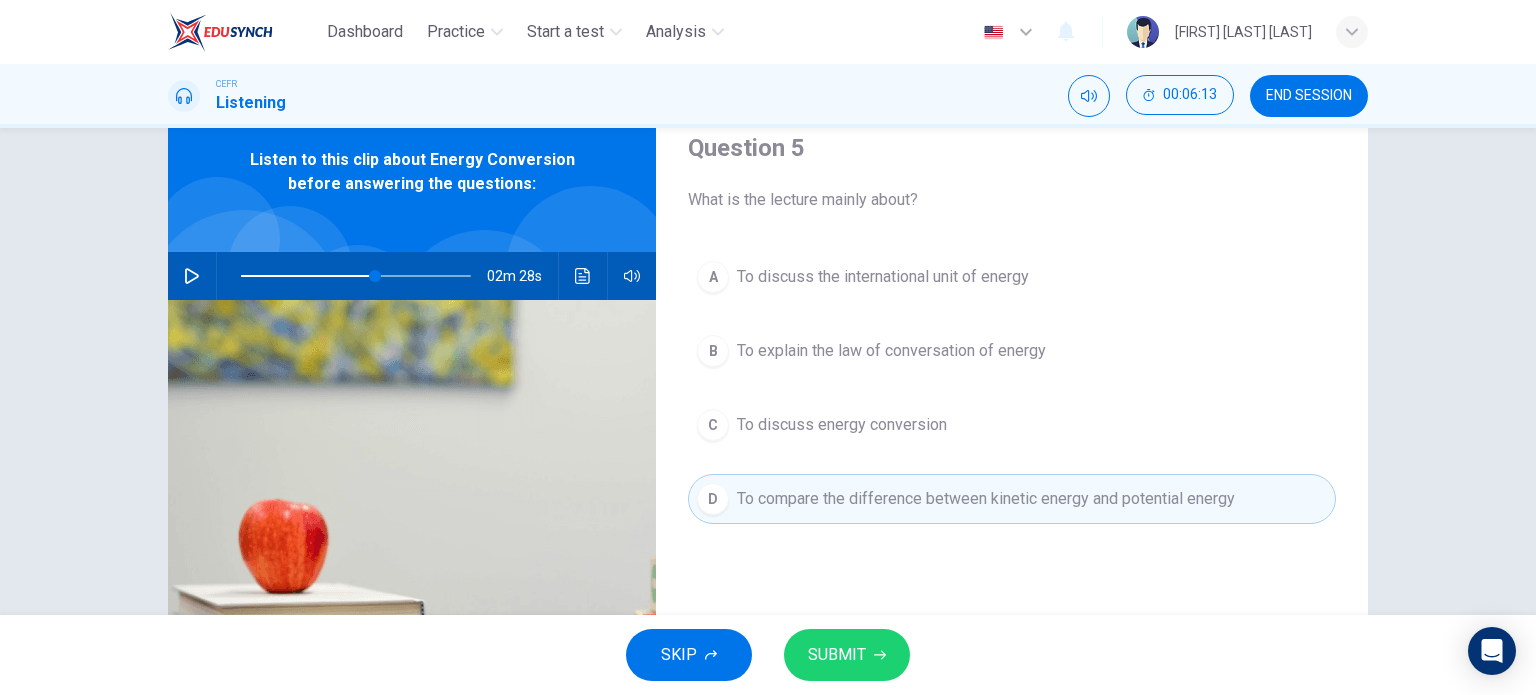 click on "To compare the difference between kinetic energy and potential energy" at bounding box center (986, 499) 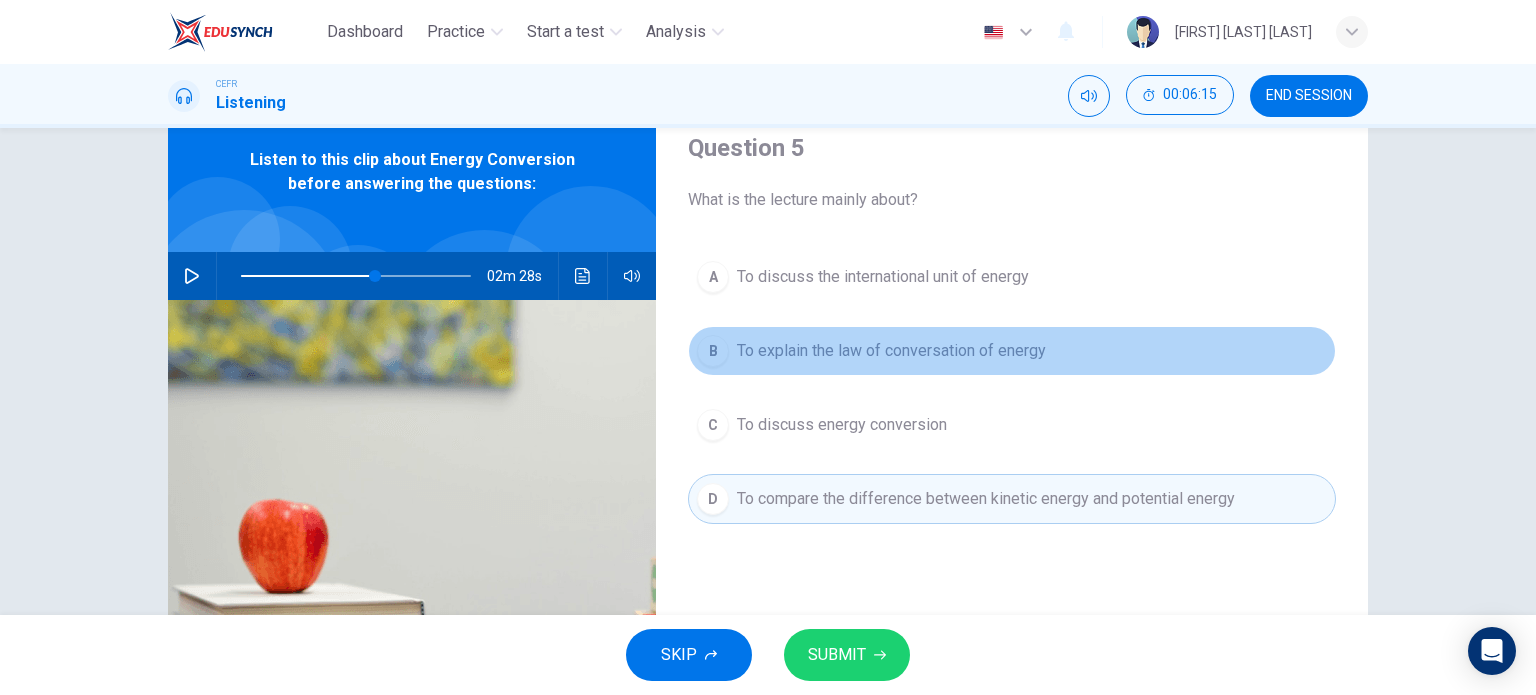 click on "To explain the law of conversation of energy" at bounding box center [883, 277] 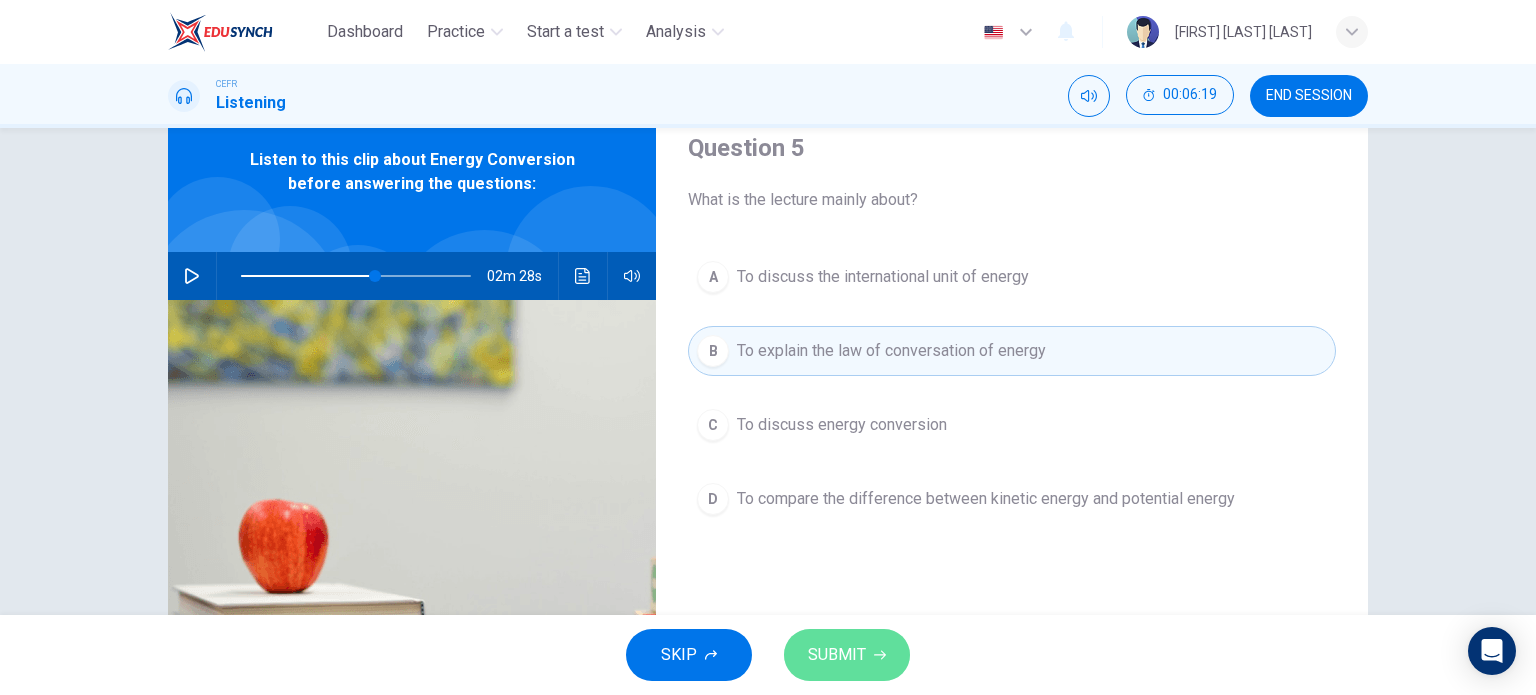 click on "SUBMIT" at bounding box center [837, 655] 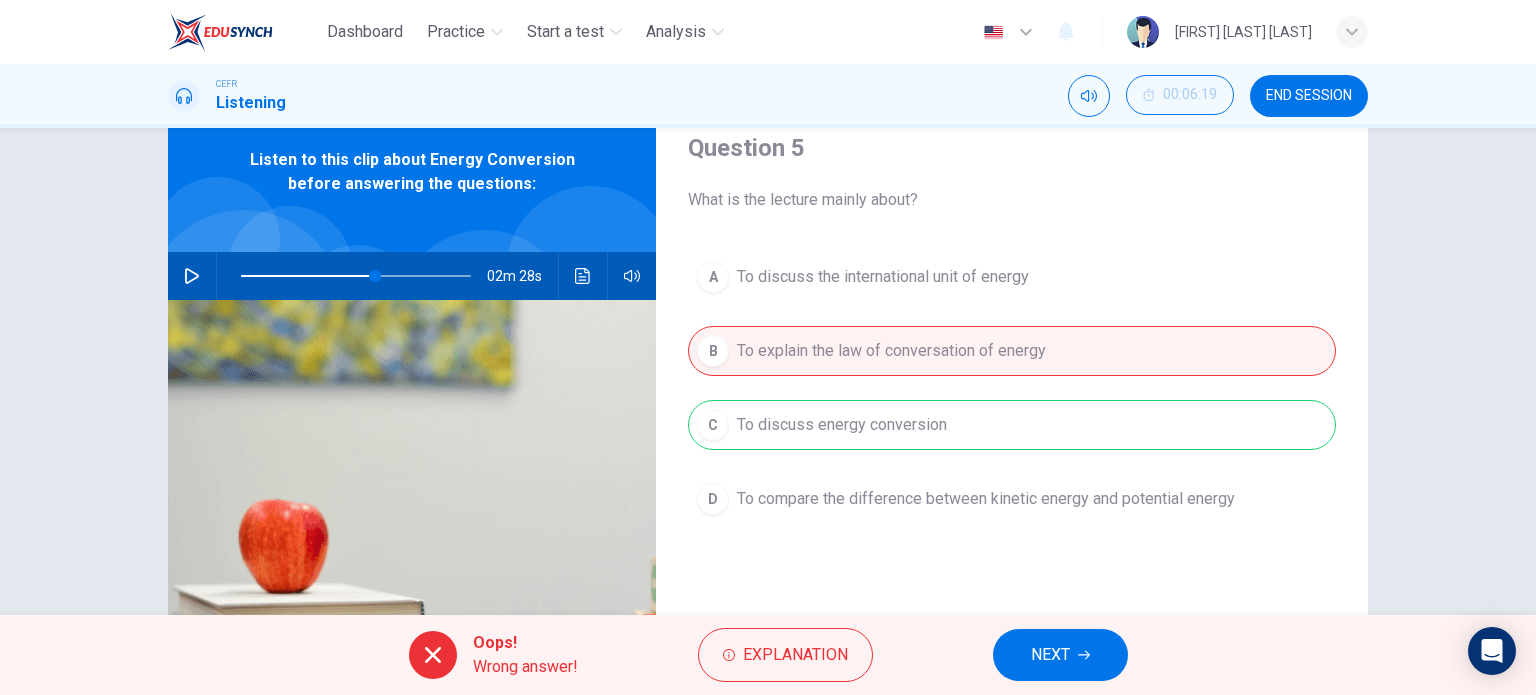 click on "A To discuss the international unit of energy B To explain the law of conversation of energy C To discuss energy conversion D To compare the difference between kinetic energy and potential energy" at bounding box center [1012, 408] 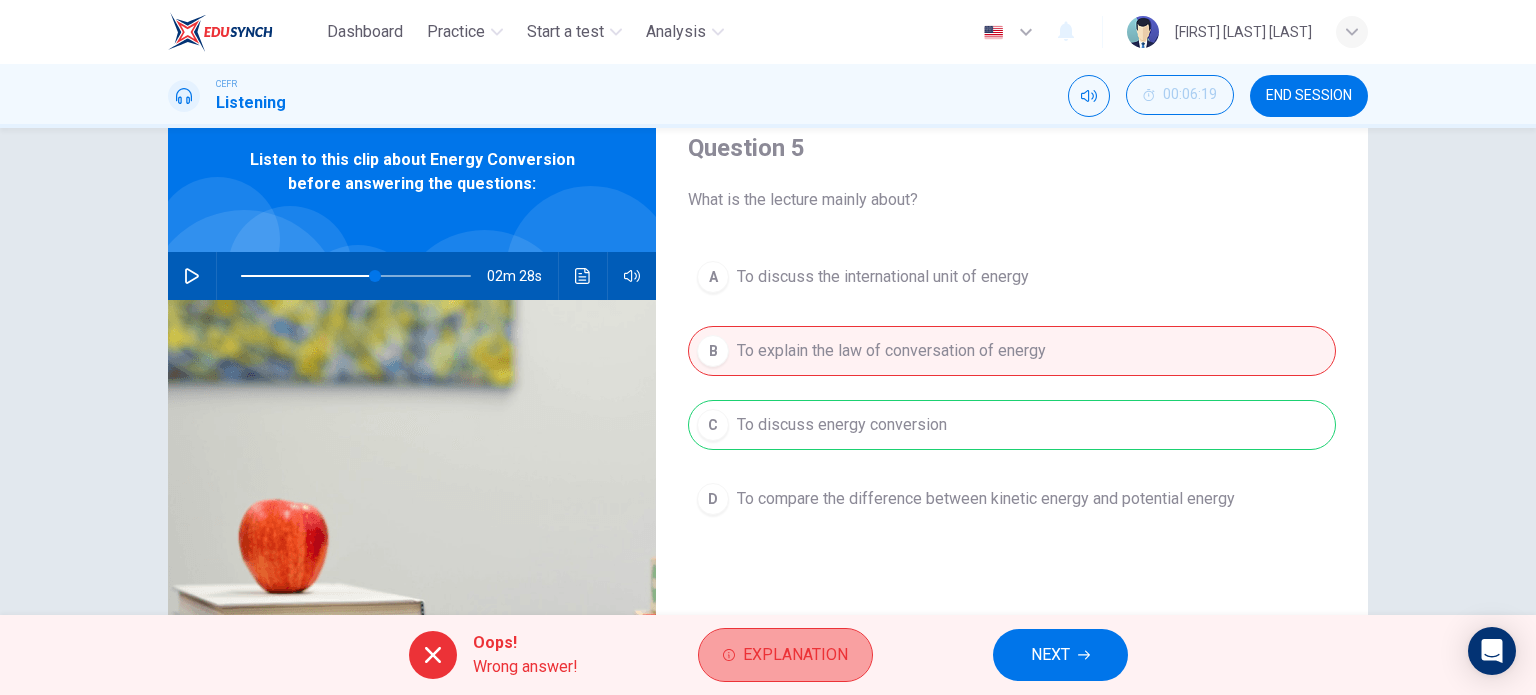 click on "Explanation" at bounding box center [795, 655] 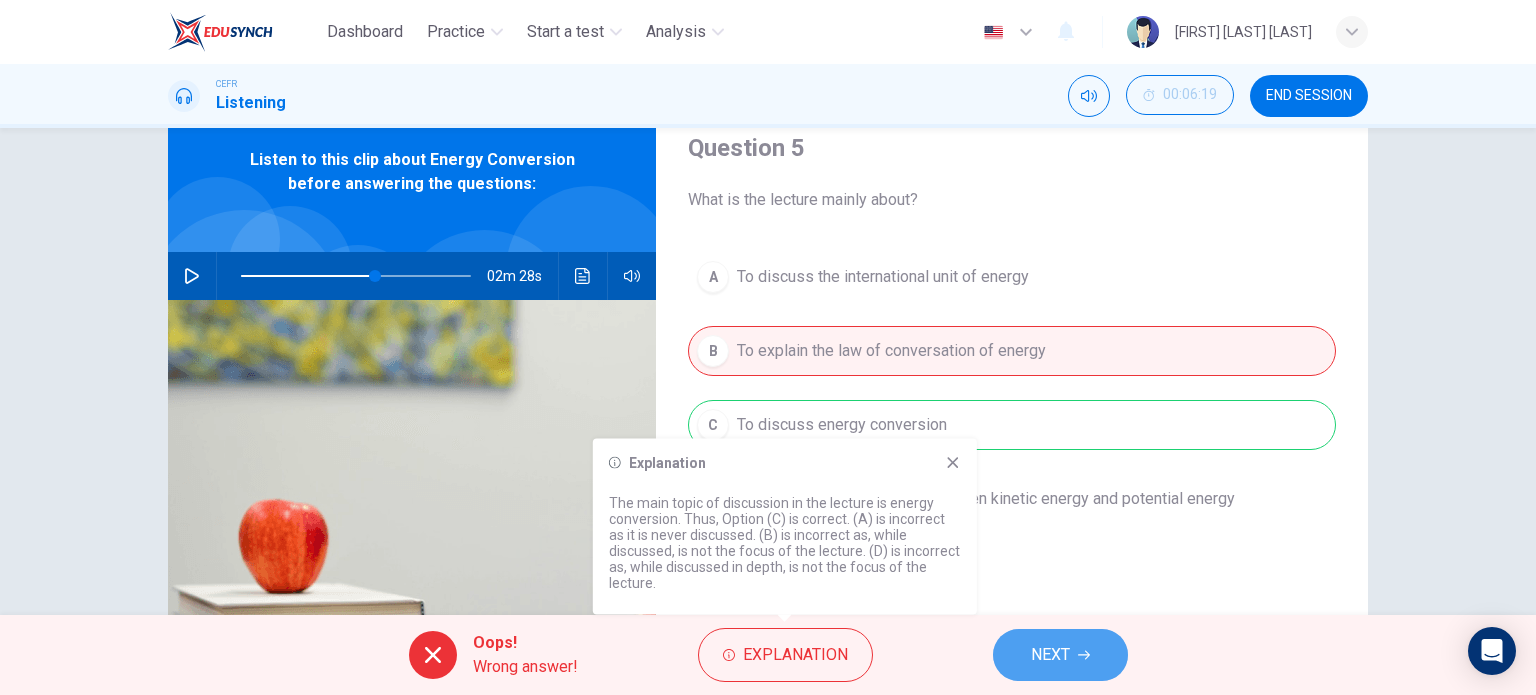 click on "NEXT" at bounding box center (1060, 655) 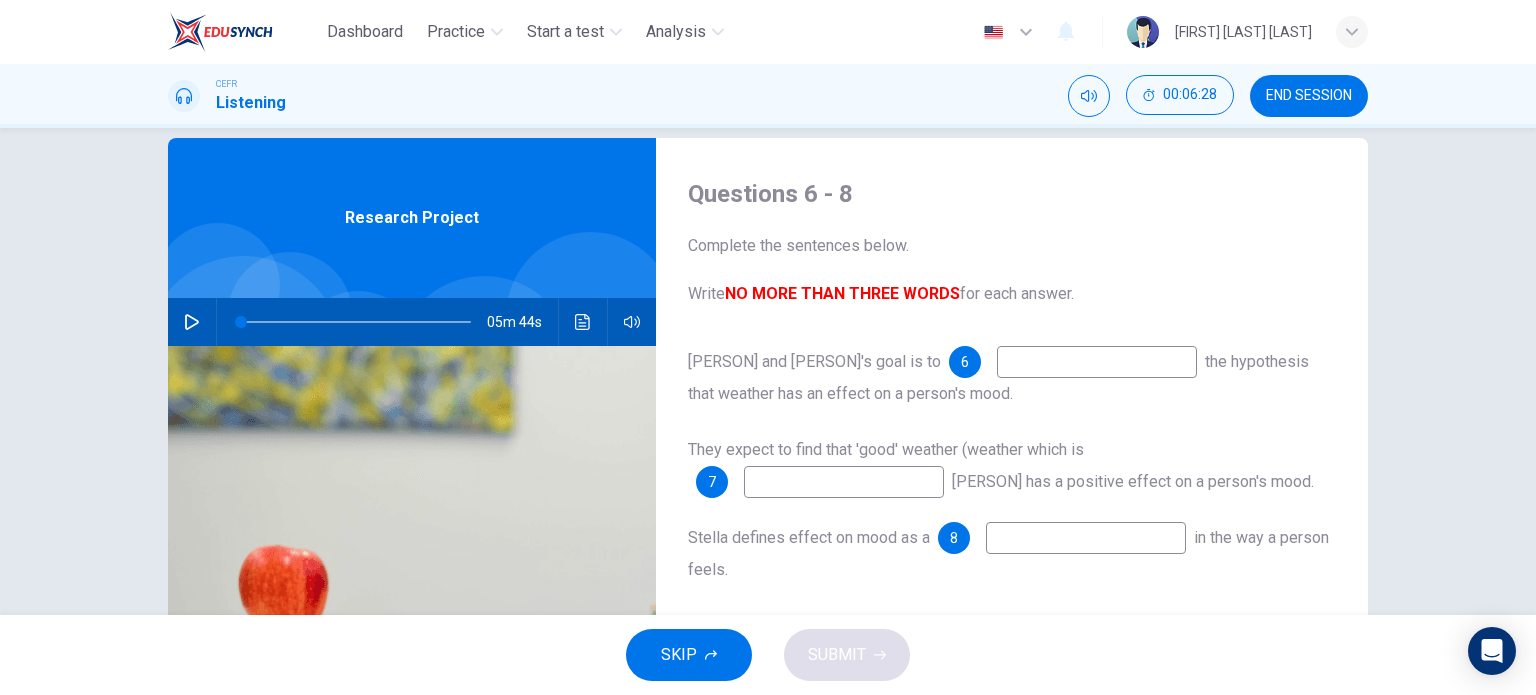 scroll, scrollTop: 95, scrollLeft: 0, axis: vertical 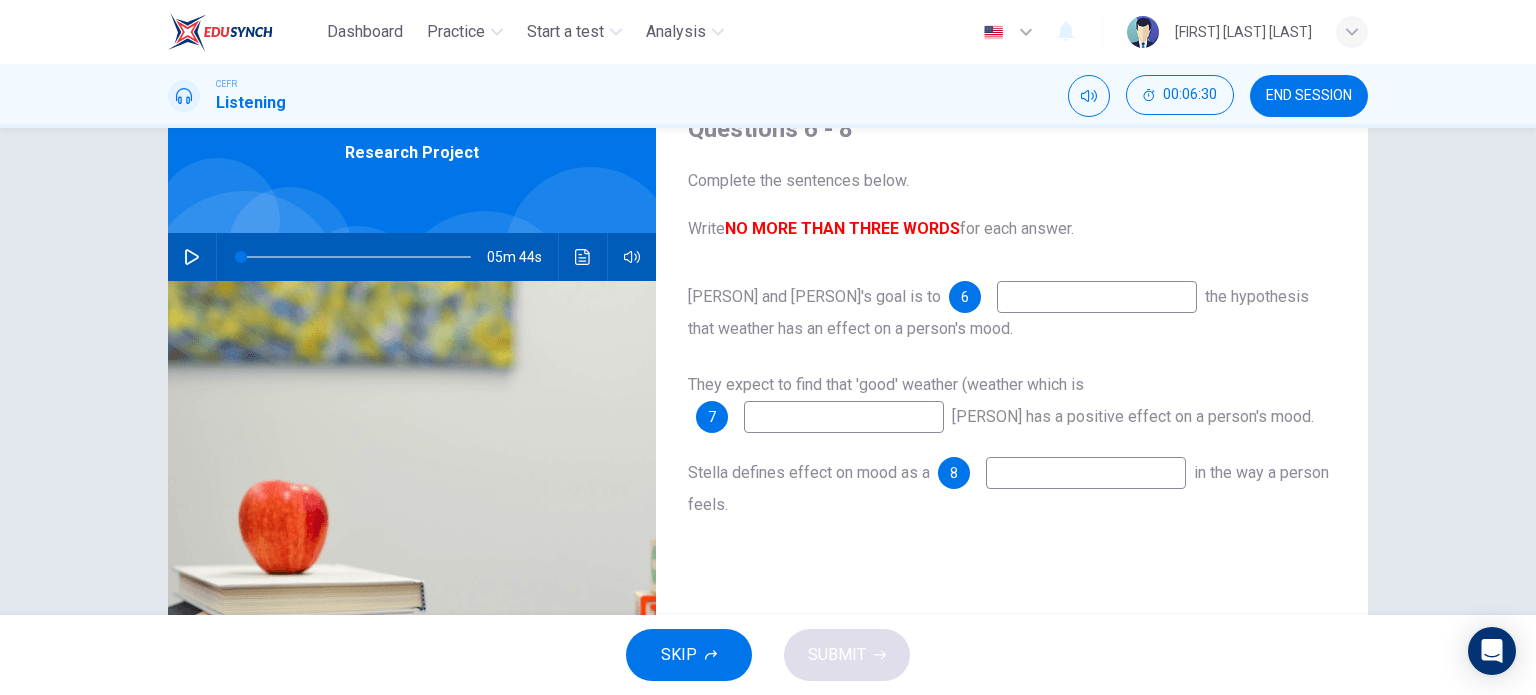 click on "6" at bounding box center [965, 297] 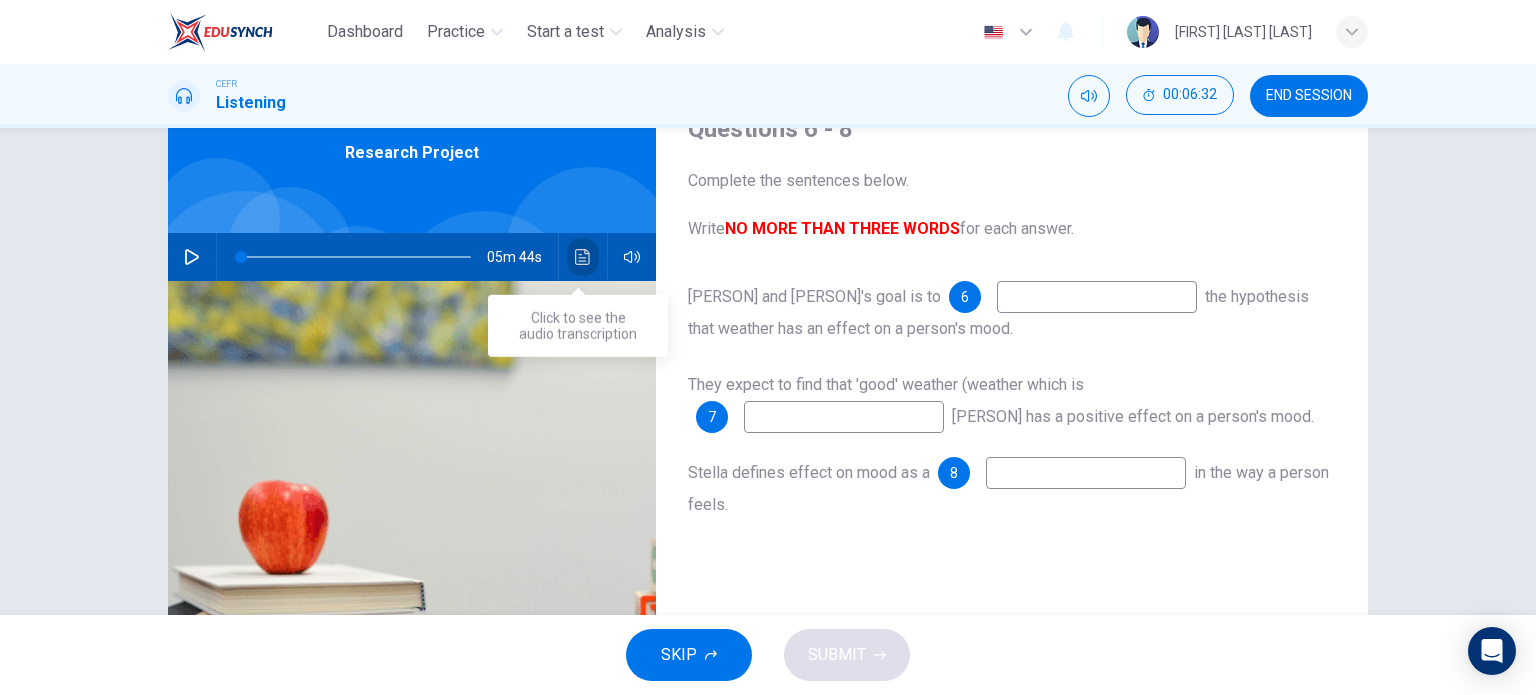 click at bounding box center (582, 257) 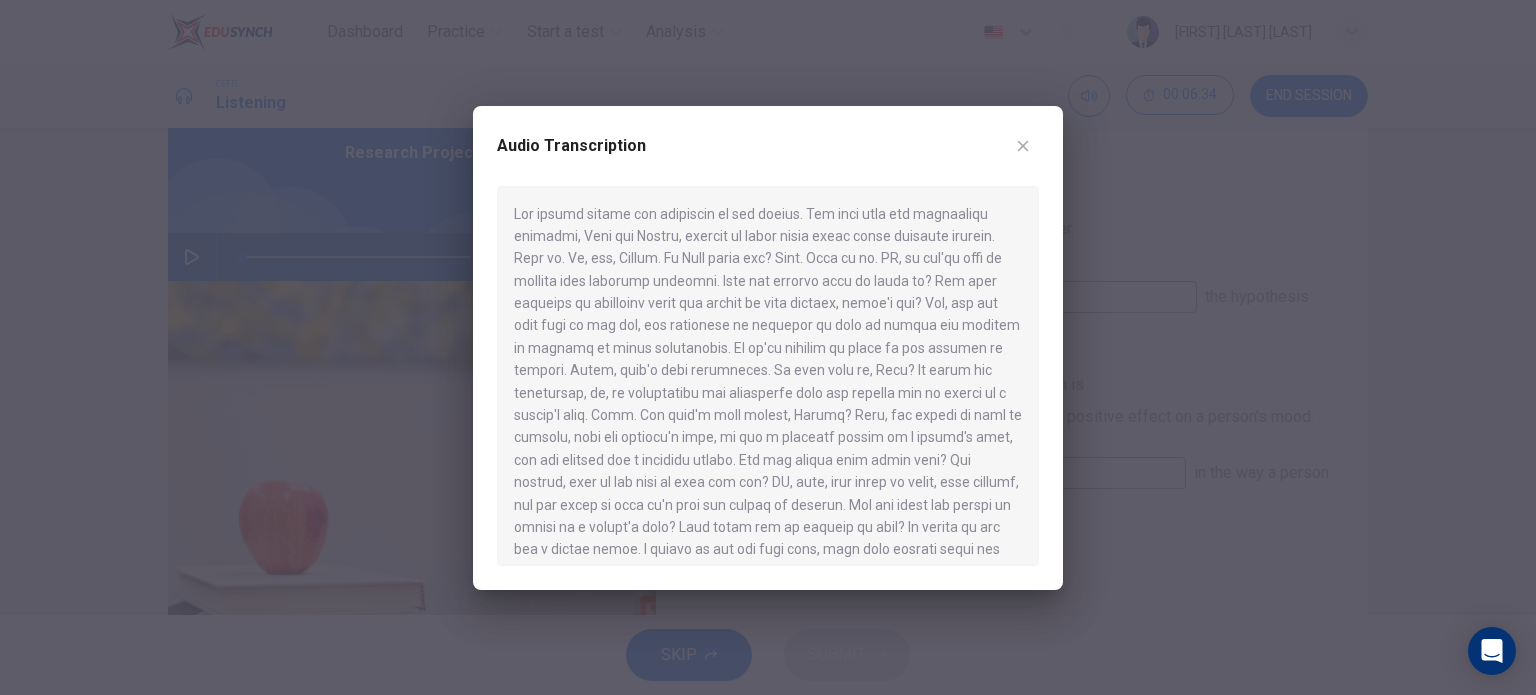click at bounding box center [768, 347] 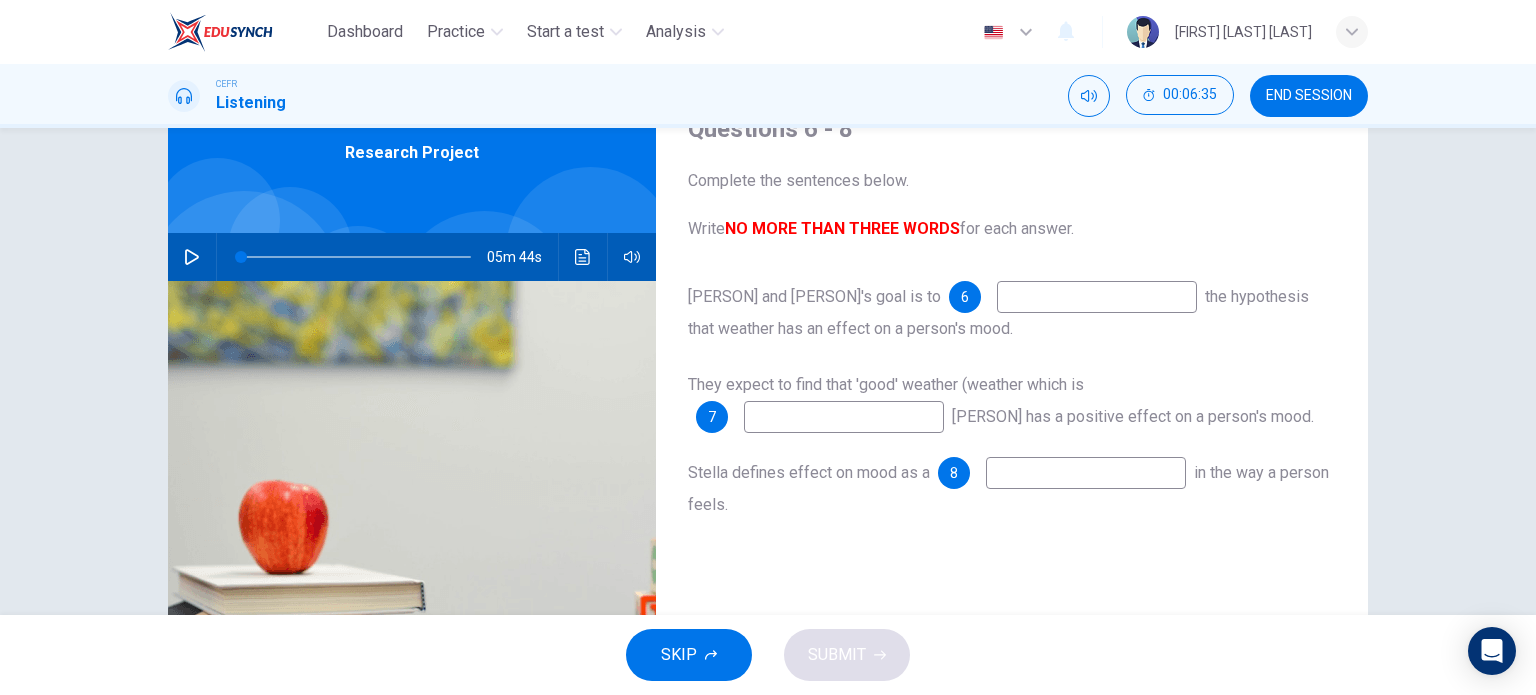 click on "05m 44s" at bounding box center [412, 257] 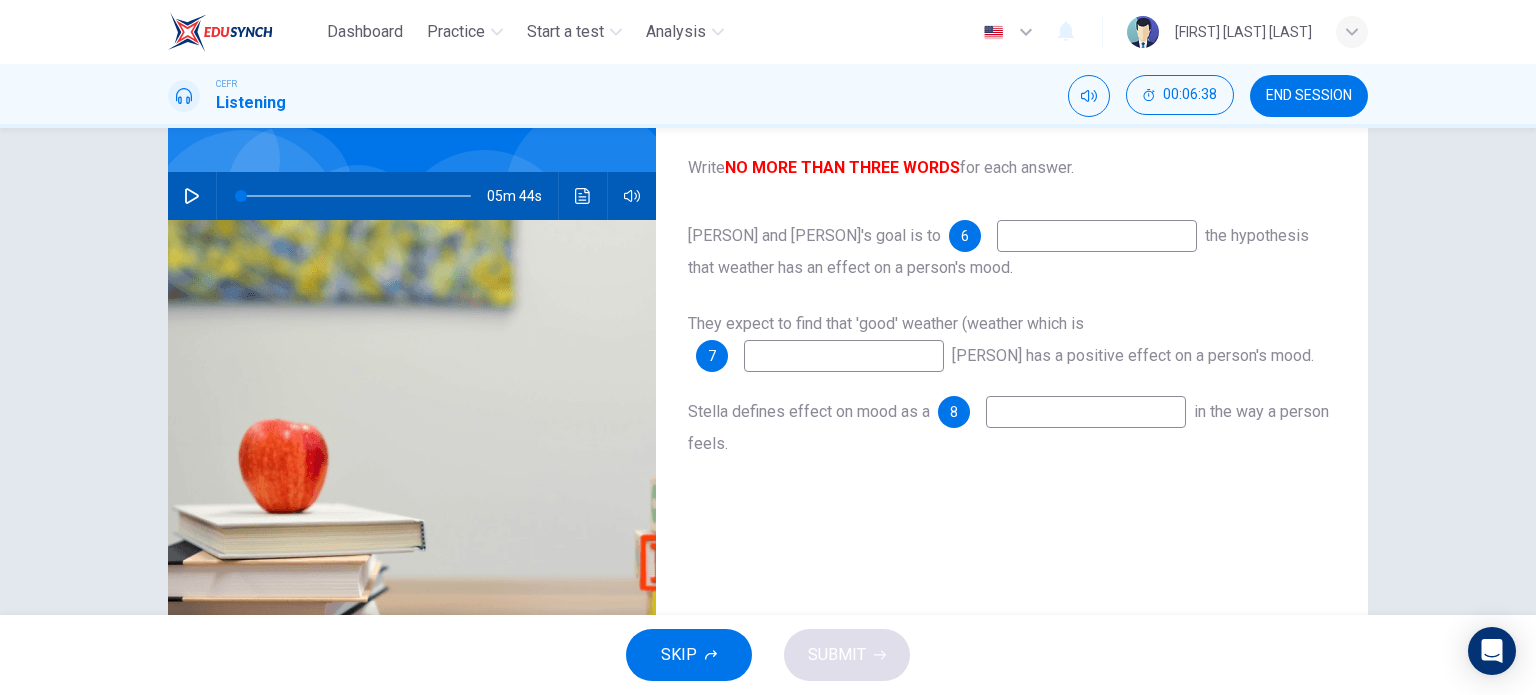 scroll, scrollTop: 159, scrollLeft: 0, axis: vertical 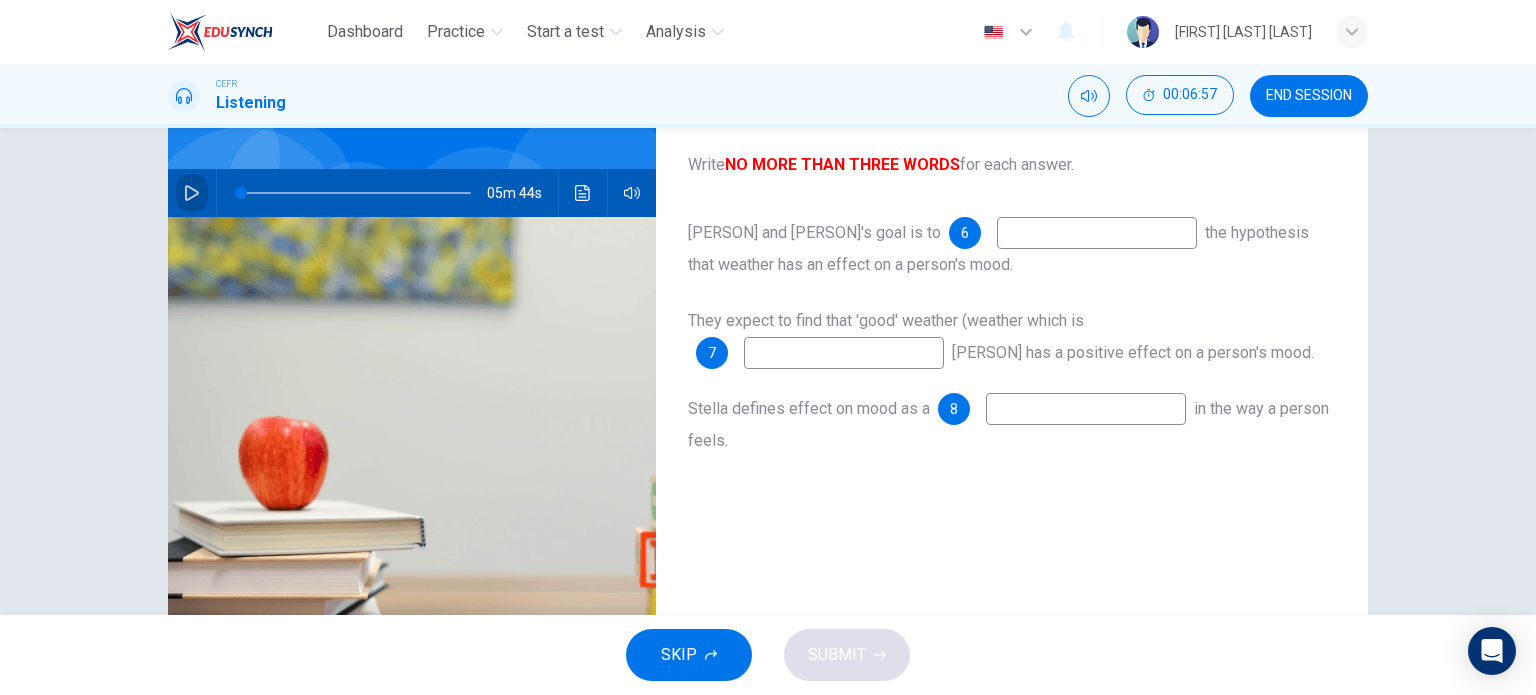 click at bounding box center [192, 193] 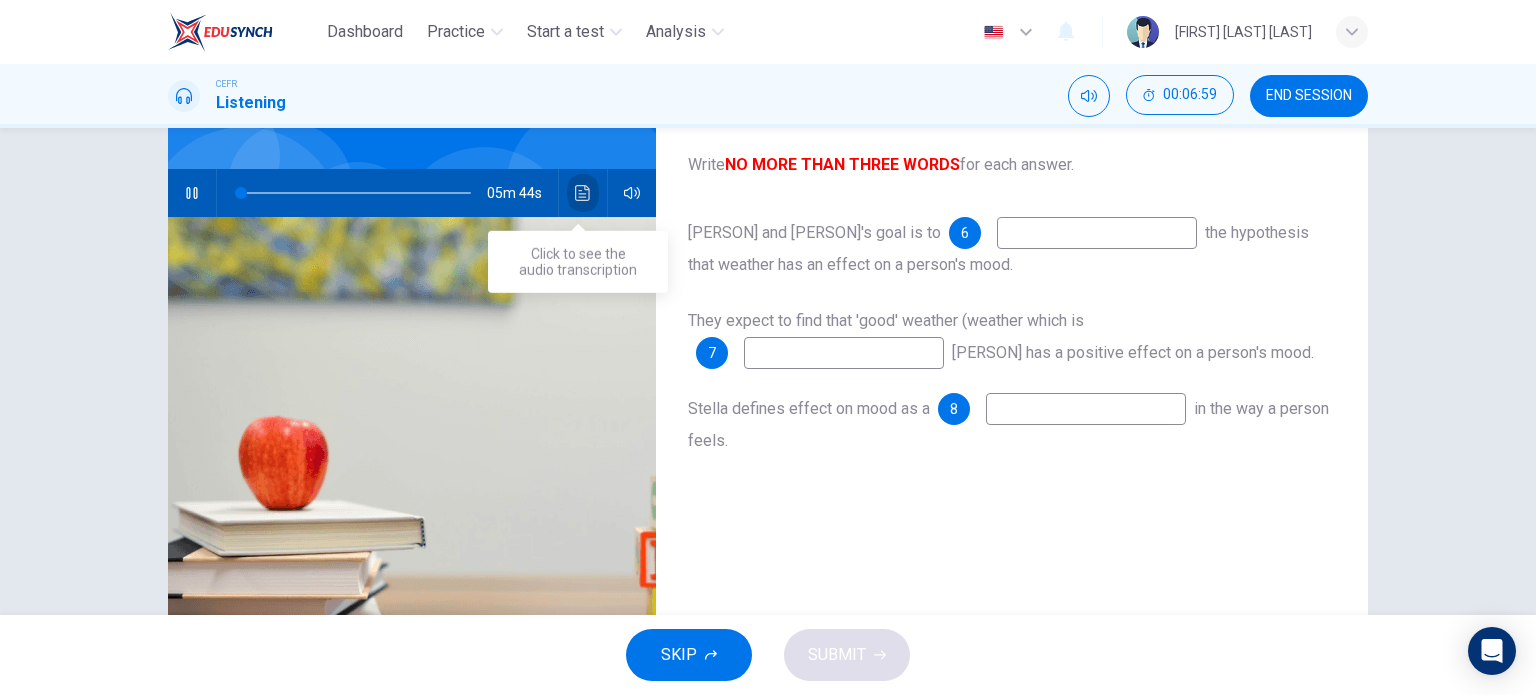 click at bounding box center (583, 193) 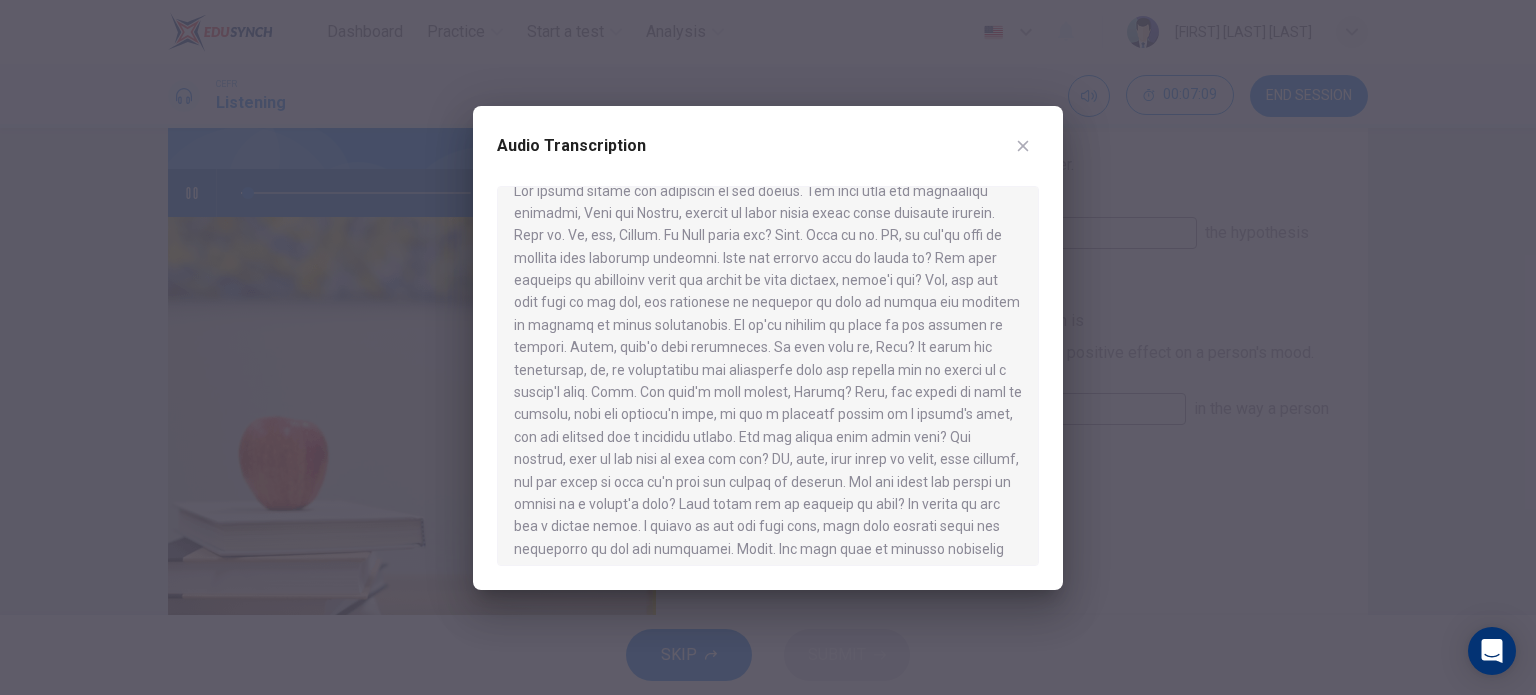 scroll, scrollTop: 24, scrollLeft: 0, axis: vertical 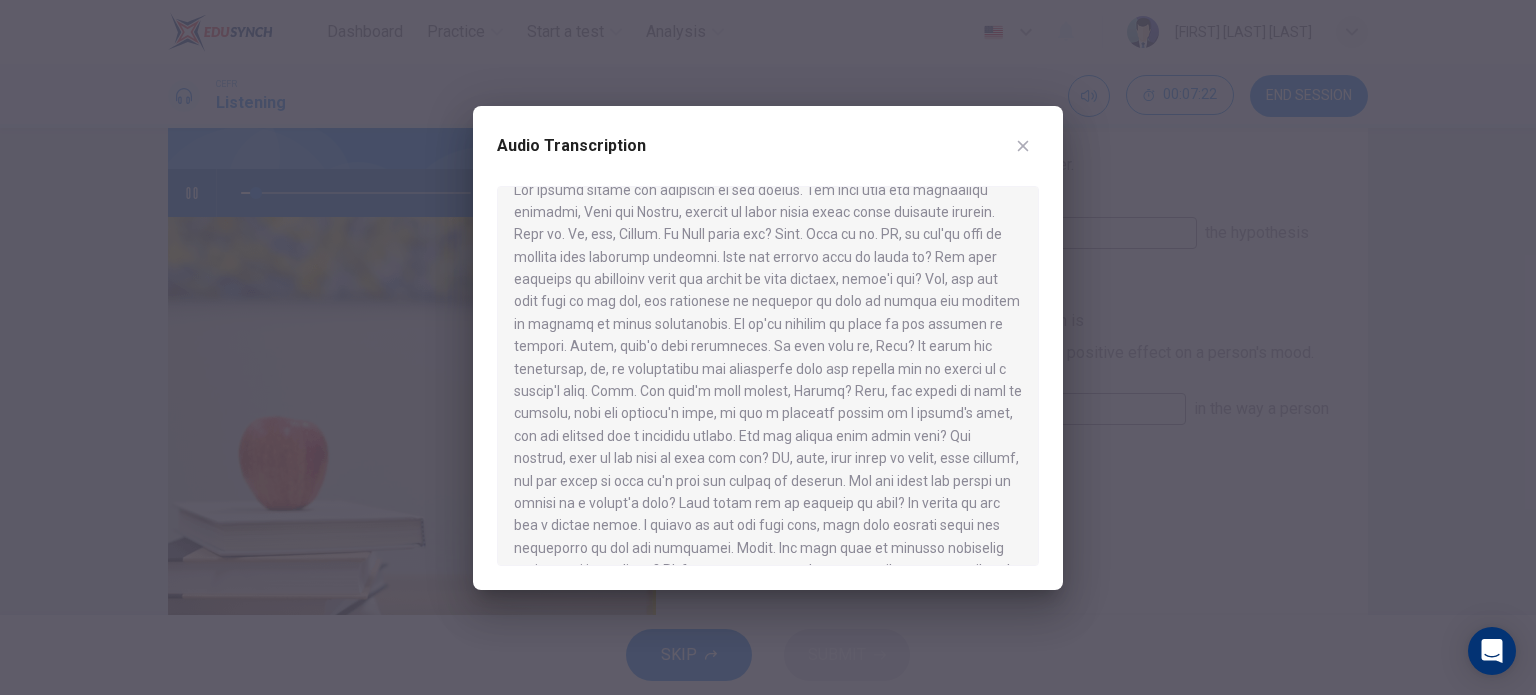 type 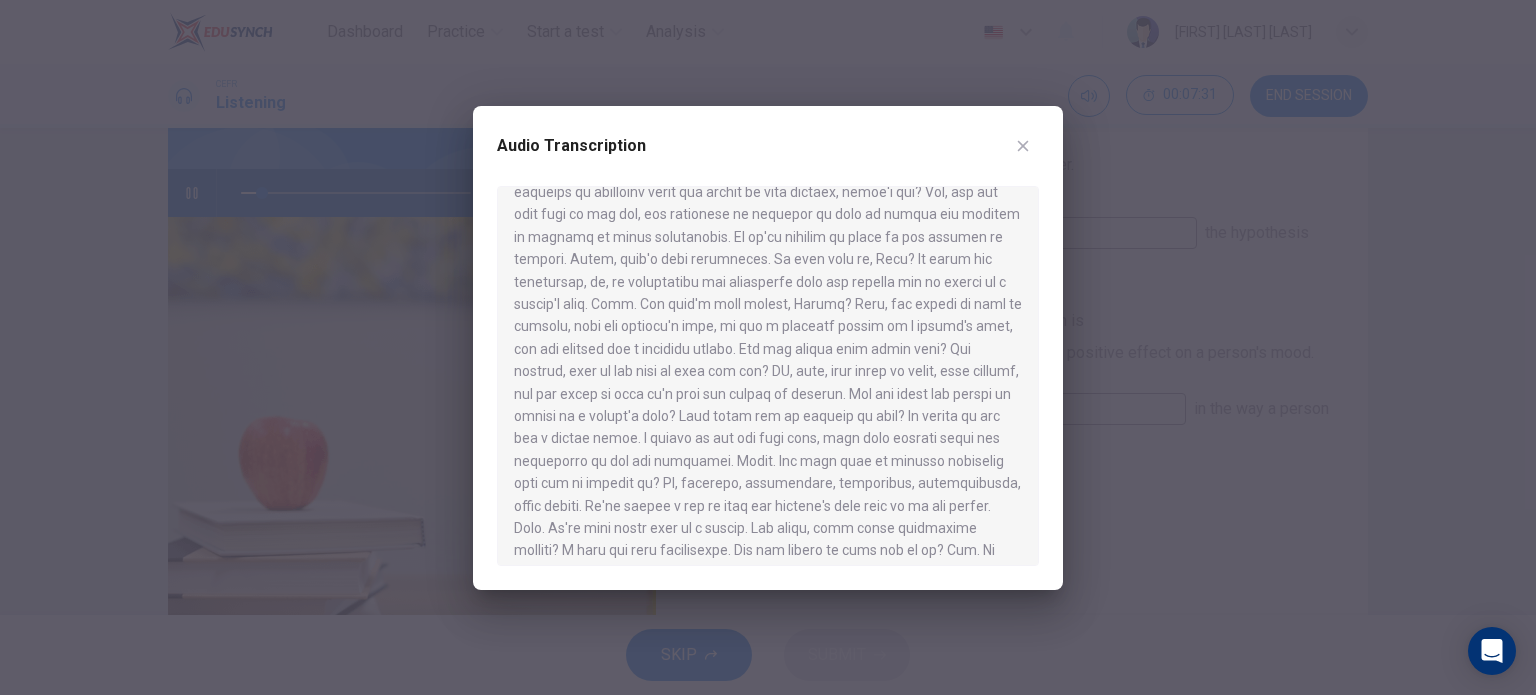 scroll, scrollTop: 112, scrollLeft: 0, axis: vertical 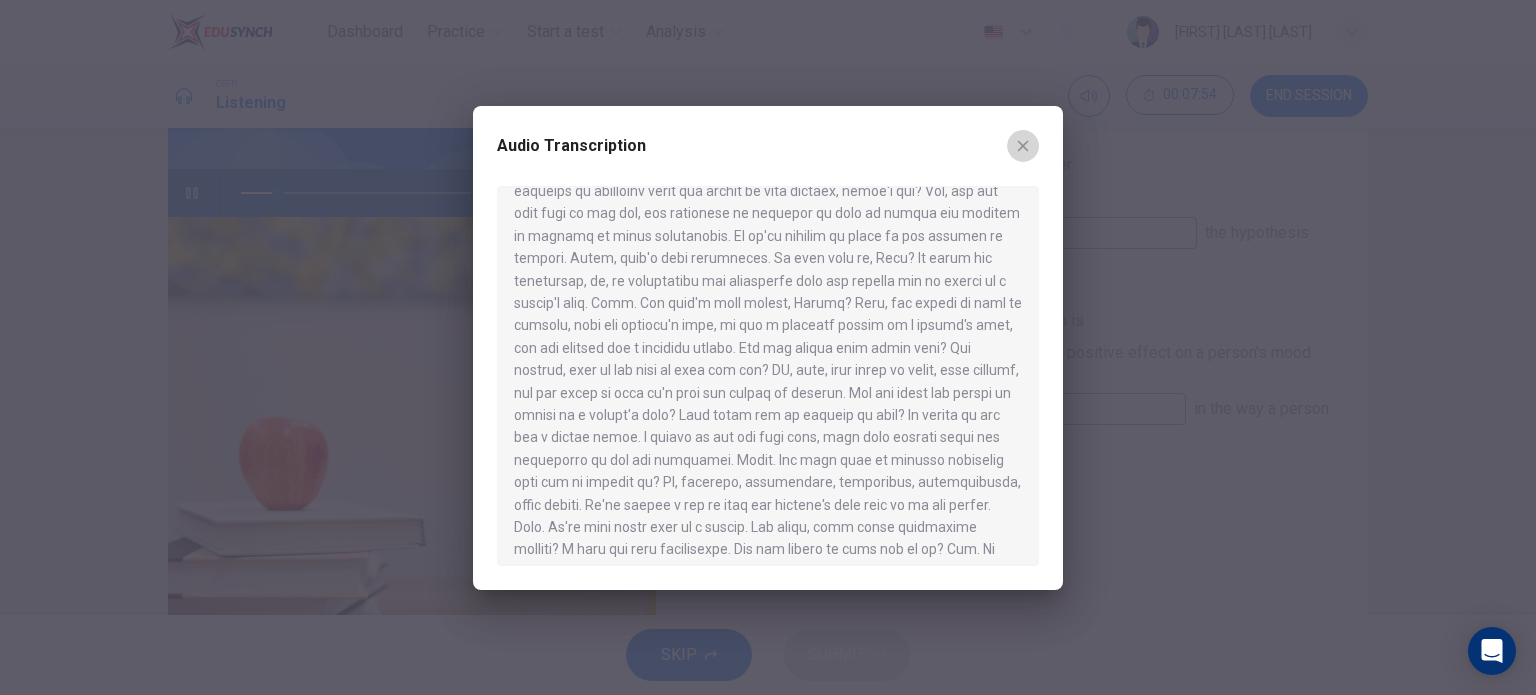 click at bounding box center [1023, 145] 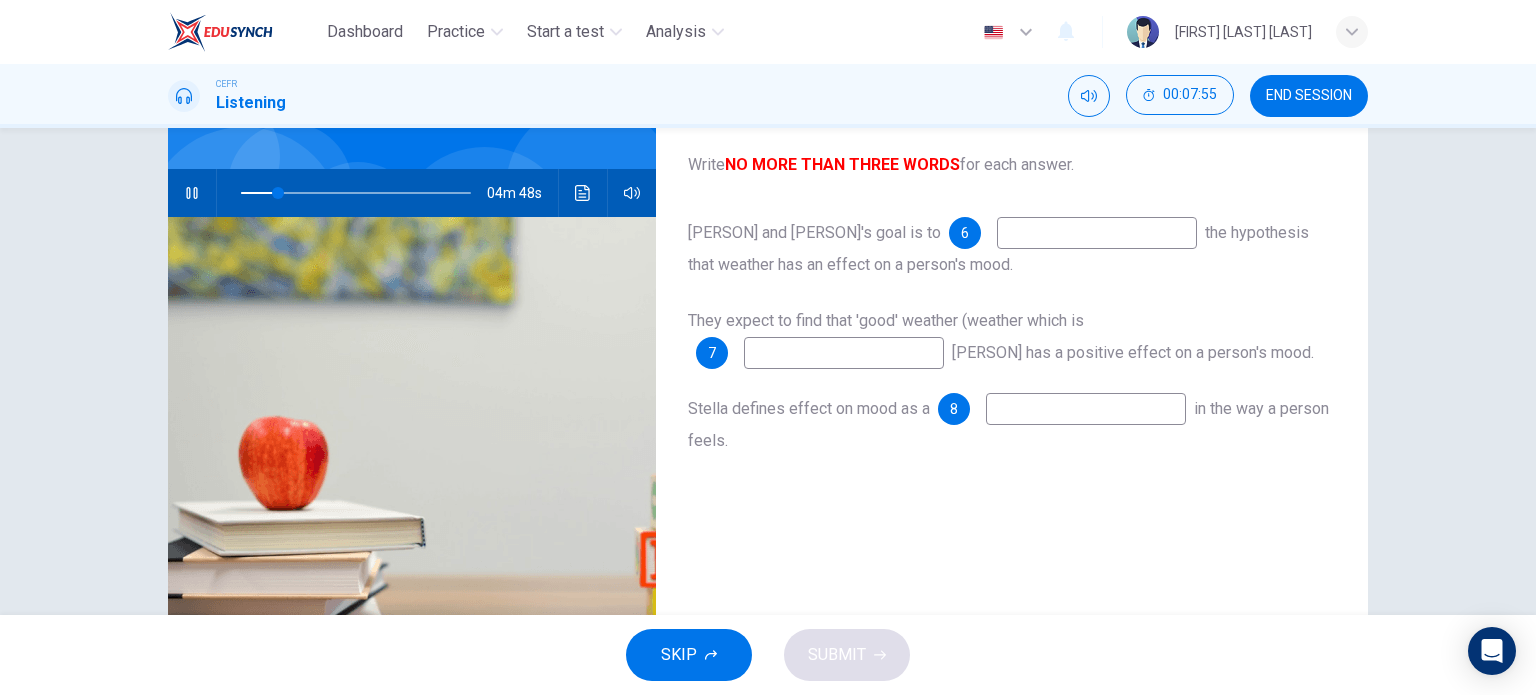 scroll, scrollTop: 110, scrollLeft: 0, axis: vertical 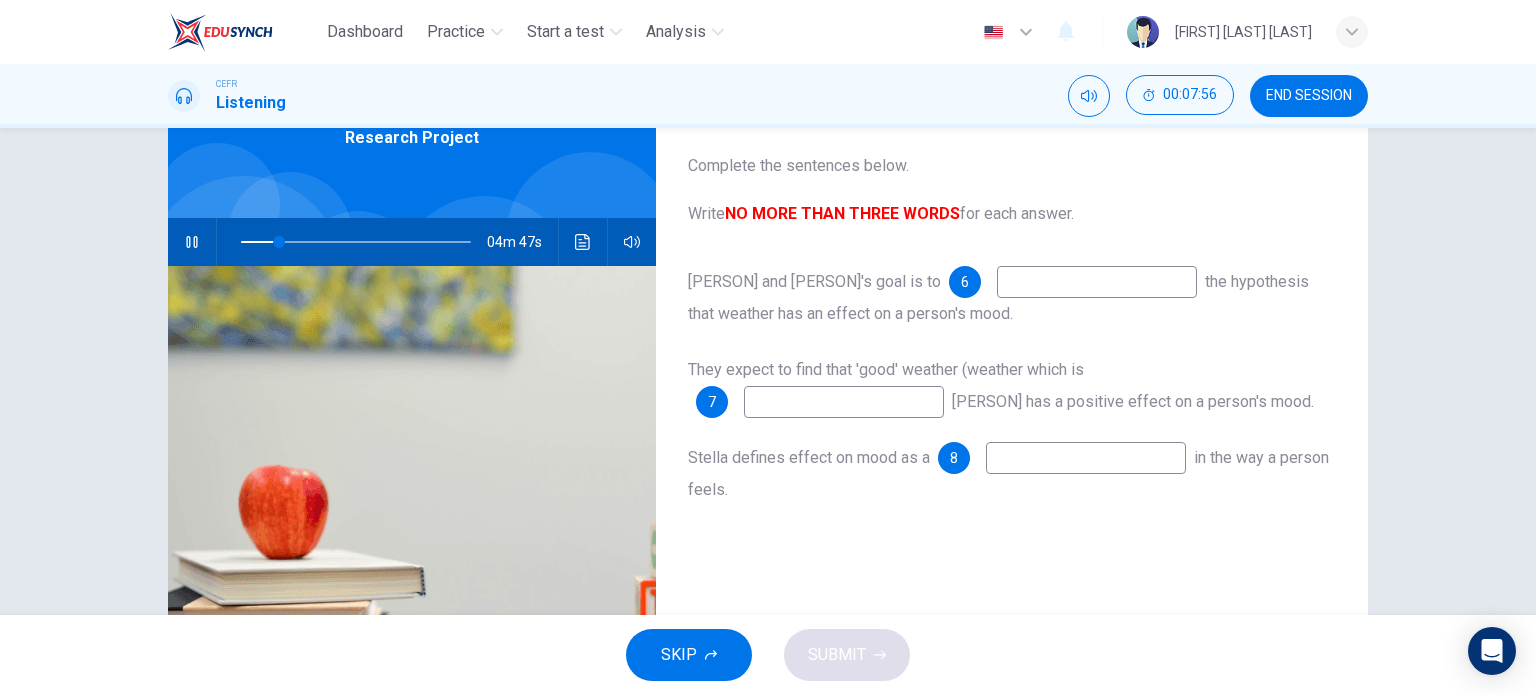 click at bounding box center [1097, 282] 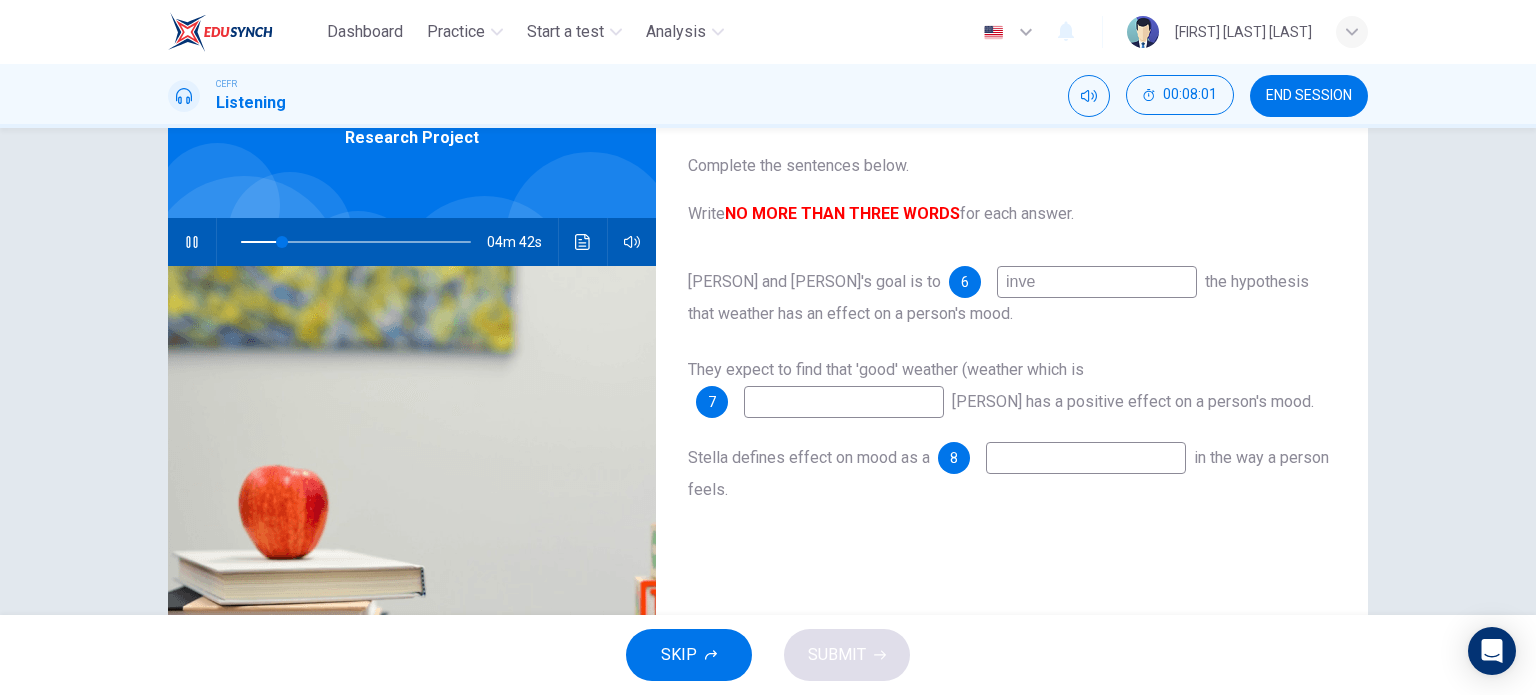 click at bounding box center [192, 242] 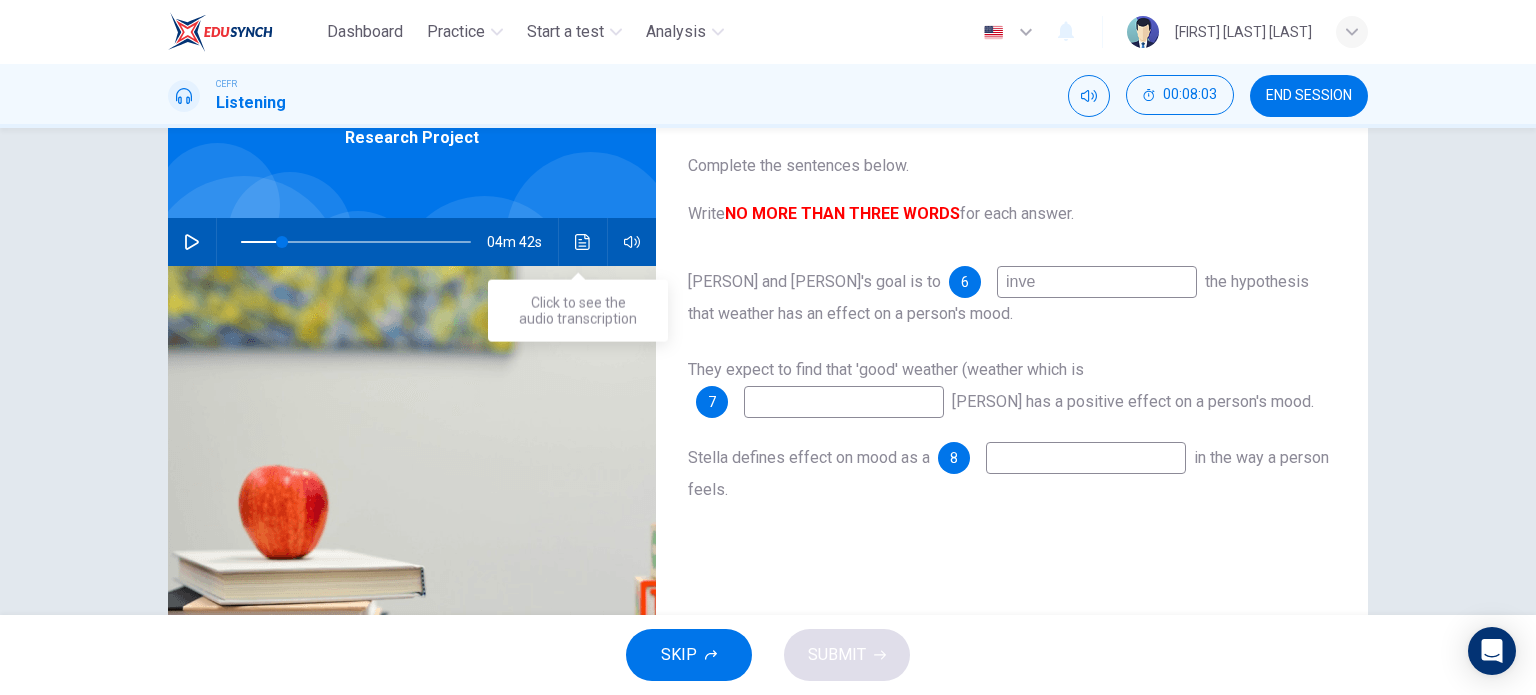 click at bounding box center [583, 242] 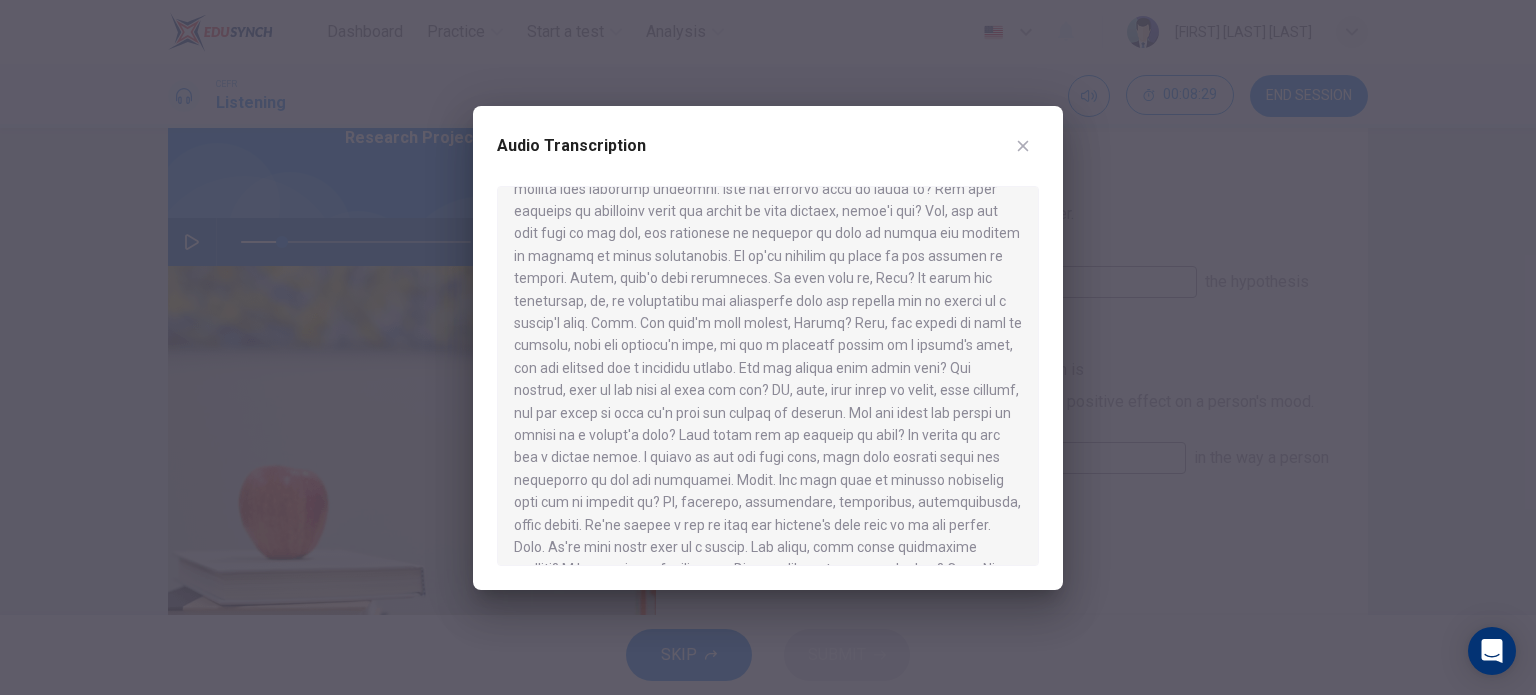 scroll, scrollTop: 90, scrollLeft: 0, axis: vertical 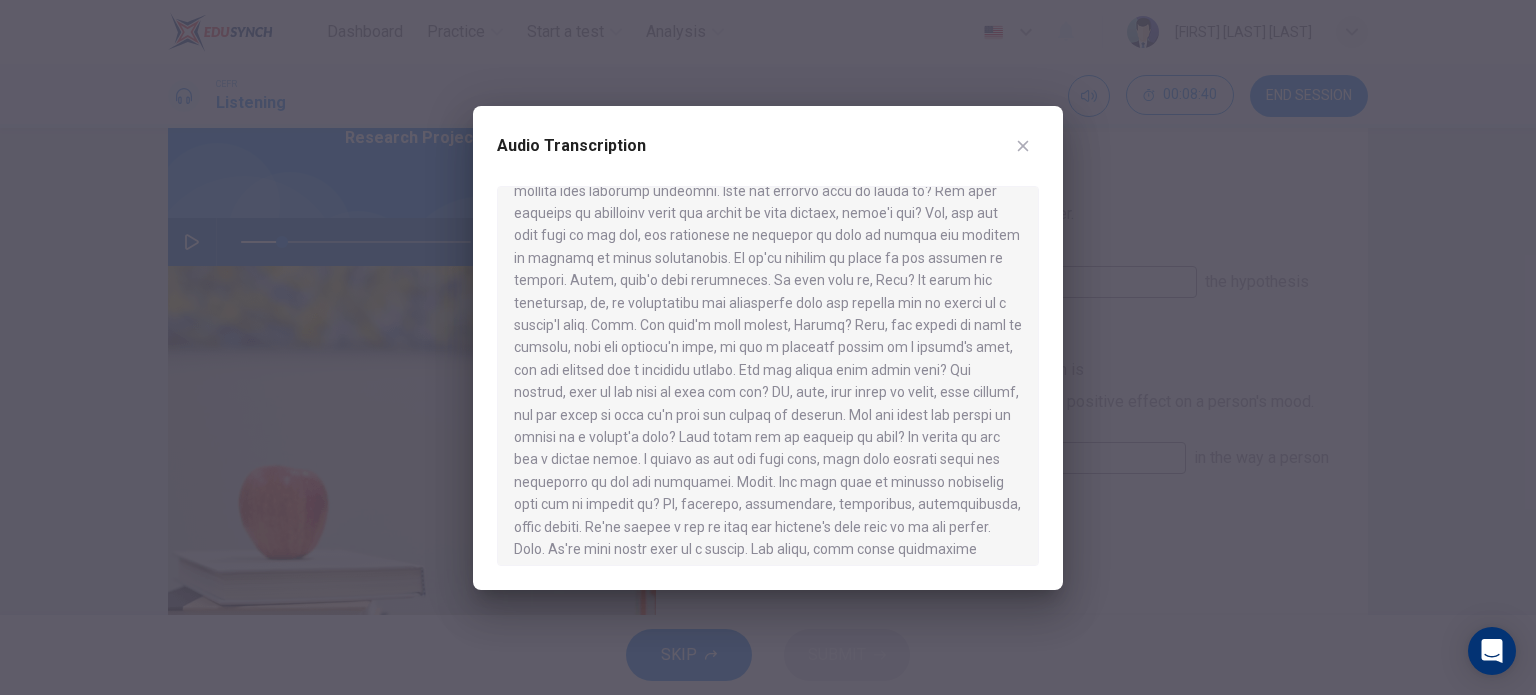 drag, startPoint x: 671, startPoint y: 303, endPoint x: 817, endPoint y: 296, distance: 146.16771 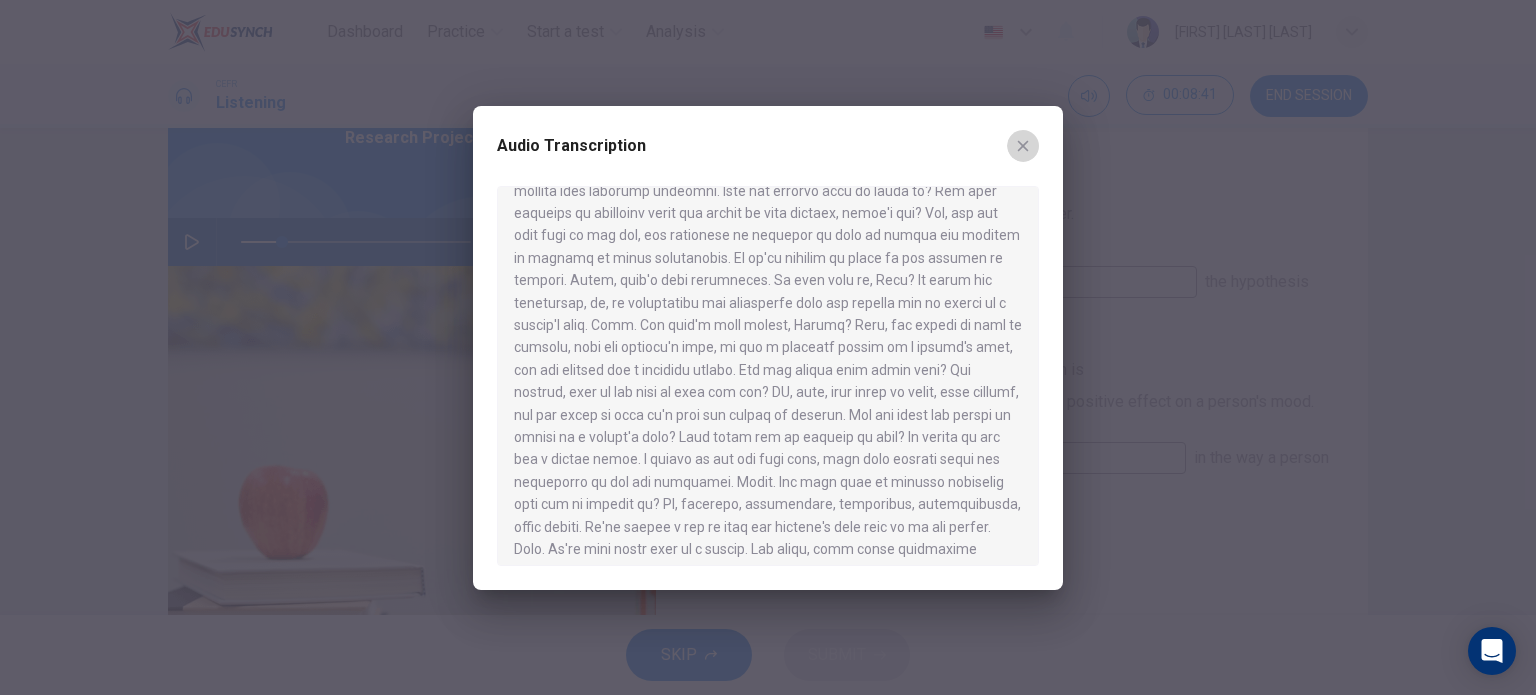 click at bounding box center (1023, 146) 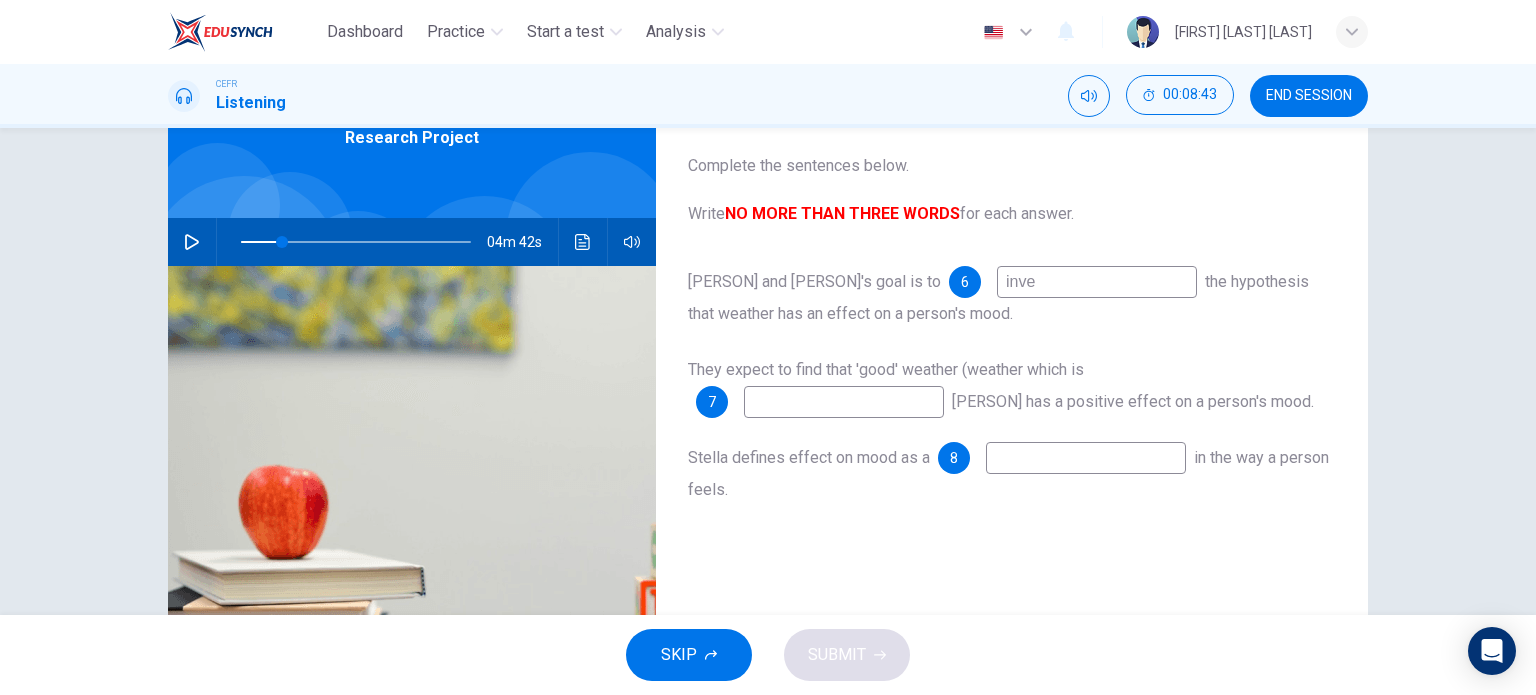 click on "inve" at bounding box center (1097, 282) 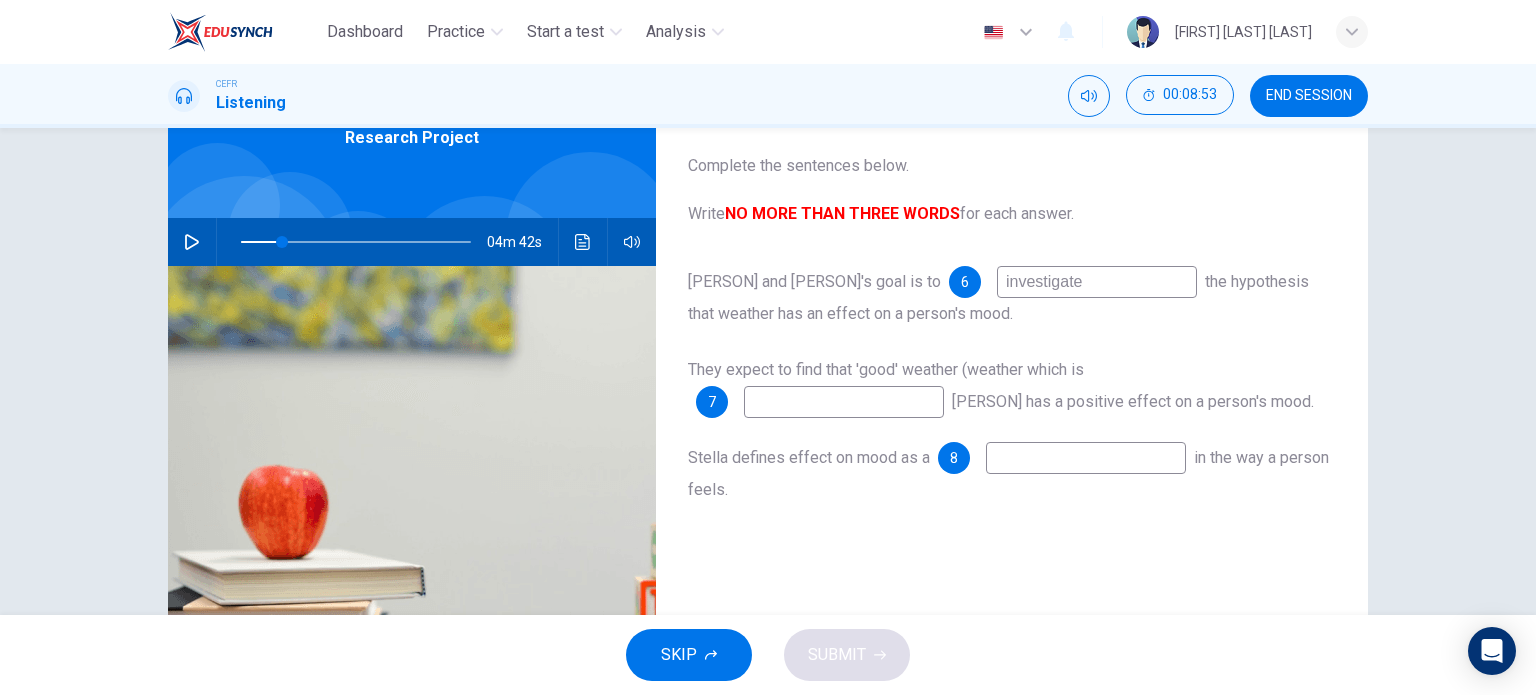 click on "investigate" at bounding box center [1097, 282] 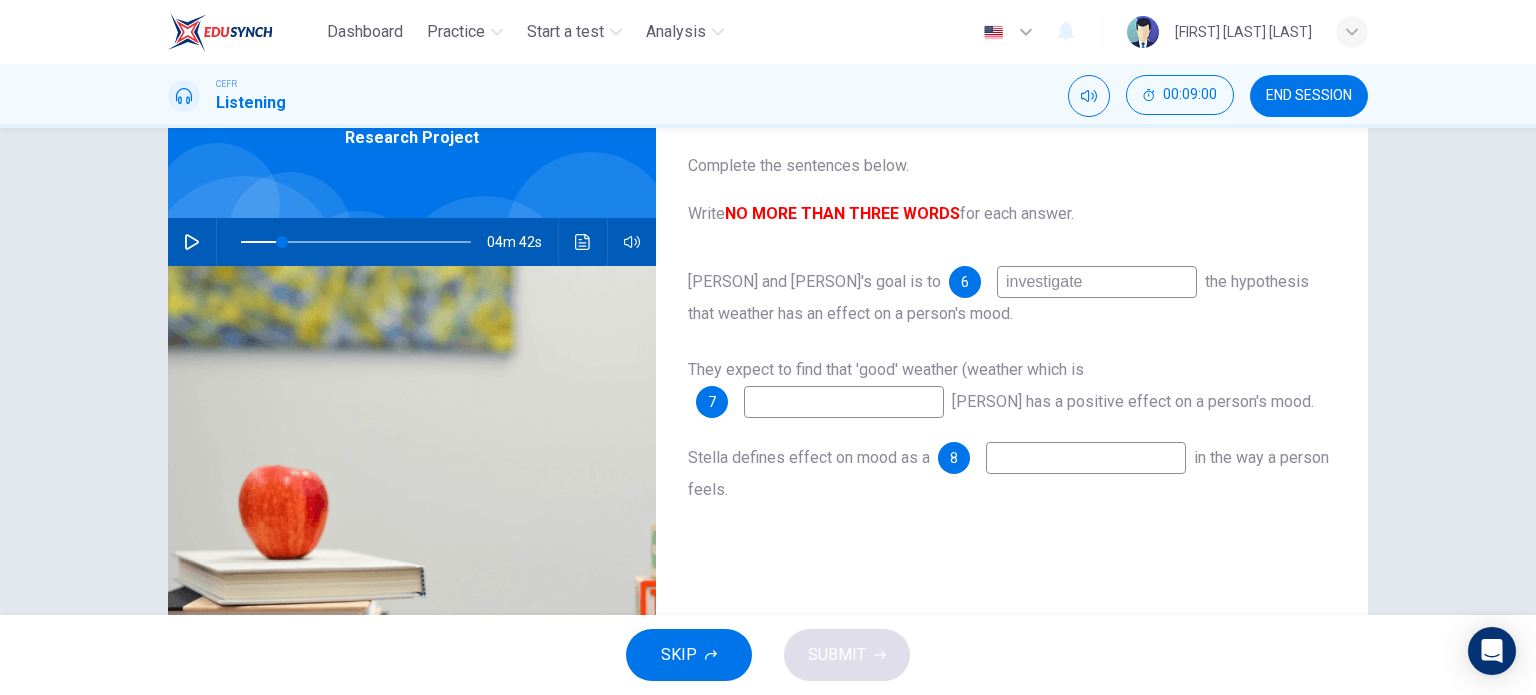 type on "investigate" 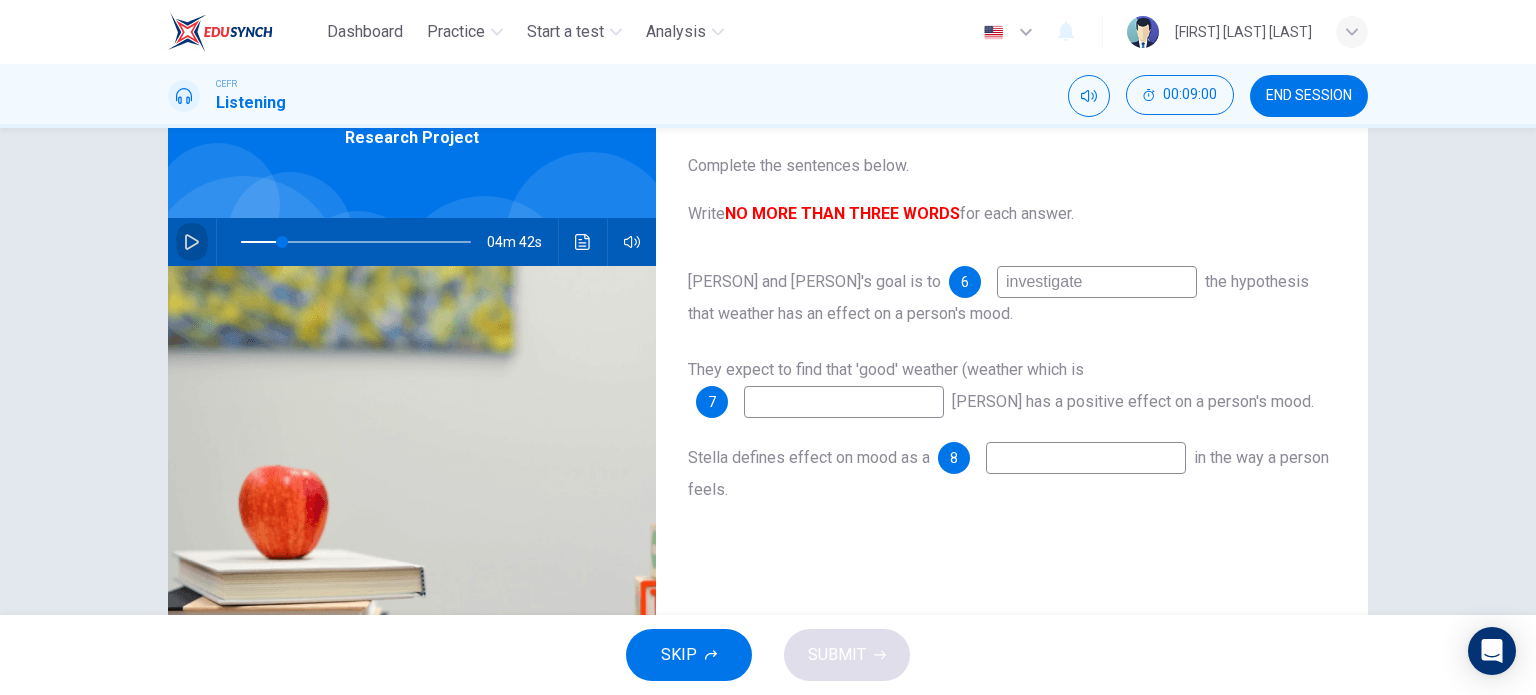 click at bounding box center [192, 242] 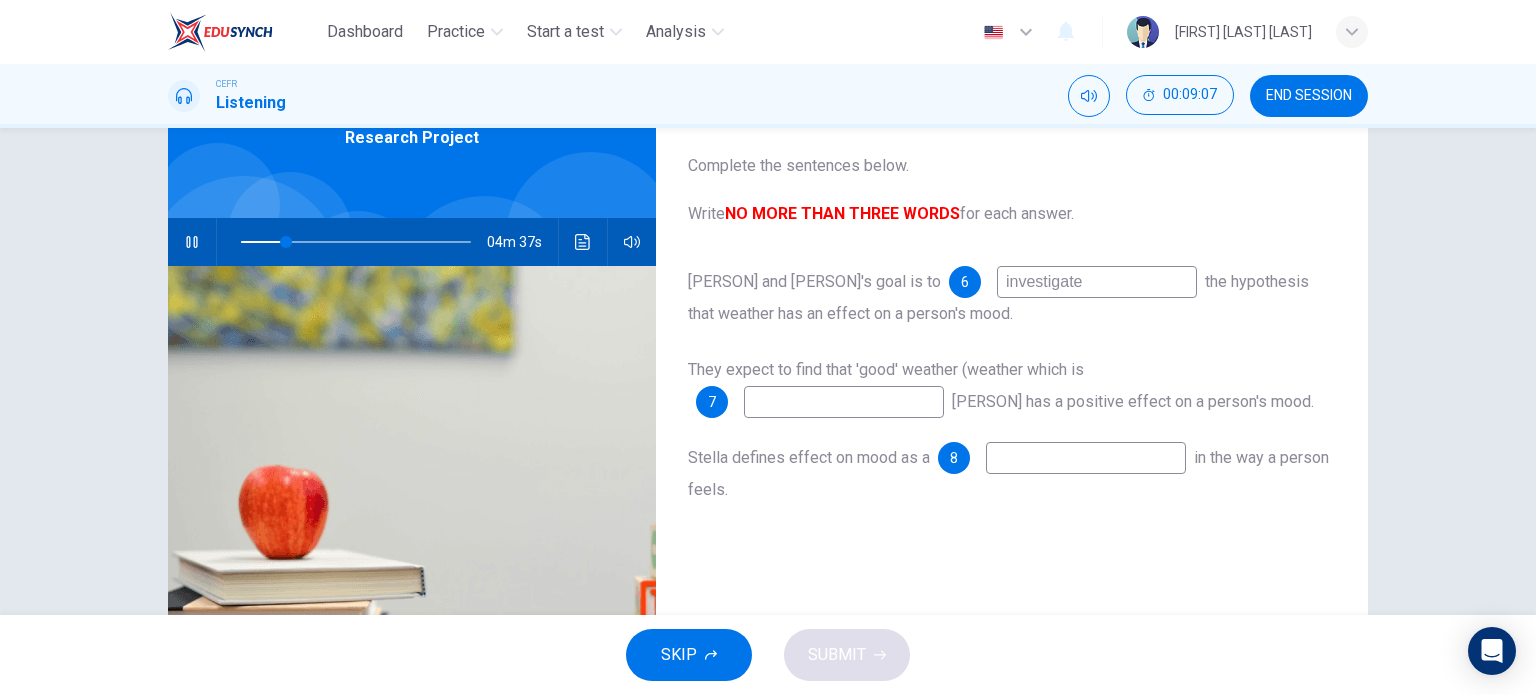 click at bounding box center (1097, 282) 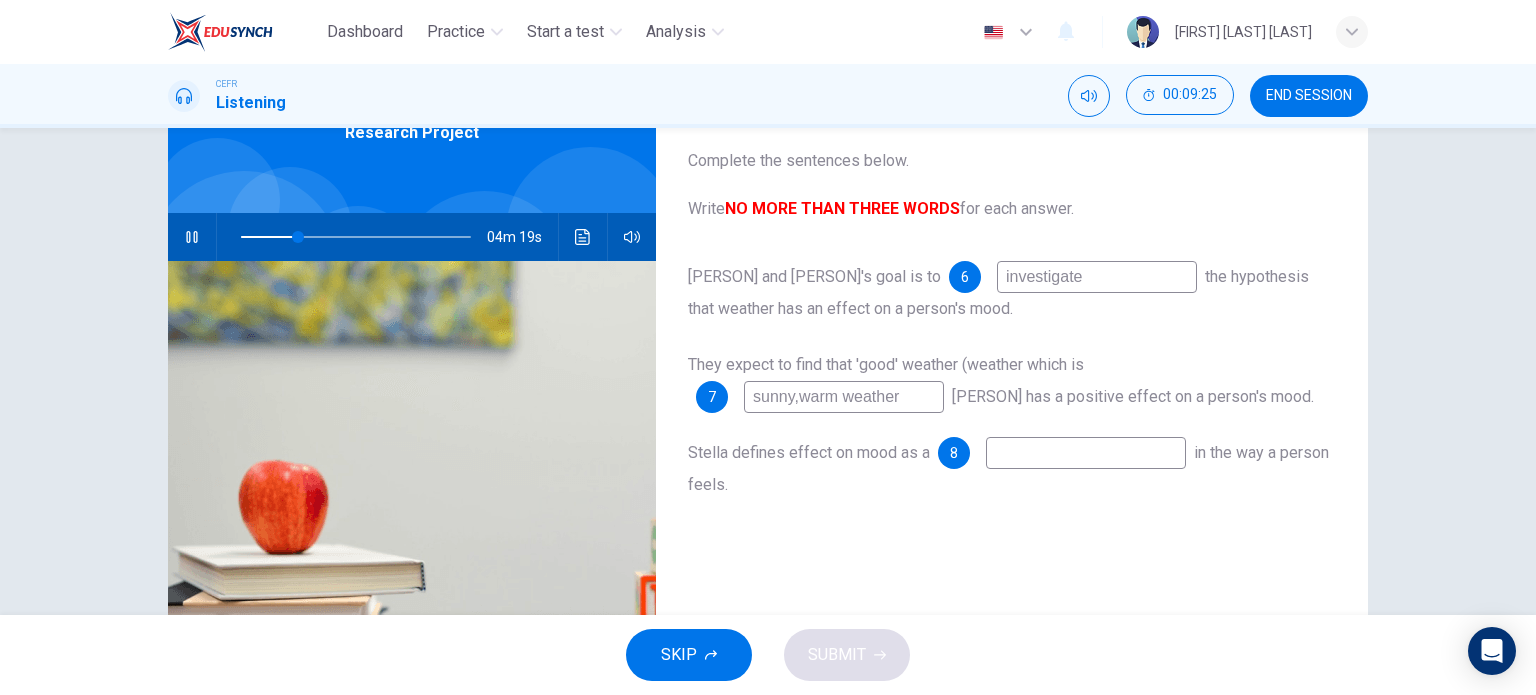 scroll, scrollTop: 114, scrollLeft: 0, axis: vertical 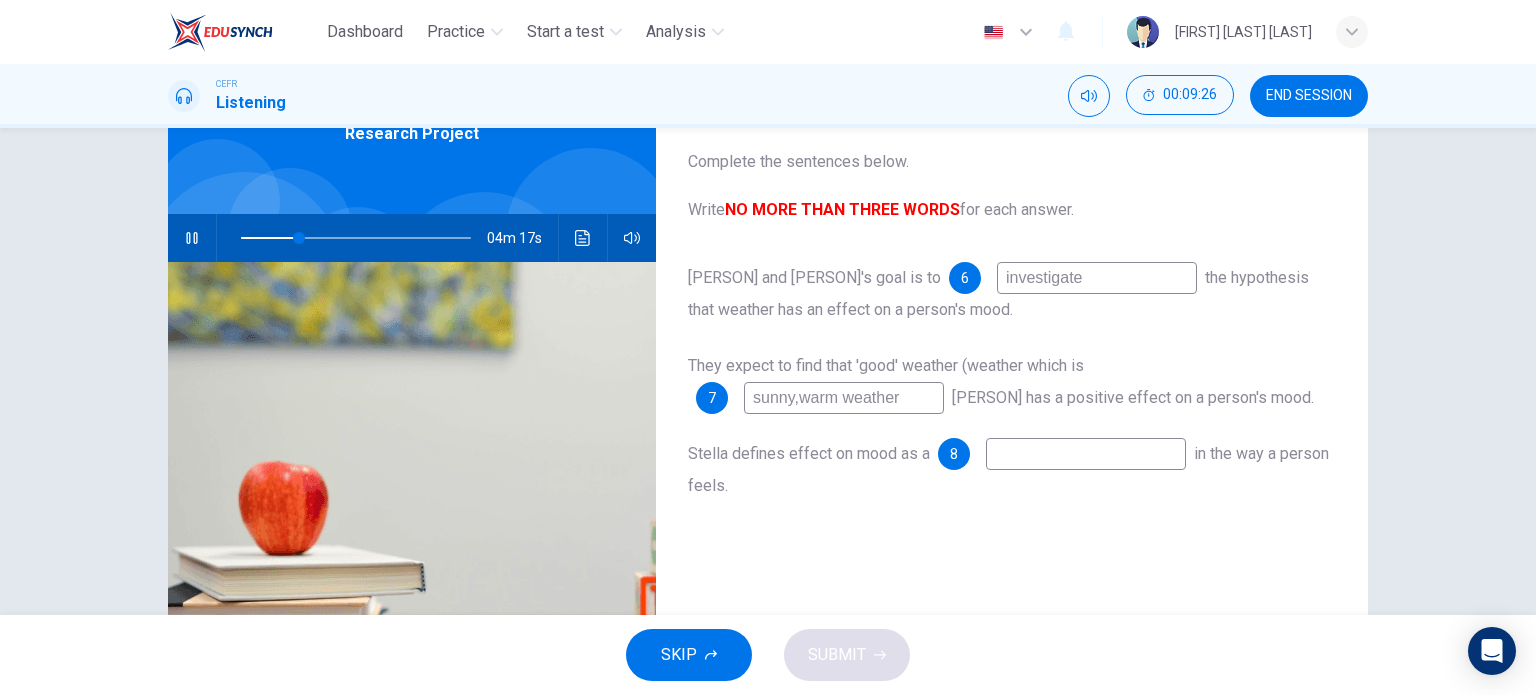type on "sunny,warm weather" 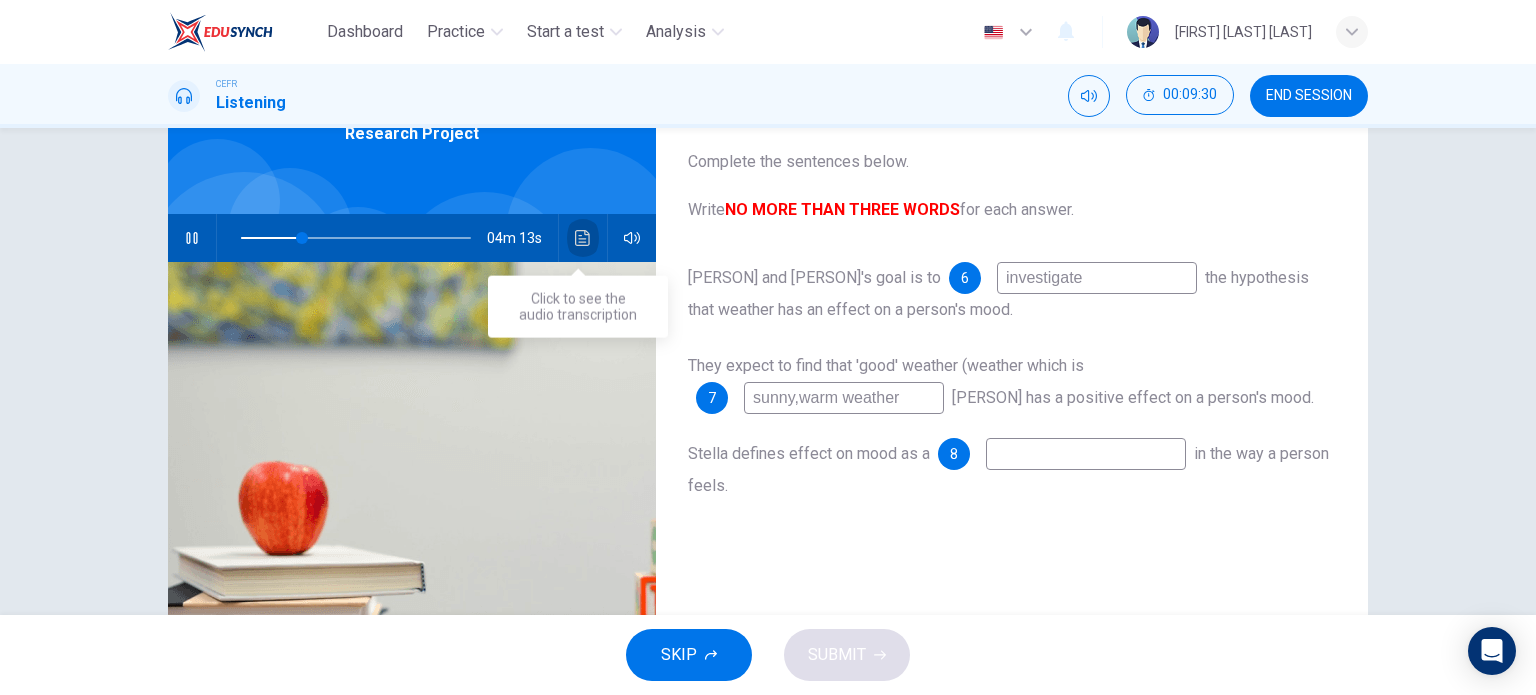 click at bounding box center [583, 238] 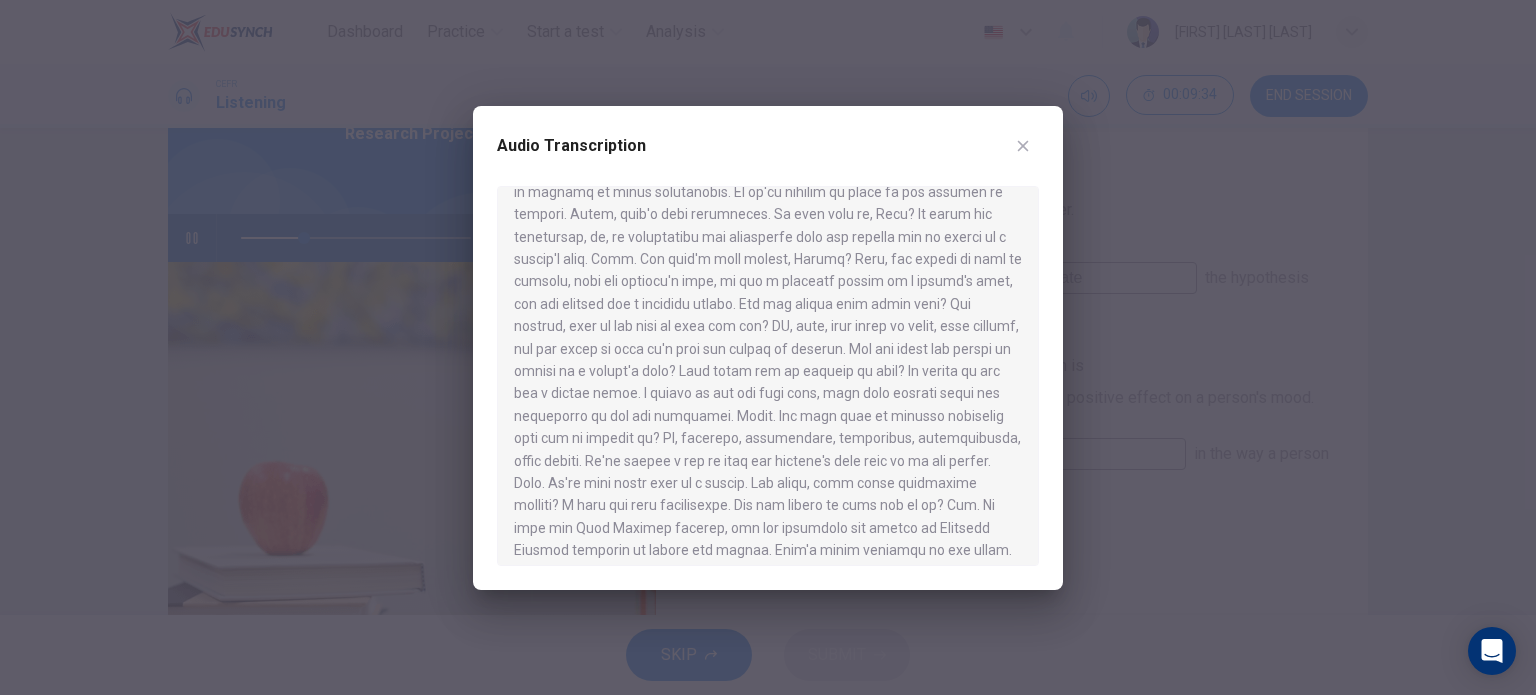 scroll, scrollTop: 158, scrollLeft: 0, axis: vertical 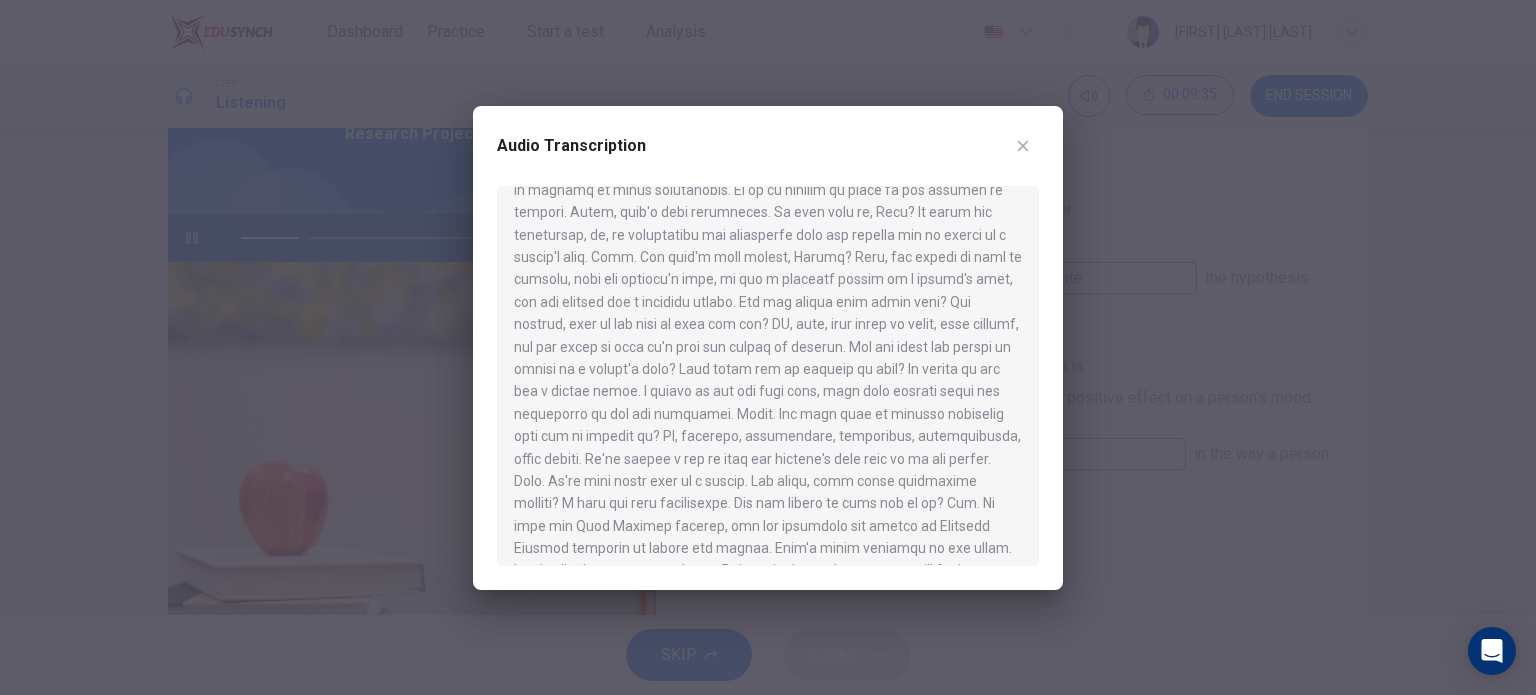 click at bounding box center [768, 347] 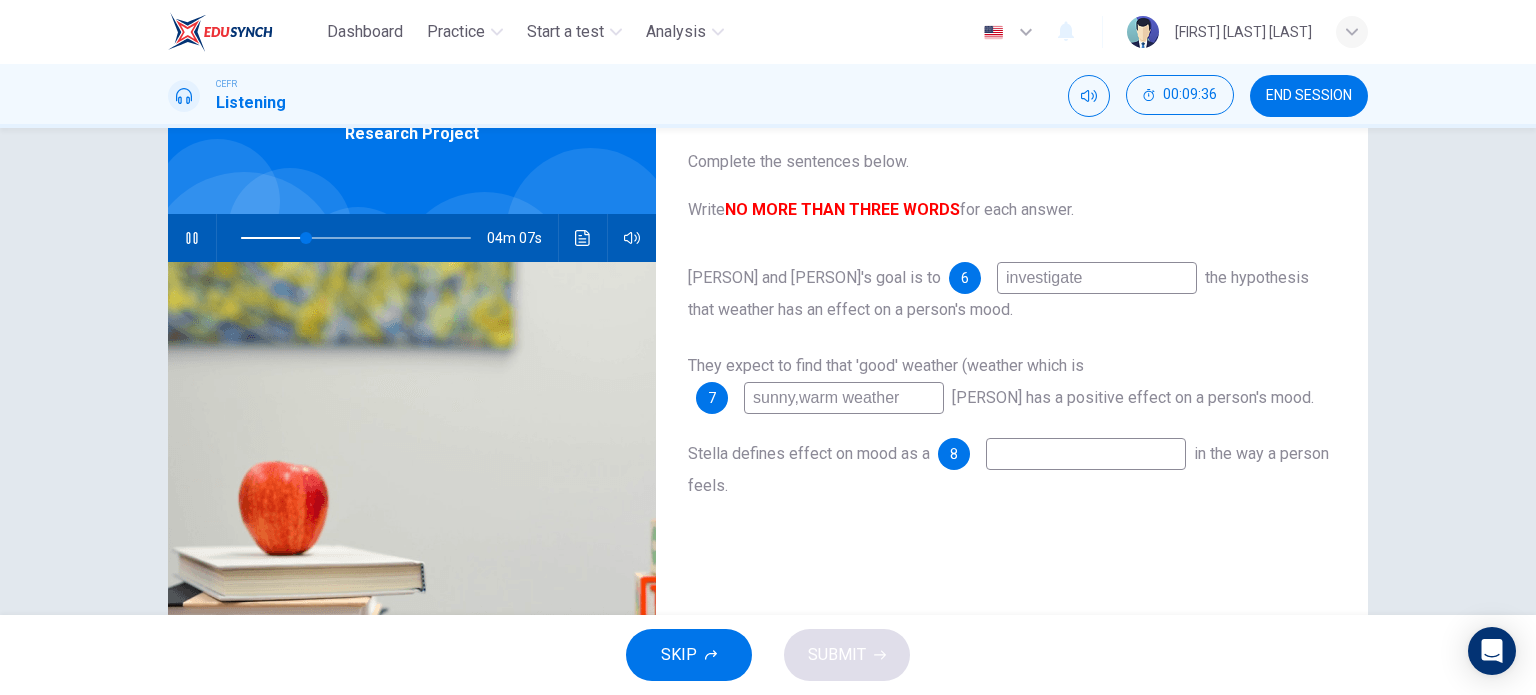 click at bounding box center (1097, 278) 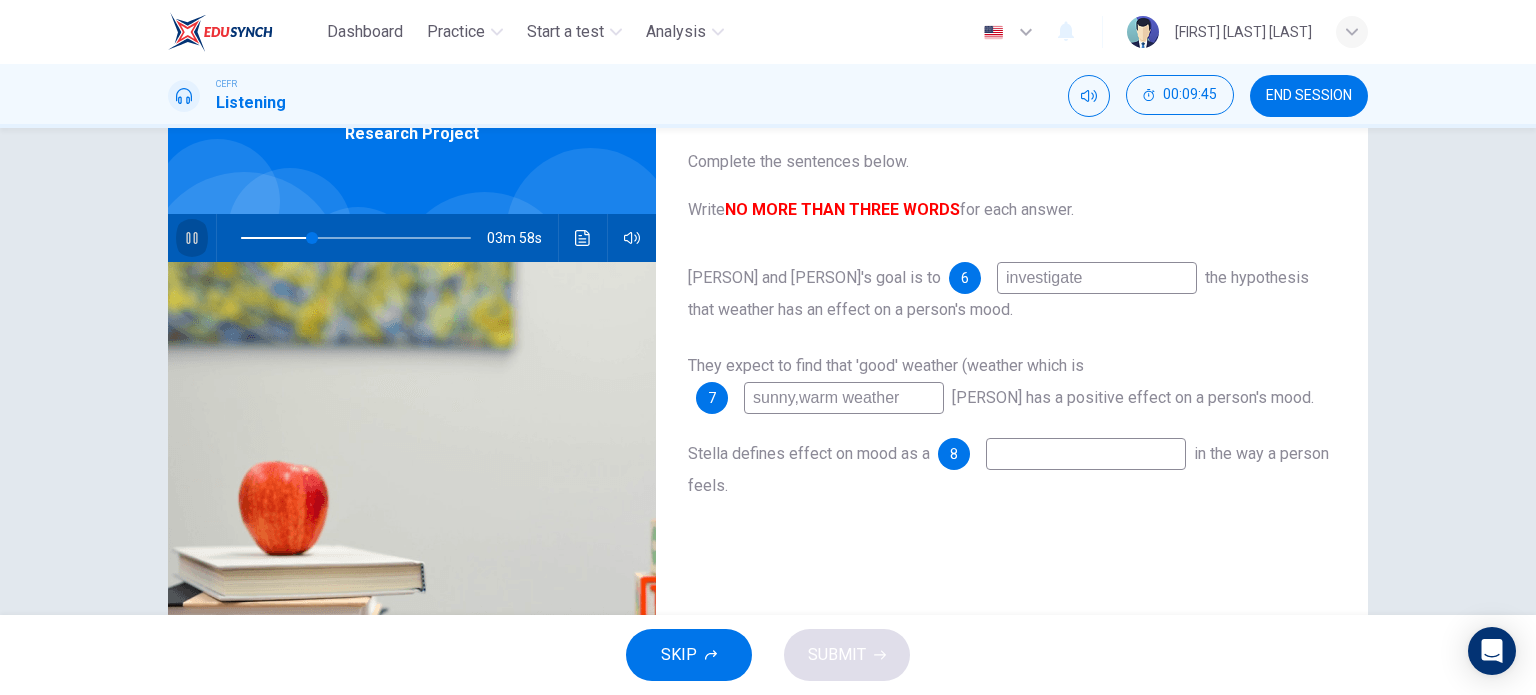 click at bounding box center (192, 238) 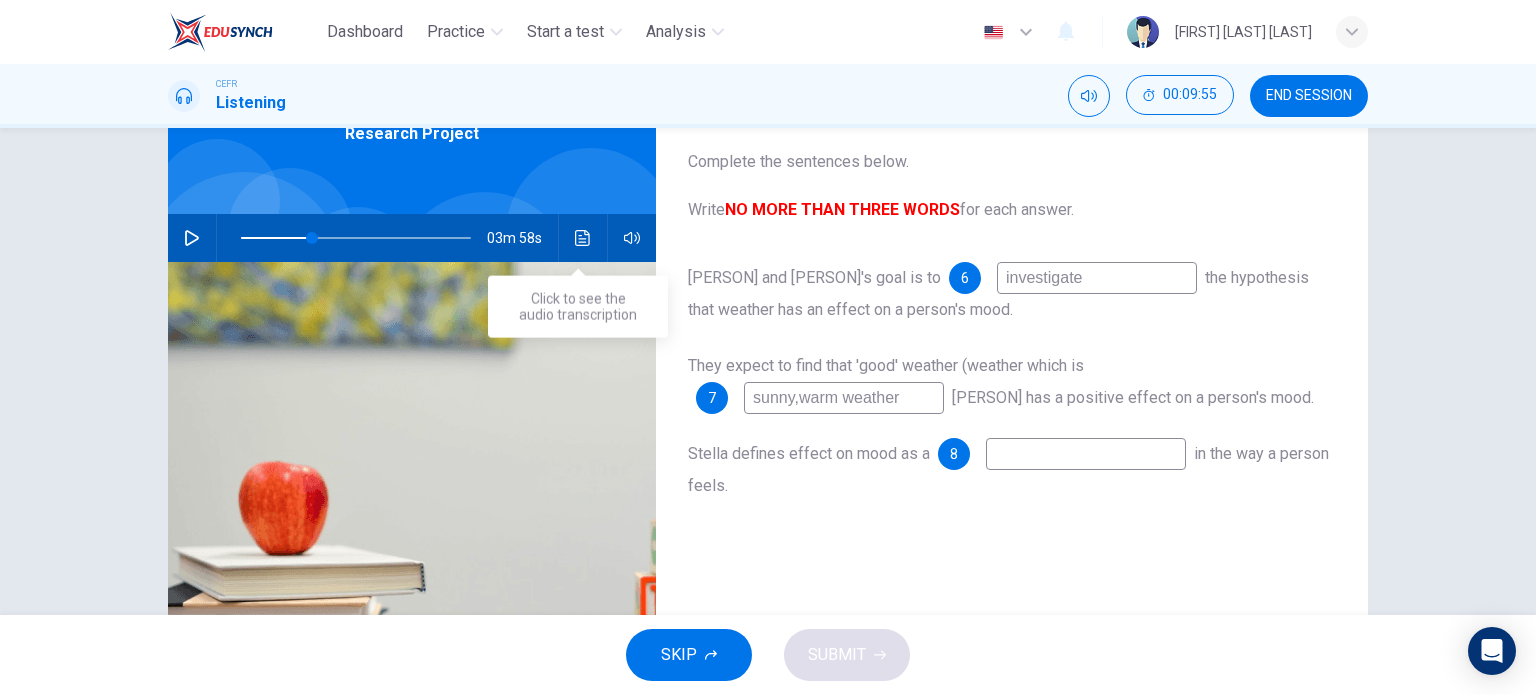 click at bounding box center [583, 238] 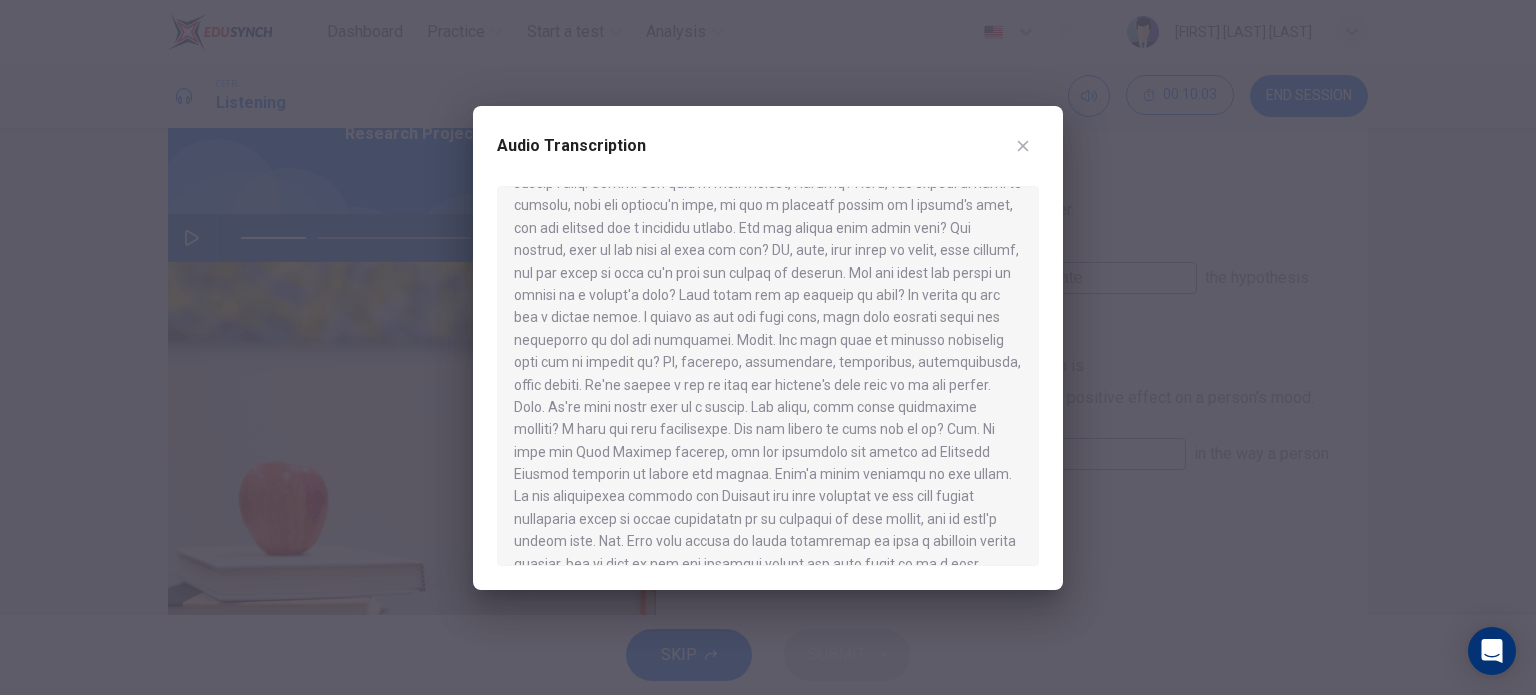 scroll, scrollTop: 234, scrollLeft: 0, axis: vertical 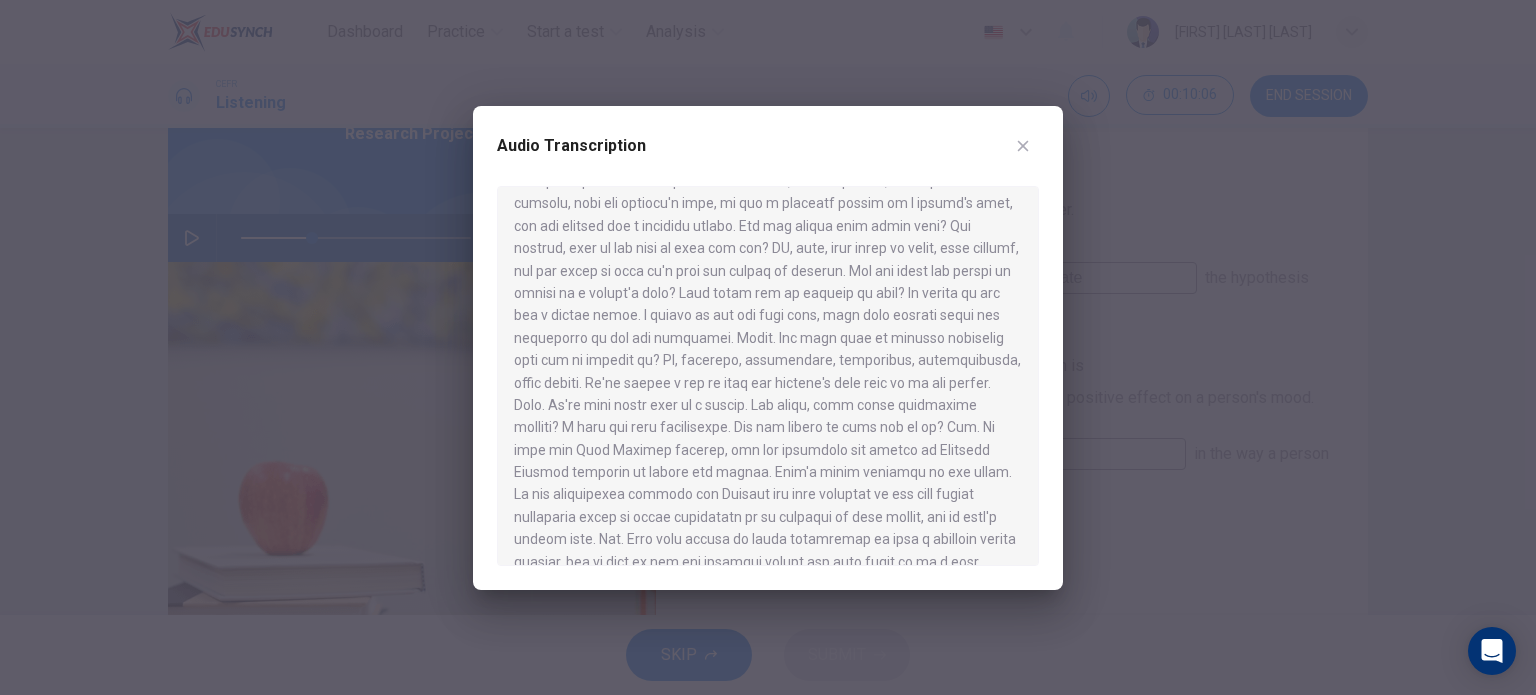 click at bounding box center (768, 347) 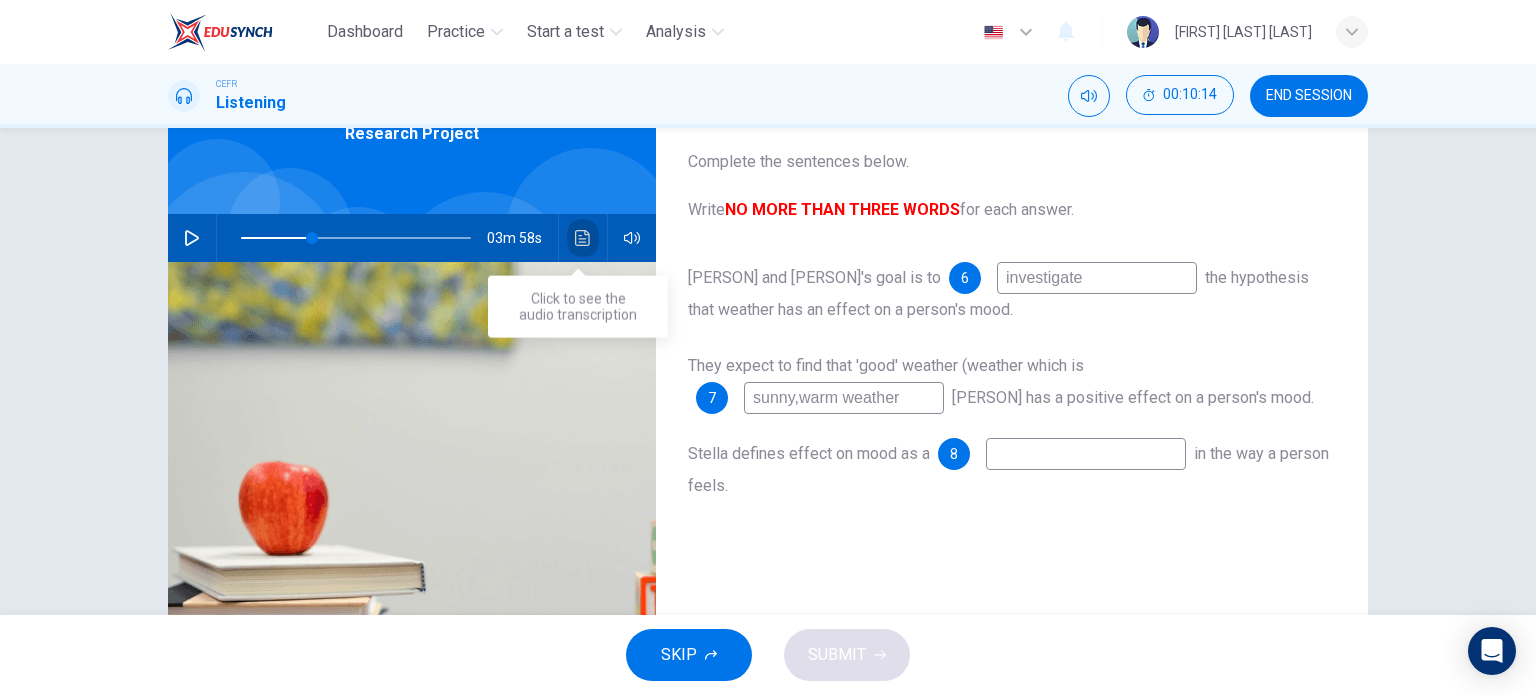 click at bounding box center [583, 238] 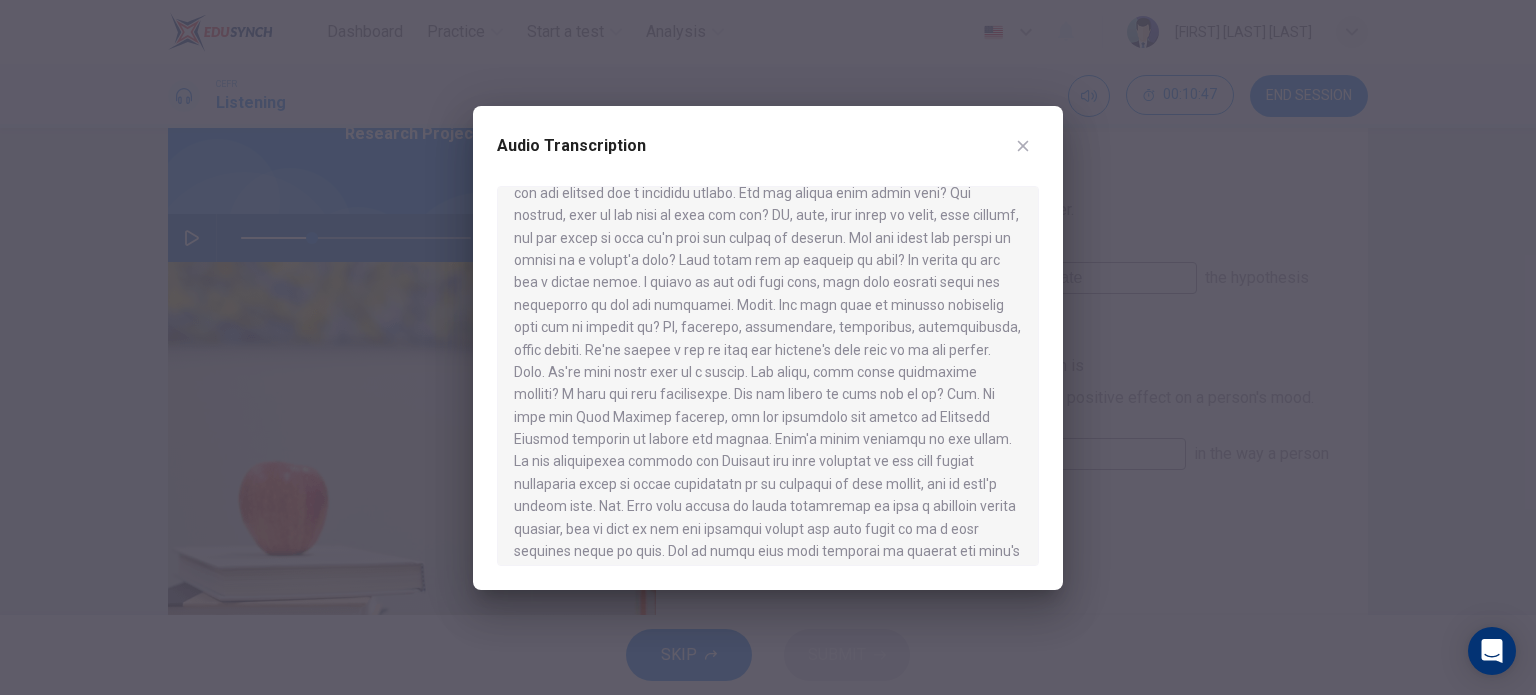 scroll, scrollTop: 264, scrollLeft: 0, axis: vertical 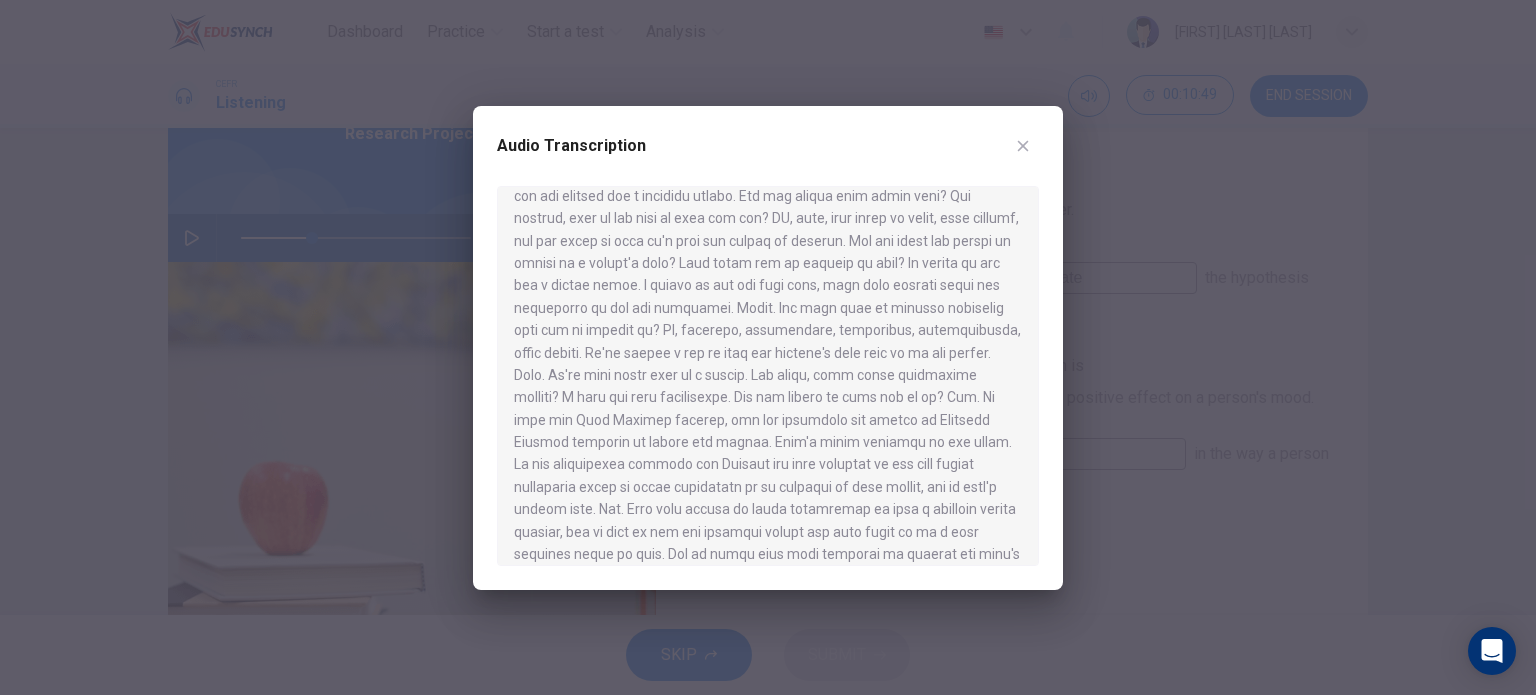 click at bounding box center (1023, 146) 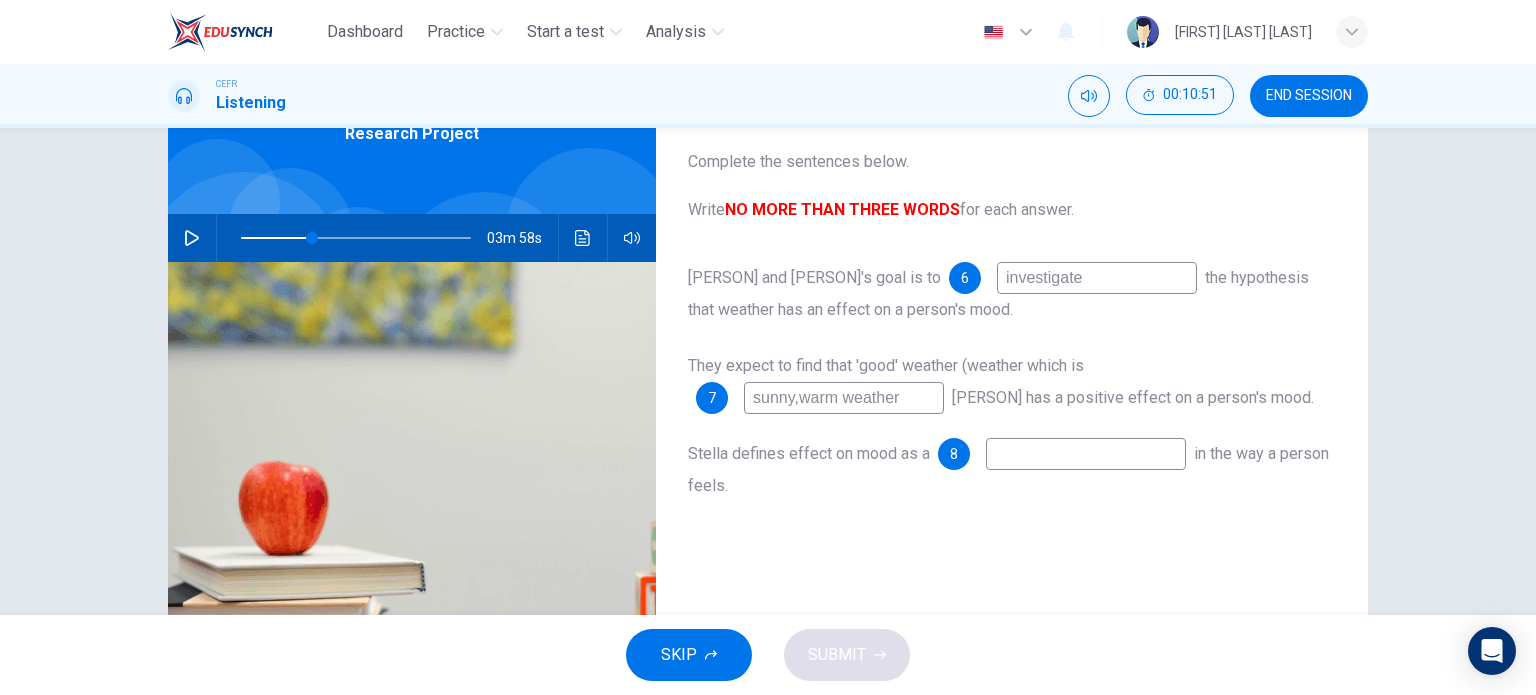 click at bounding box center (1097, 278) 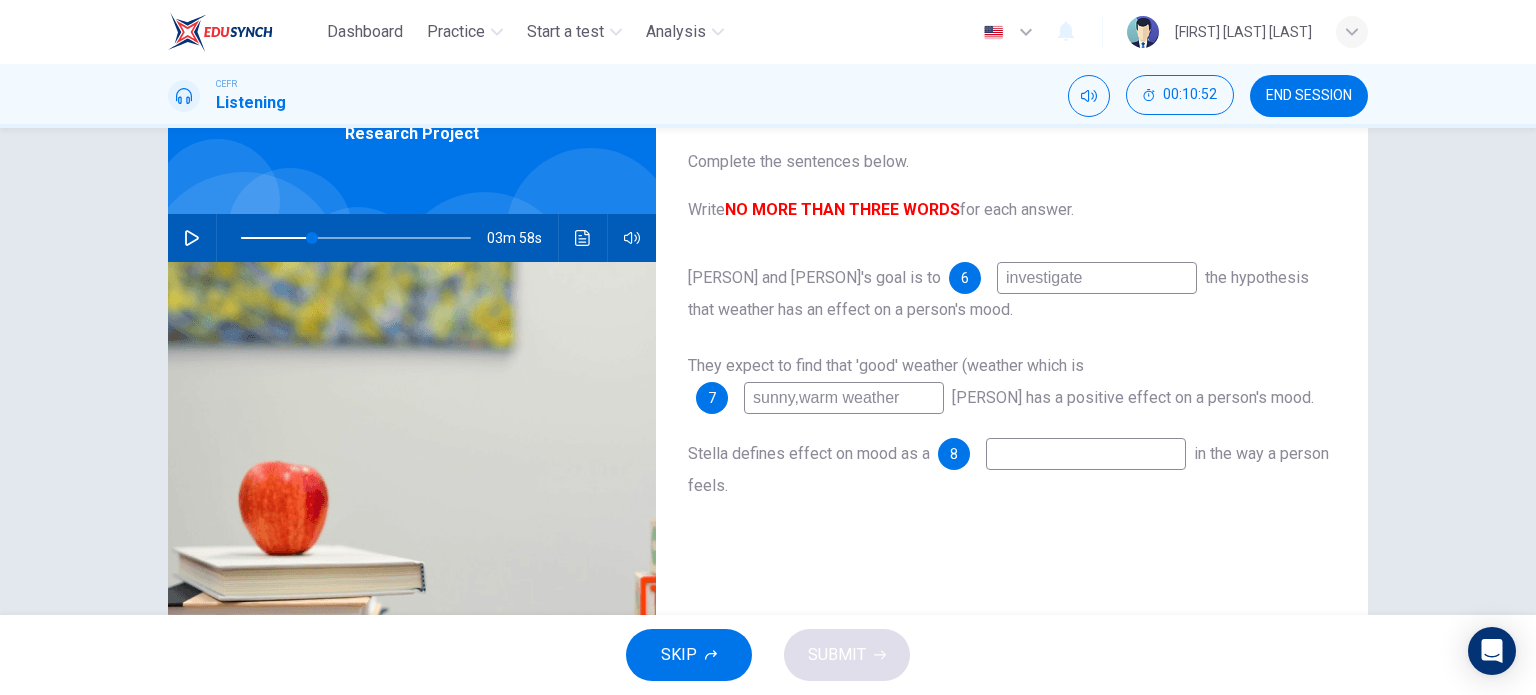click at bounding box center (1097, 278) 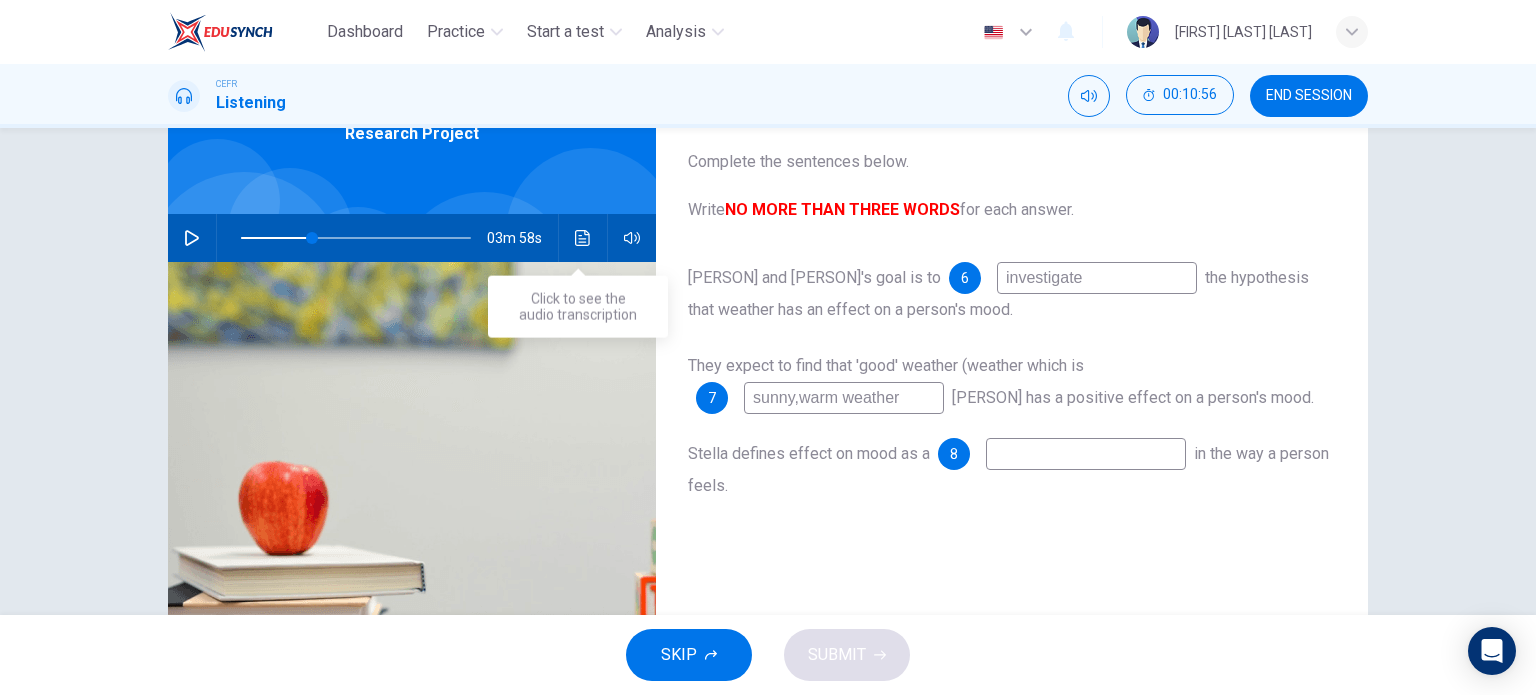 click at bounding box center [583, 238] 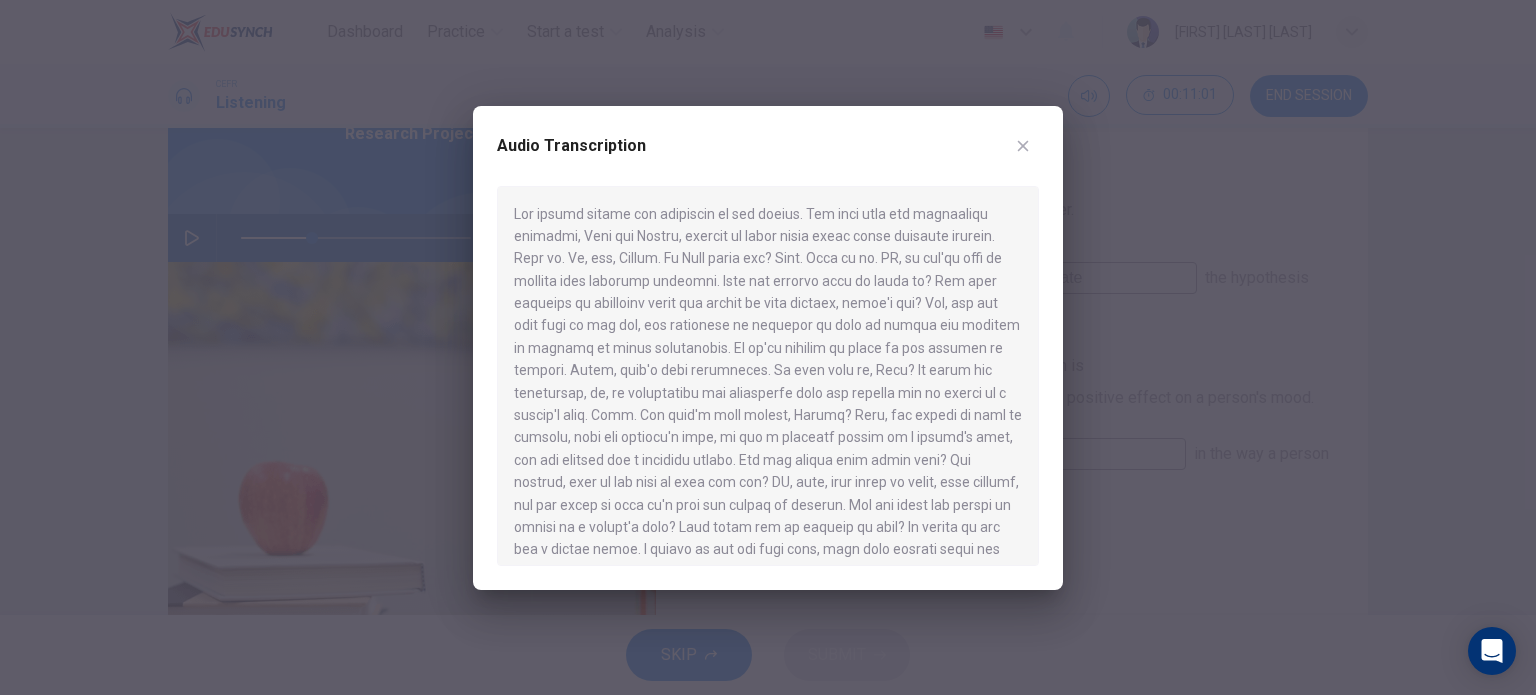click at bounding box center (768, 376) 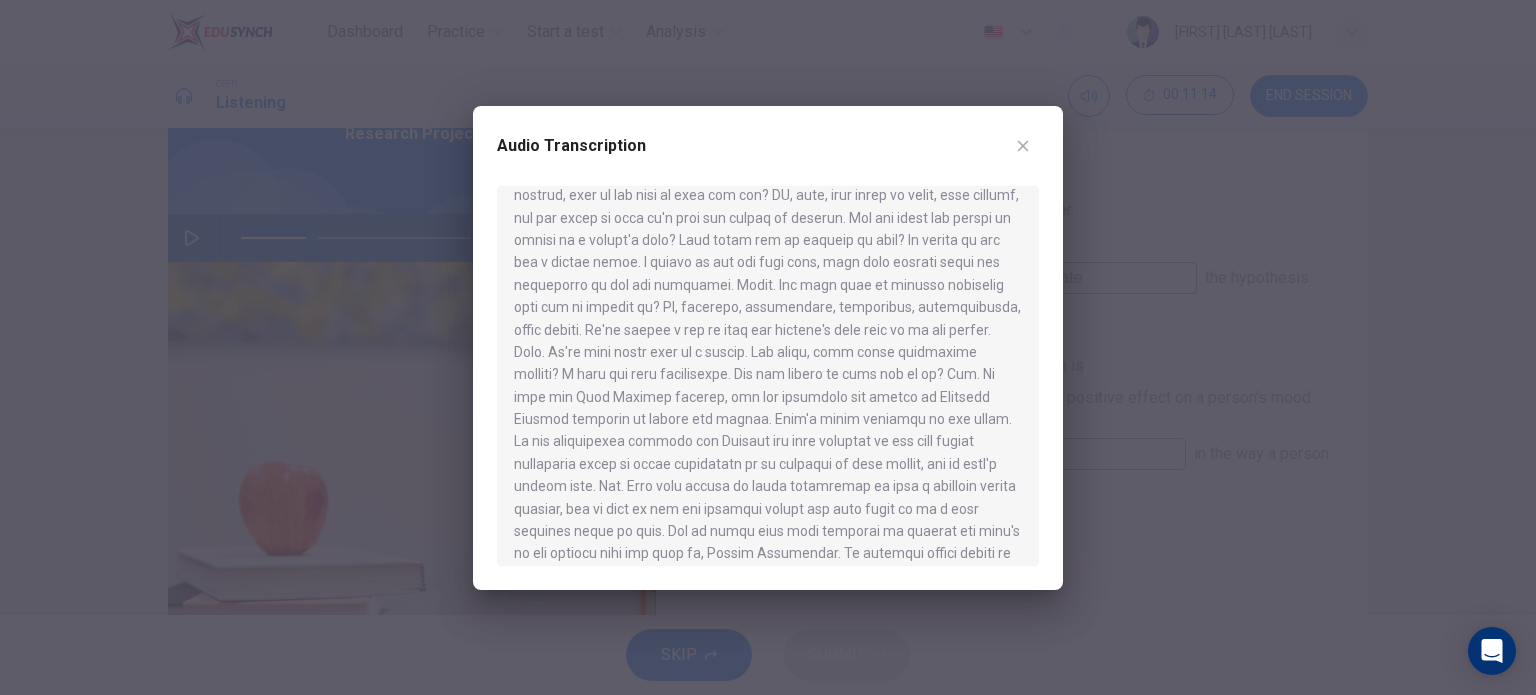 scroll, scrollTop: 288, scrollLeft: 0, axis: vertical 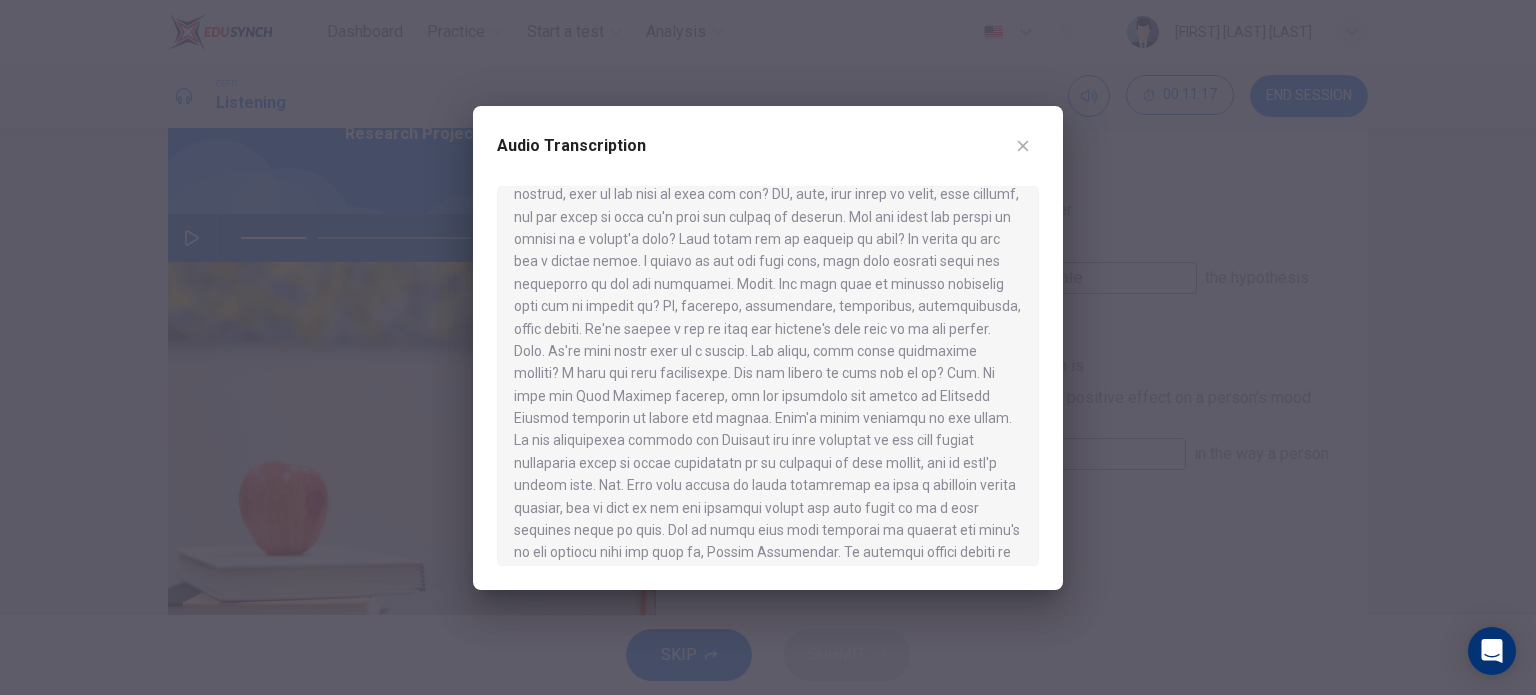 click at bounding box center [768, 347] 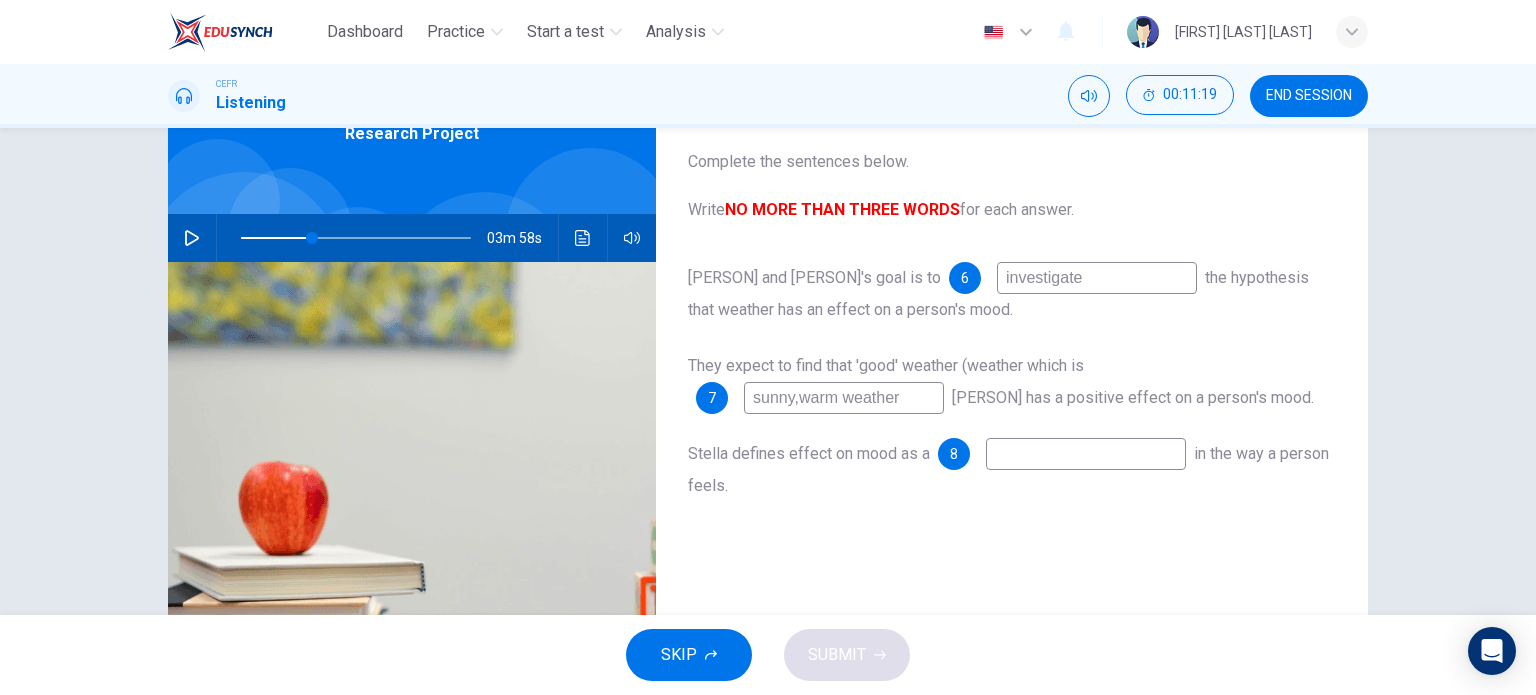 click at bounding box center [1097, 278] 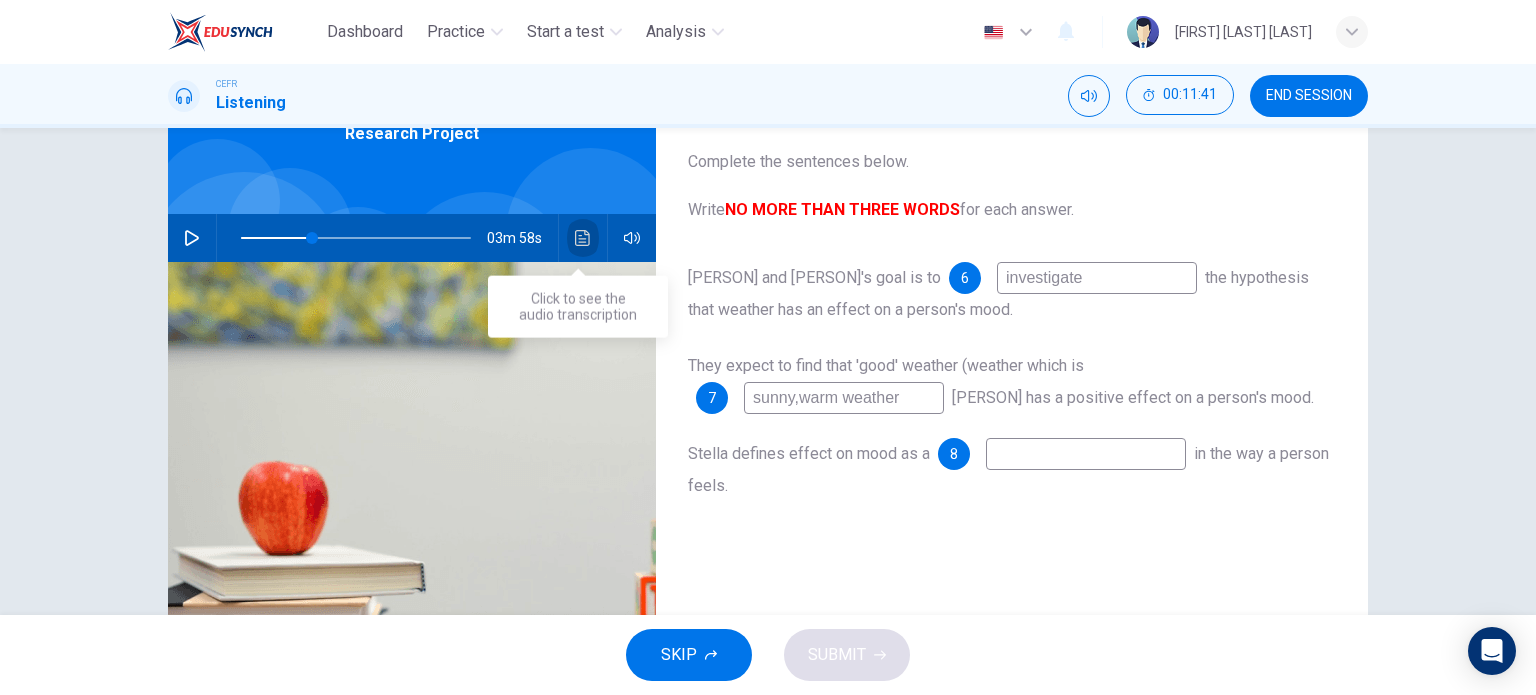 click at bounding box center [582, 238] 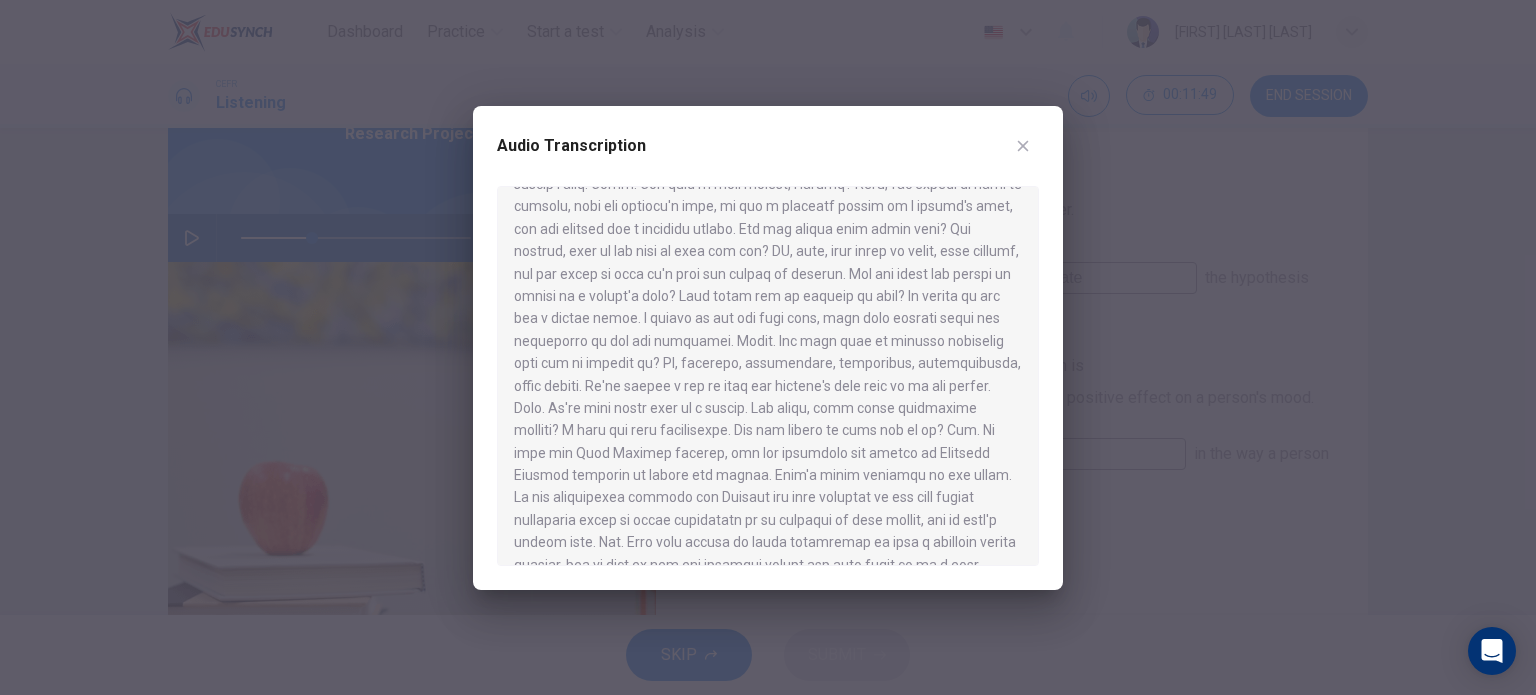 scroll, scrollTop: 230, scrollLeft: 0, axis: vertical 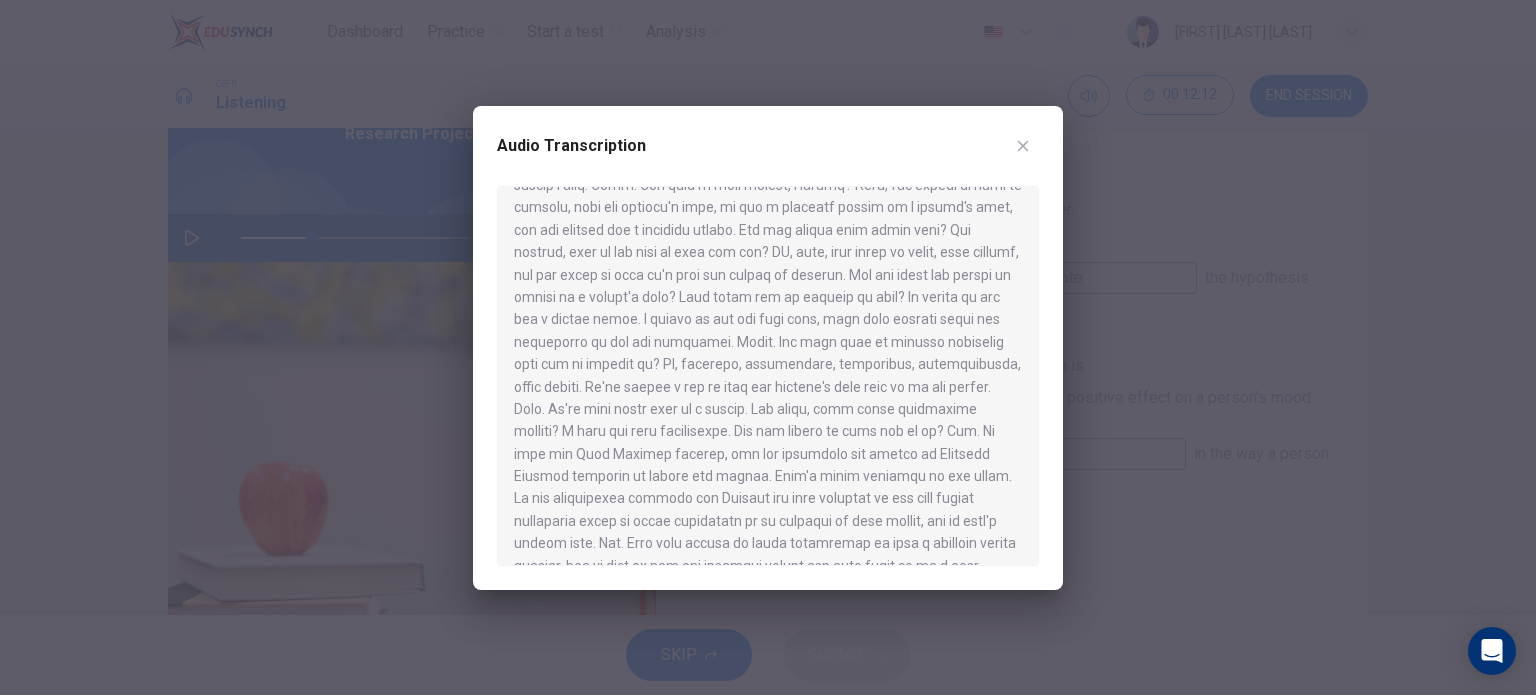 drag, startPoint x: 872, startPoint y: 364, endPoint x: 1191, endPoint y: 383, distance: 319.56534 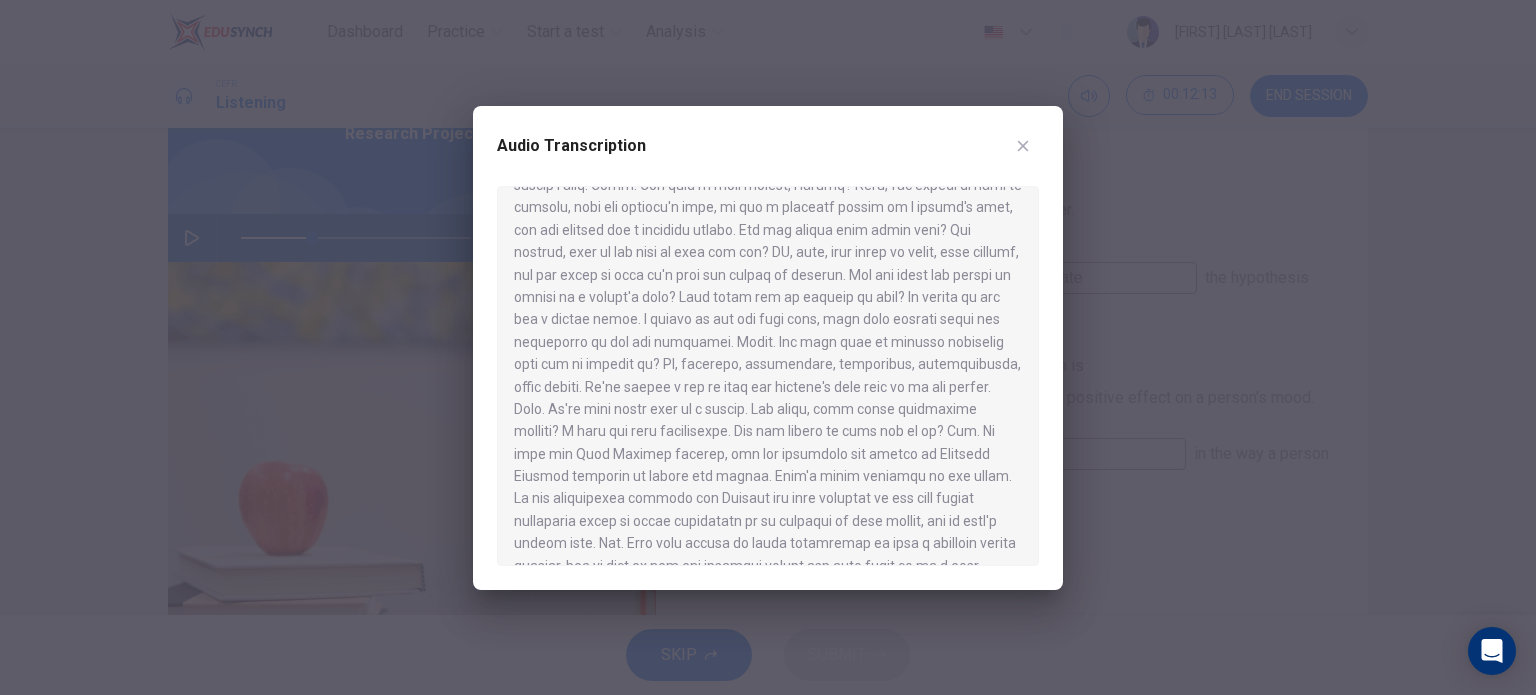 click at bounding box center (768, 347) 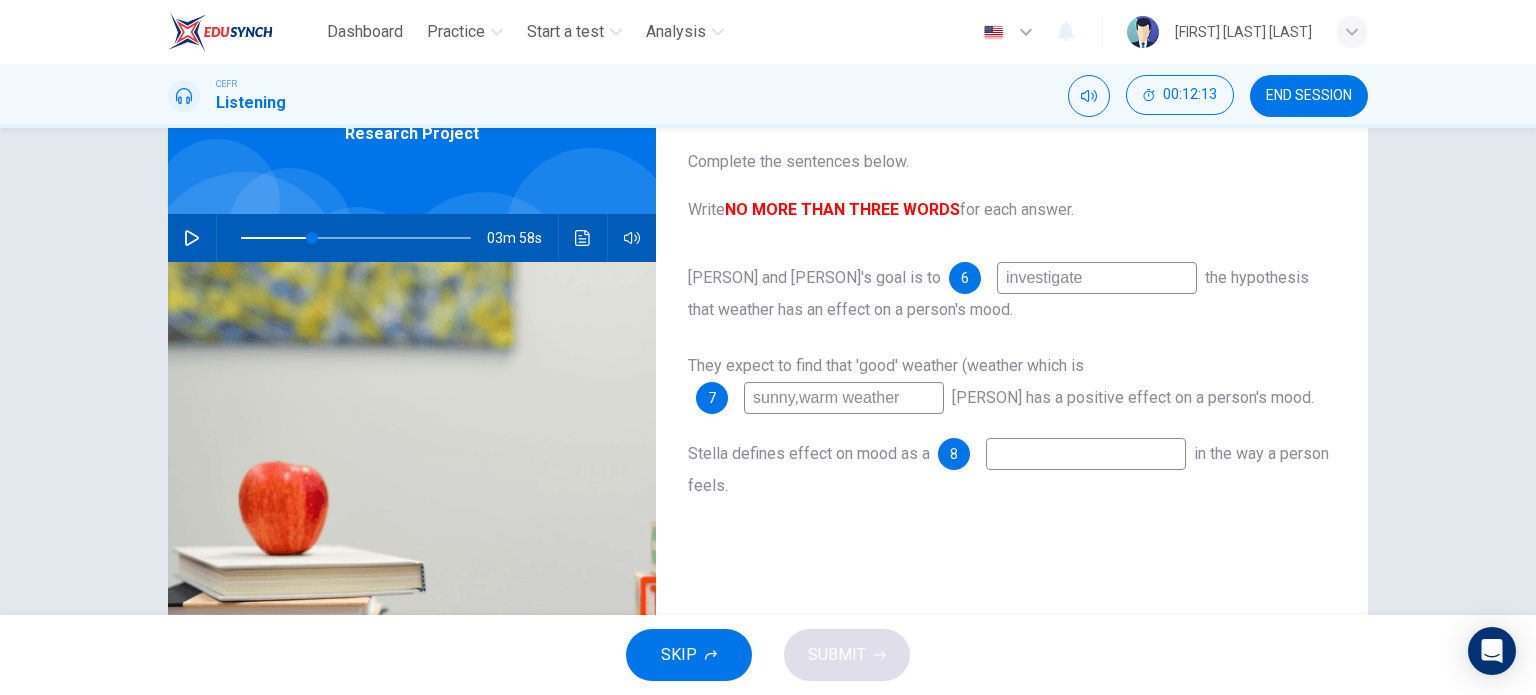 click at bounding box center (1097, 278) 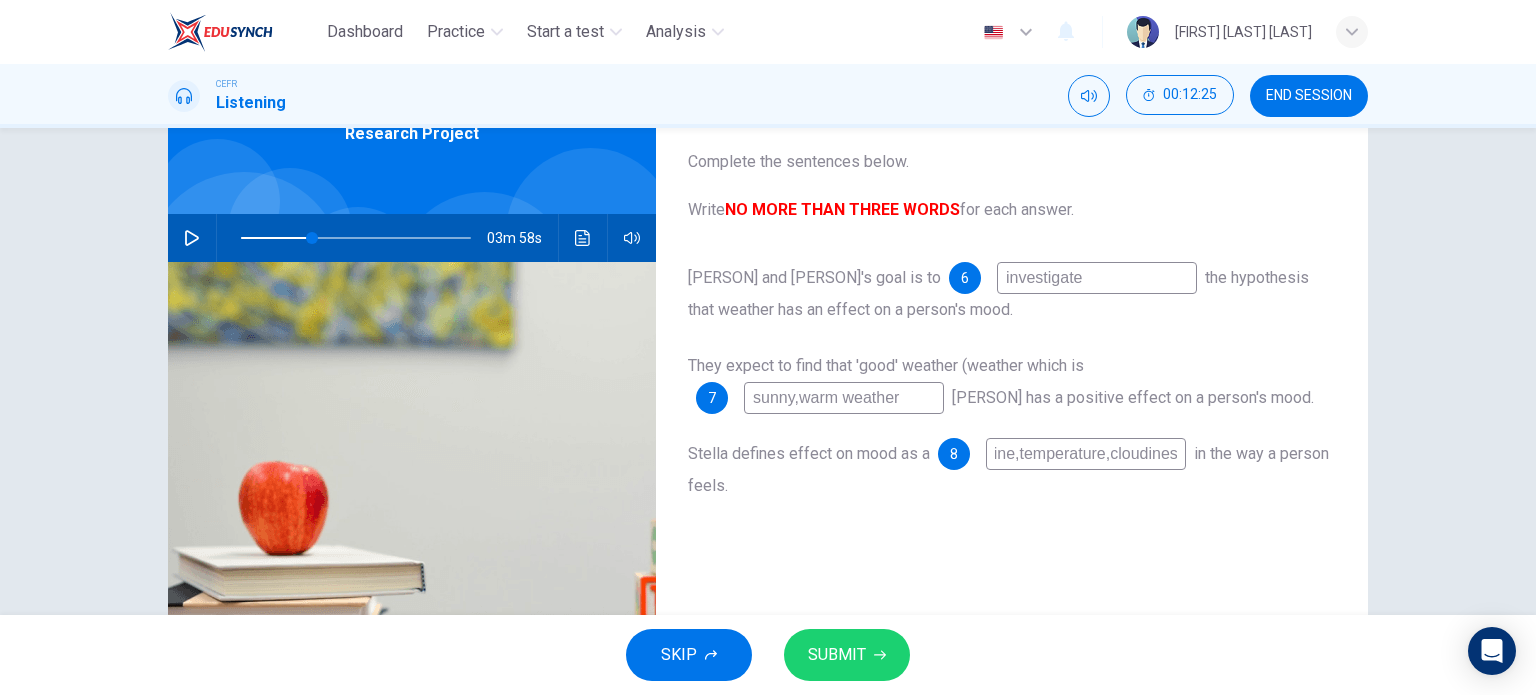 scroll, scrollTop: 0, scrollLeft: 52, axis: horizontal 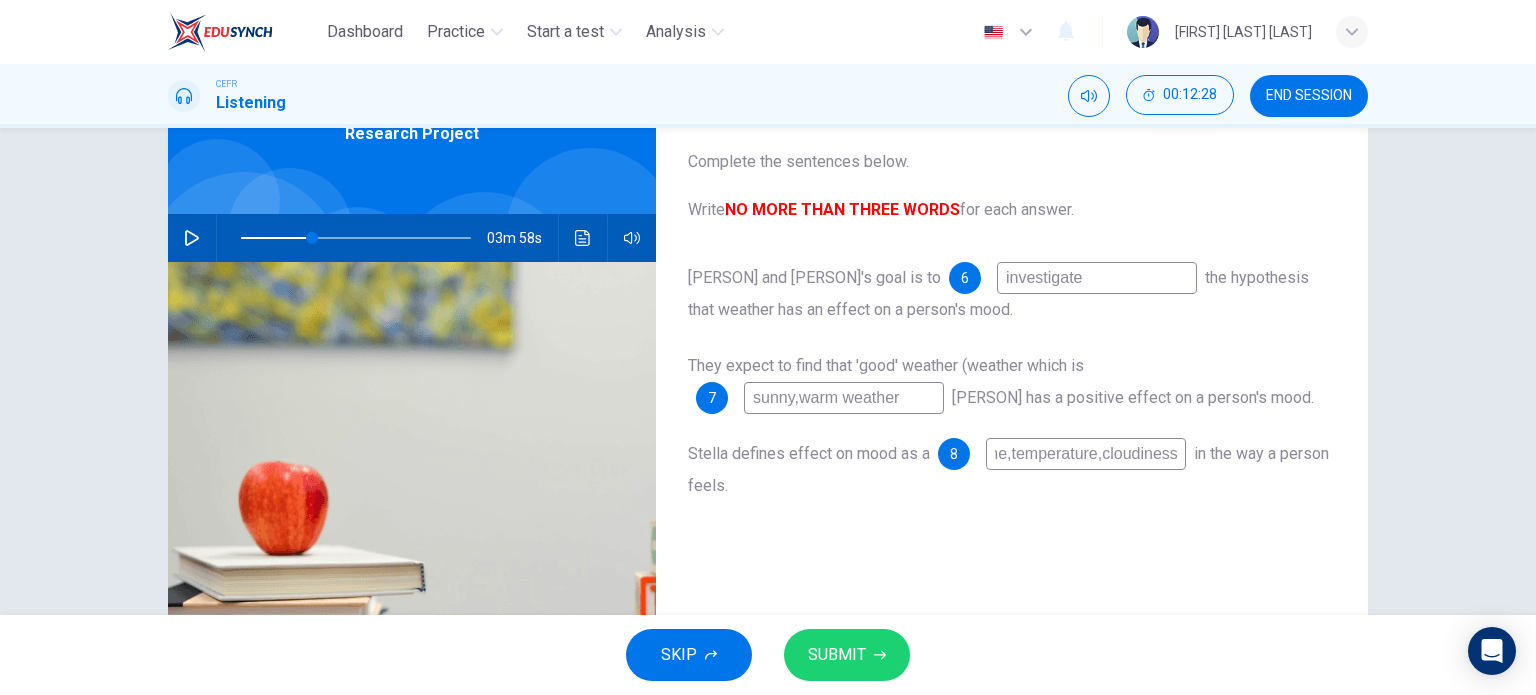 type on "sunshine,temperature,cloudiness" 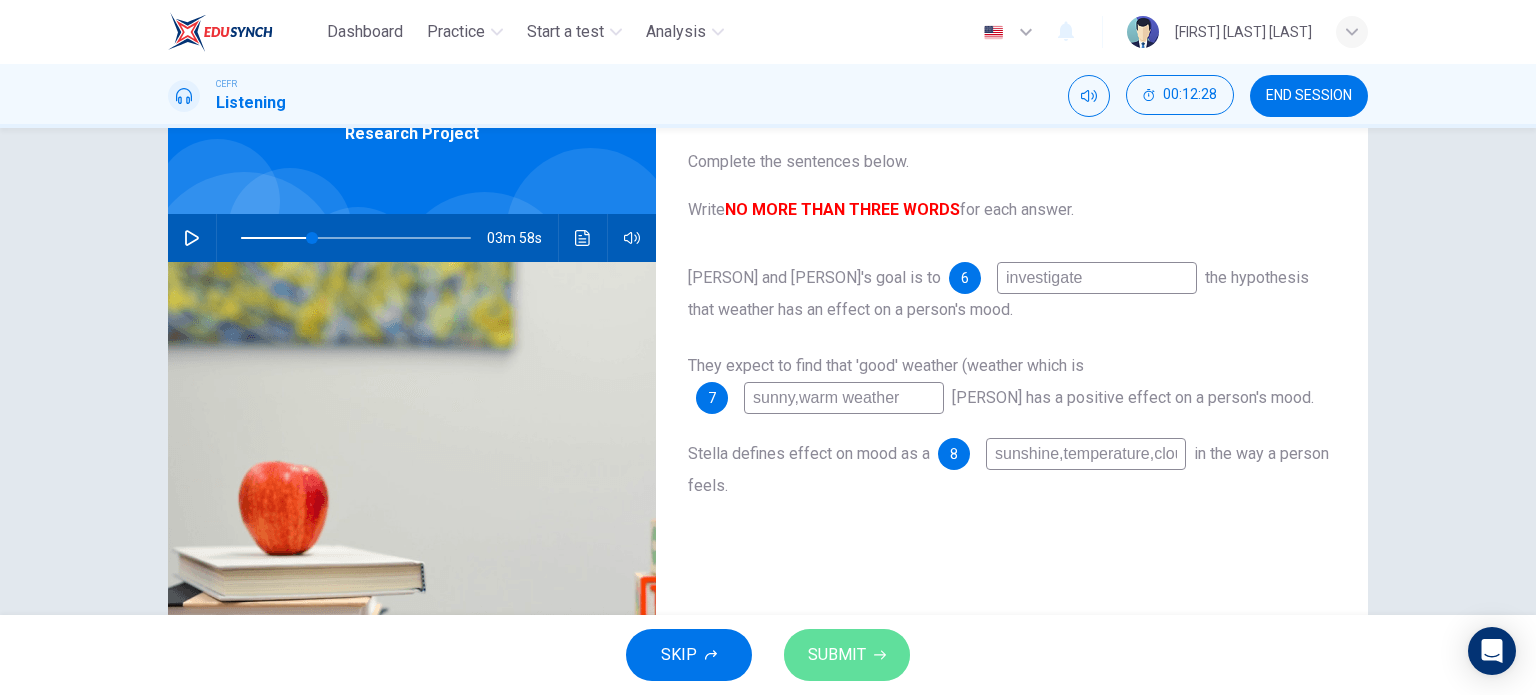 click on "SUBMIT" at bounding box center (837, 655) 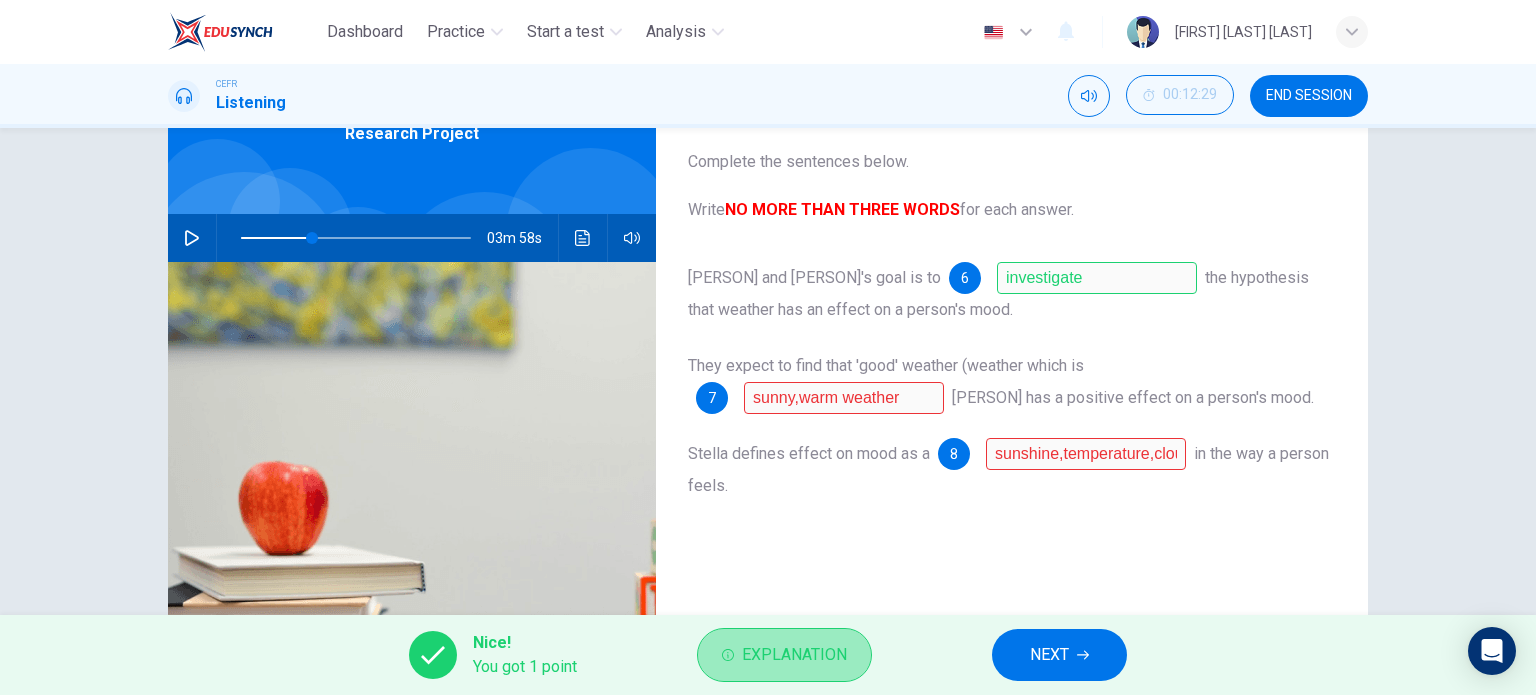 click on "Explanation" at bounding box center (794, 655) 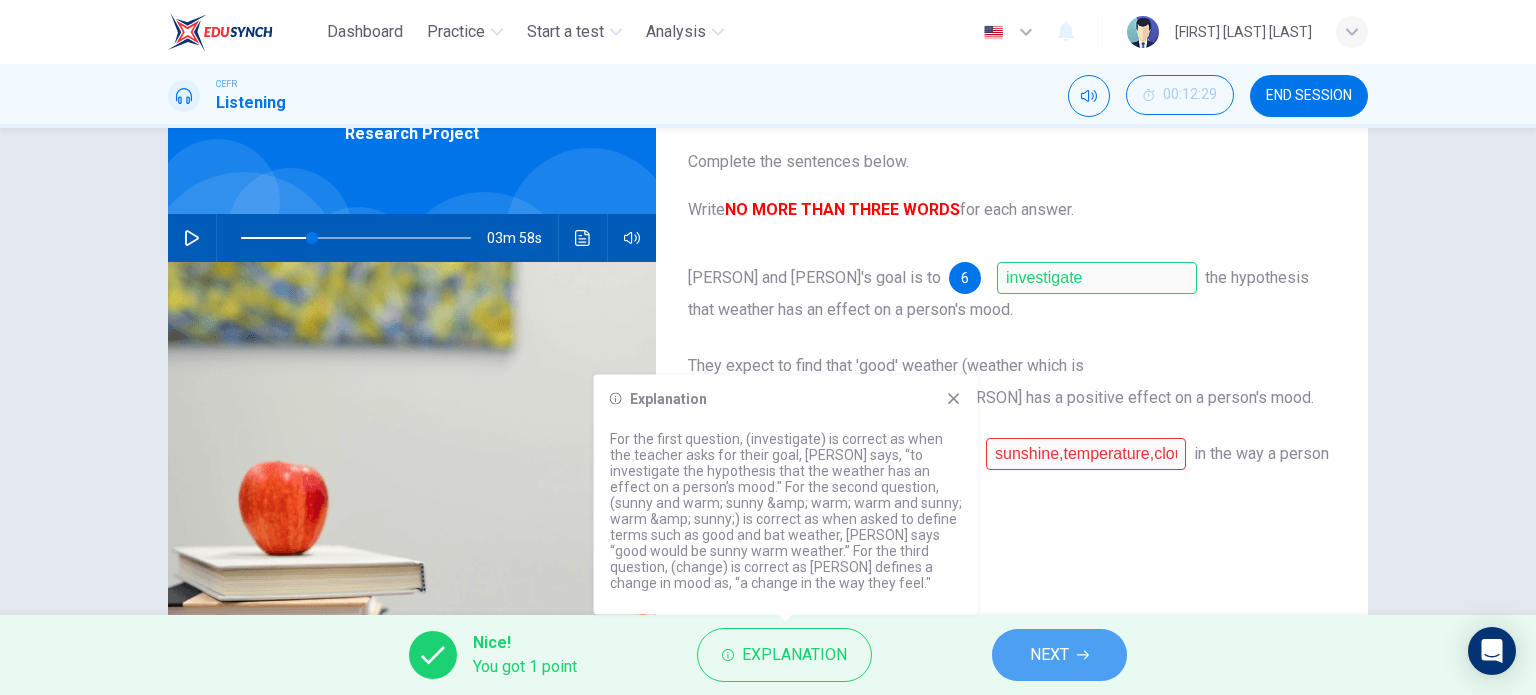 click on "NEXT" at bounding box center (1059, 655) 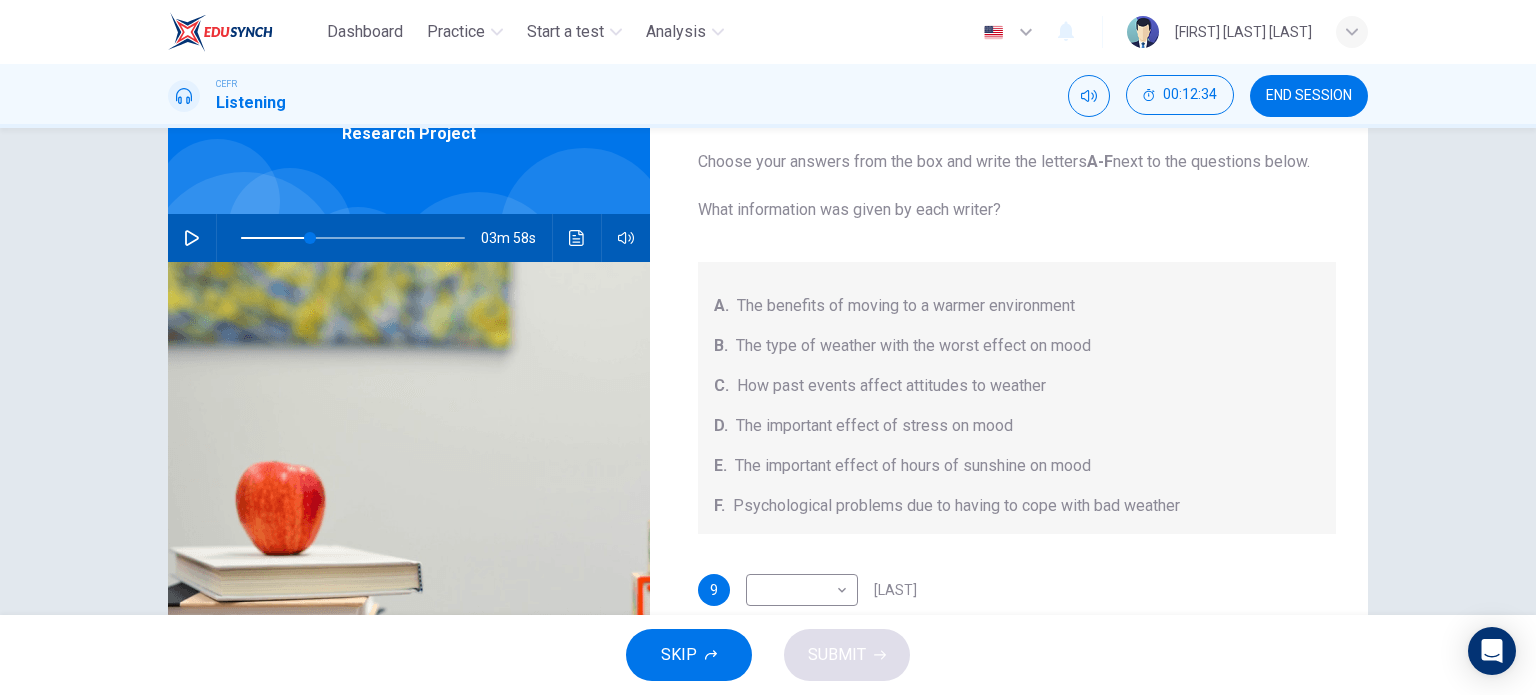 scroll, scrollTop: 76, scrollLeft: 0, axis: vertical 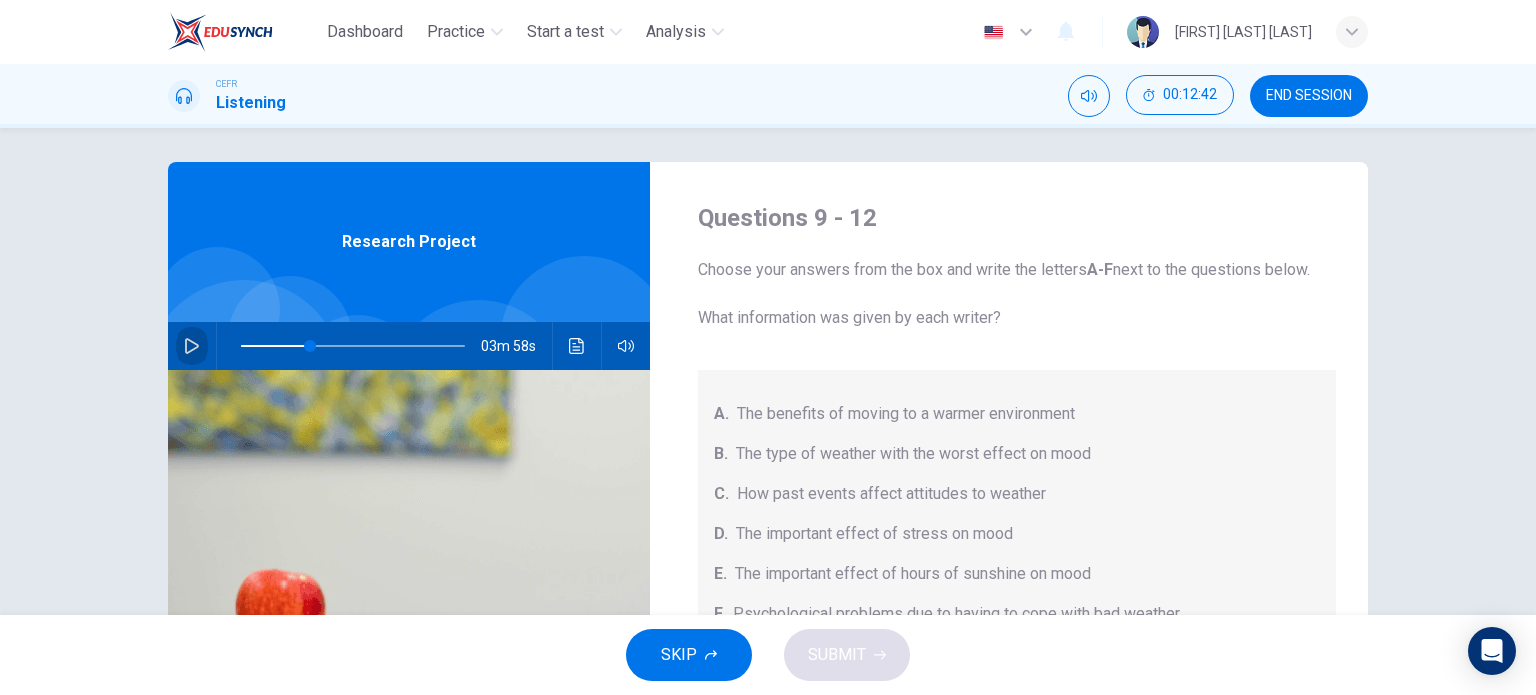 click at bounding box center (192, 346) 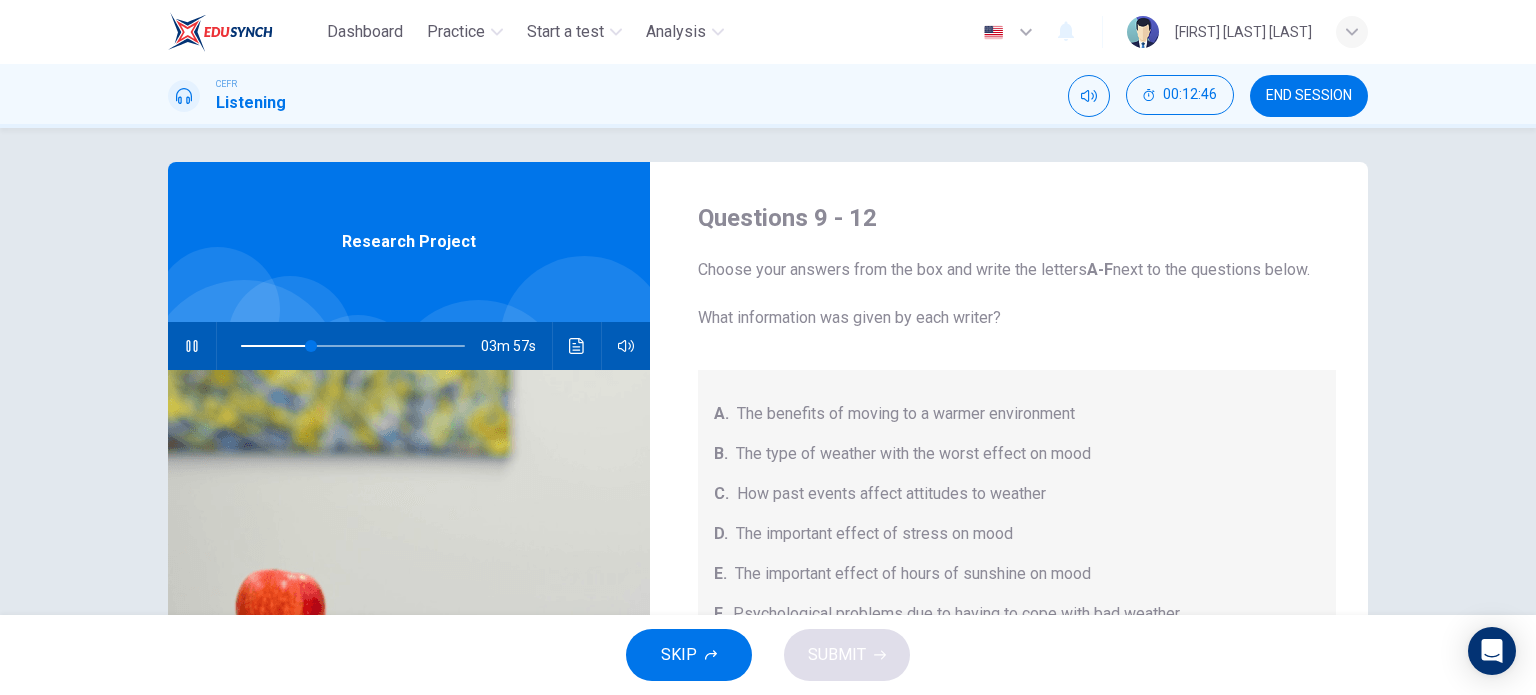 scroll, scrollTop: 64, scrollLeft: 0, axis: vertical 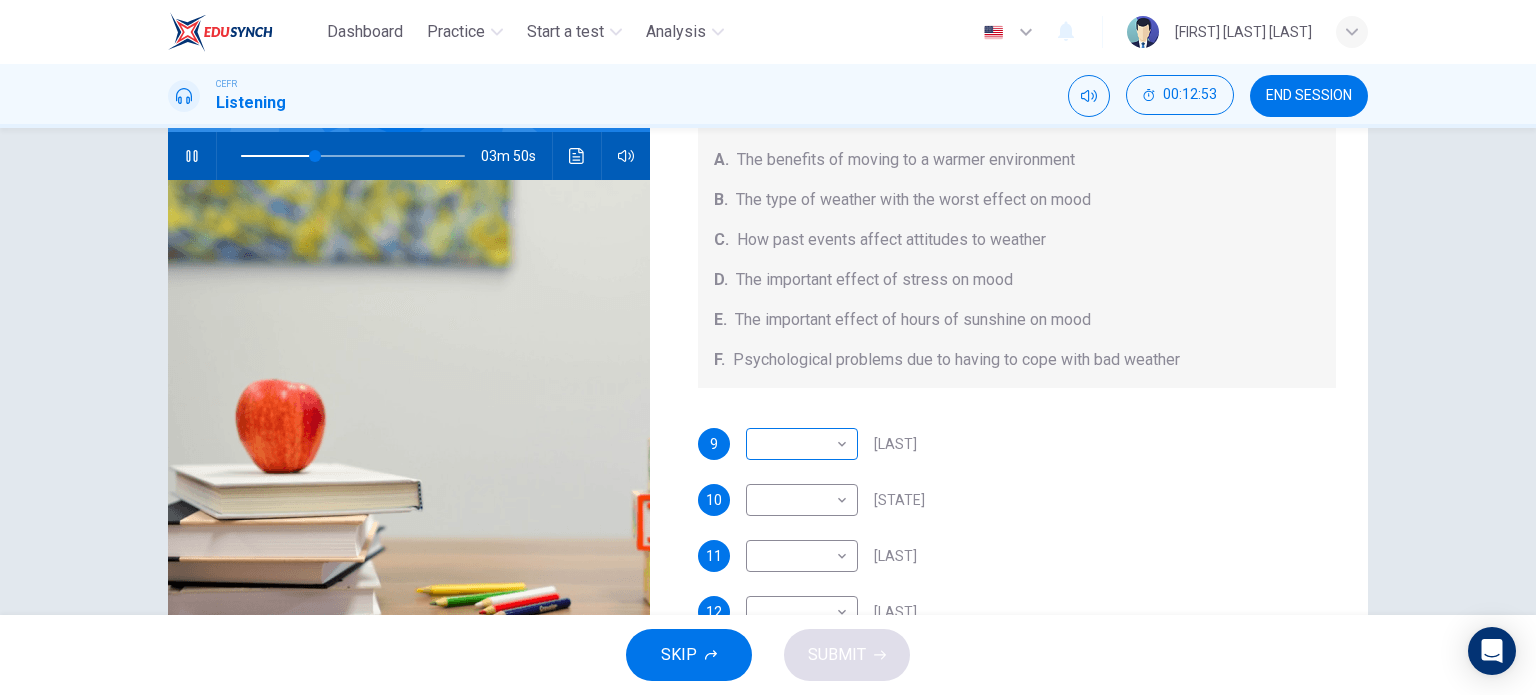 click on "Dashboard Practice Start a test Analysis English en ​ [FIRST] [LAST] [LAST] CEFR Listening 00:12:53 END SESSION Questions 9 - 12 Choose your answers from the box and write the letters  A-F  next to the questions below. What information was given by each writer? A. The benefits of moving to a warmer environment B. The type of weather with the worst effect on mood C. How past events affect attitudes to weather D. The important effect of stress on mood E. The important effect of hours of sunshine on mood F. Psychological problems due to having to cope with bad weather 9 ​ ​ Vickers 10 ​ ​ Whitebourne 11 ​ ​ Haverton 12 ​ ​ Stanfield Research Project 03m 50s SKIP SUBMIT Dashboard Practice Start a test Analysis Notifications © Copyright  2025" at bounding box center [768, 347] 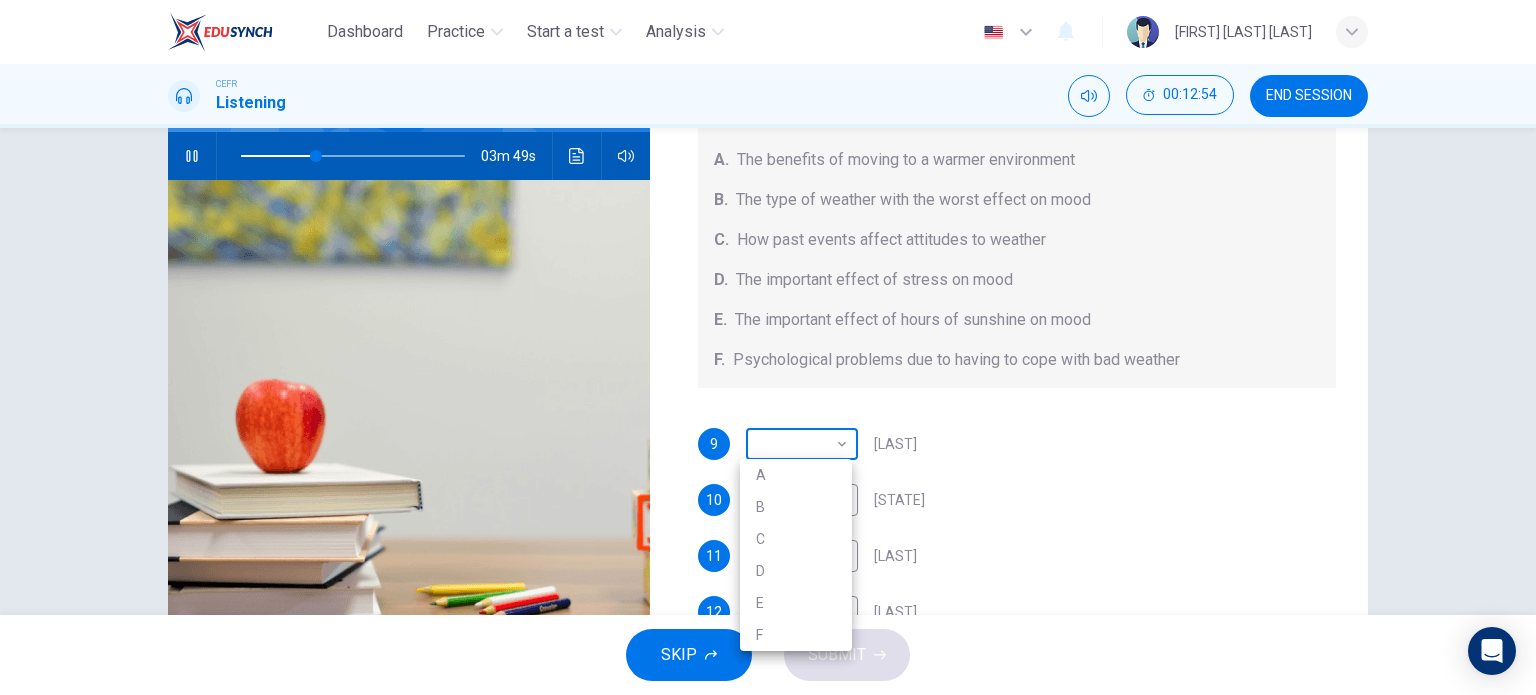 click at bounding box center [768, 347] 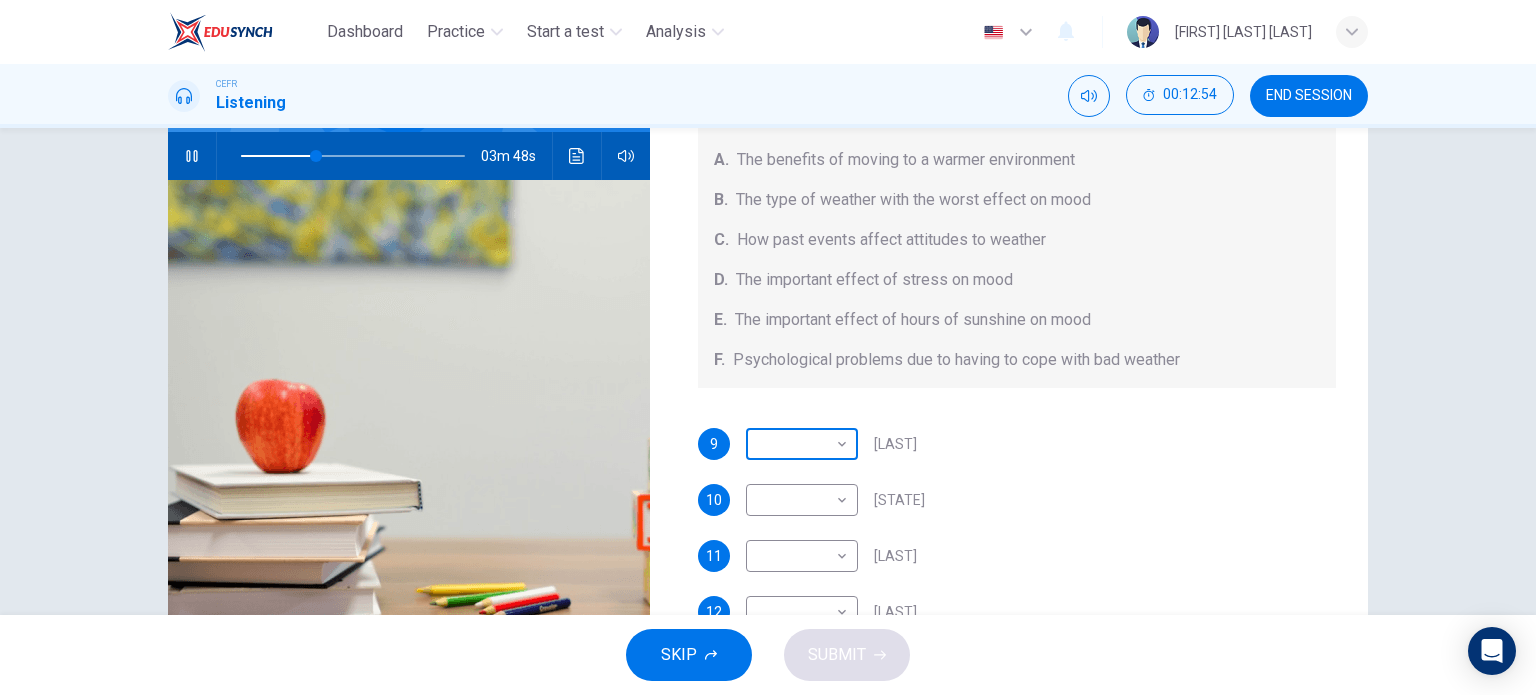 scroll, scrollTop: 0, scrollLeft: 0, axis: both 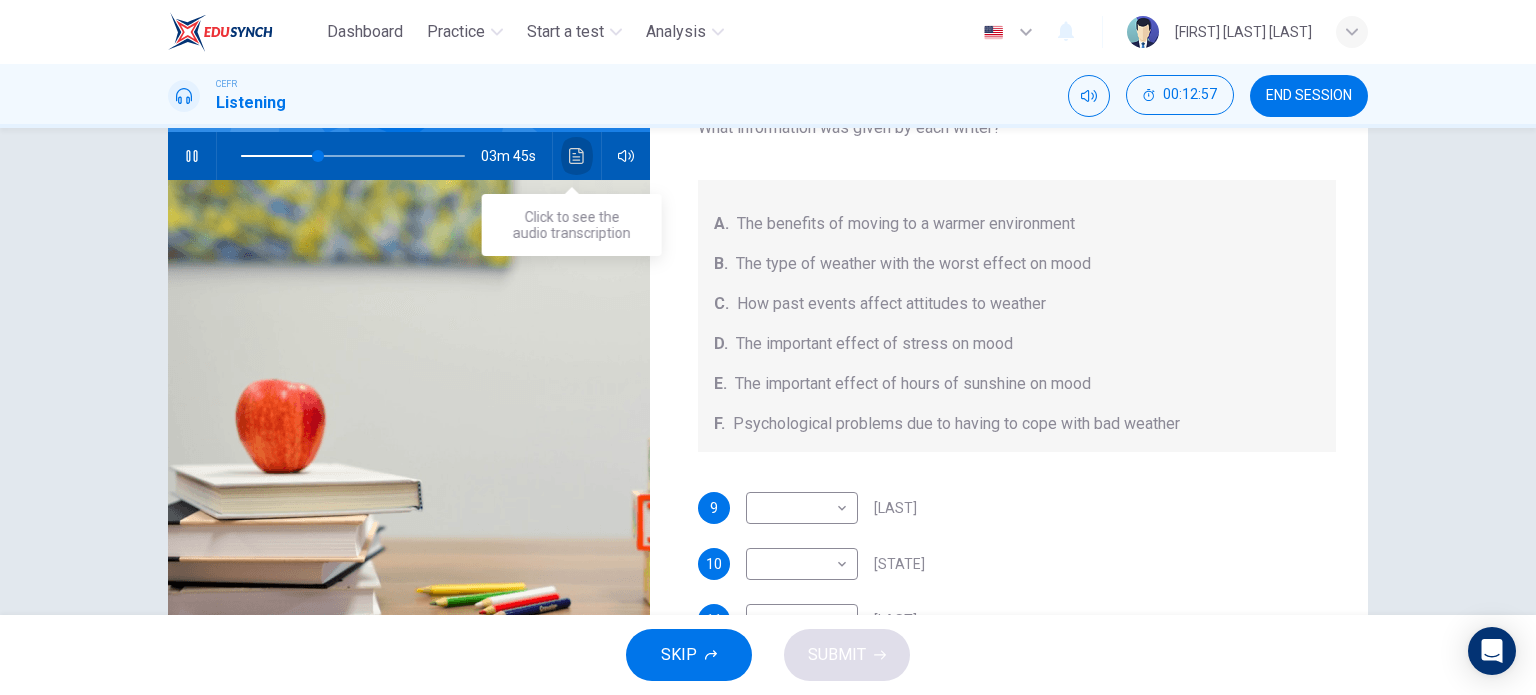 click at bounding box center [577, 156] 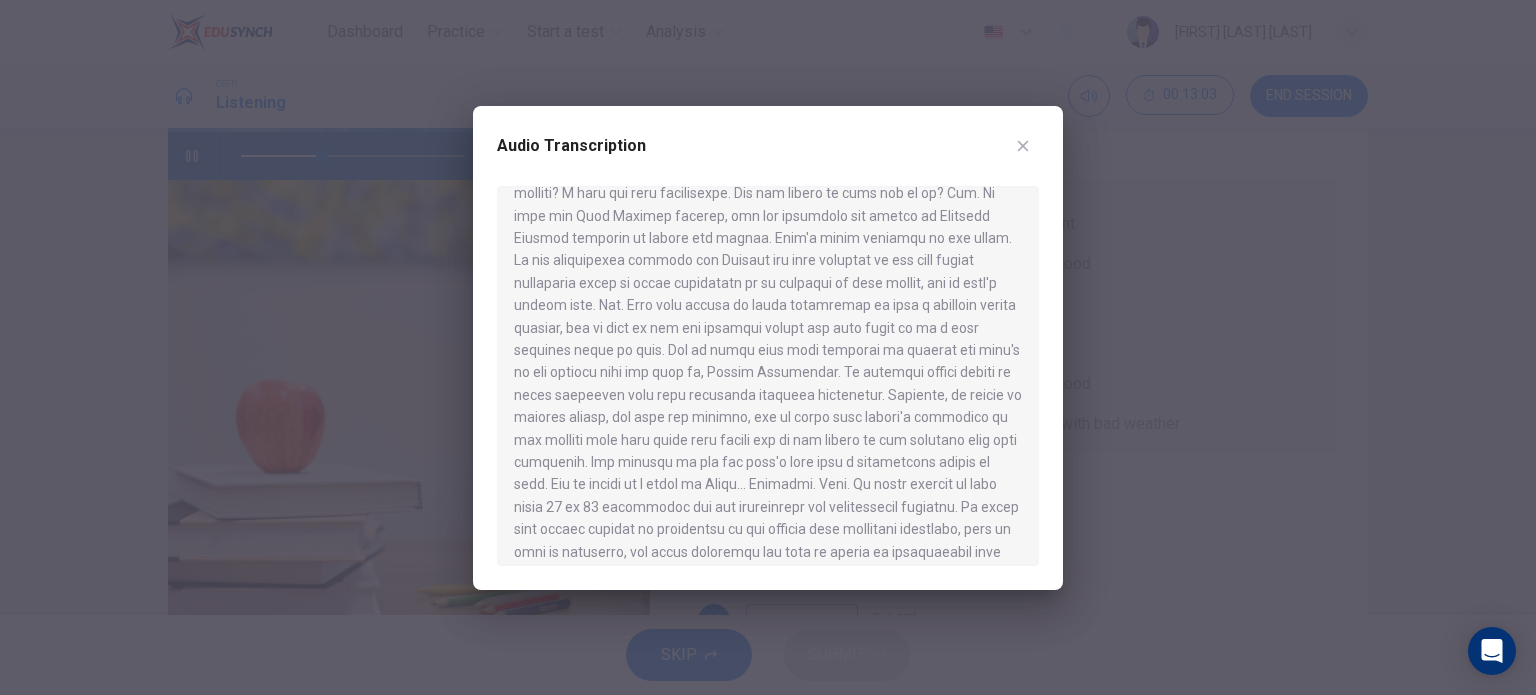 scroll, scrollTop: 468, scrollLeft: 0, axis: vertical 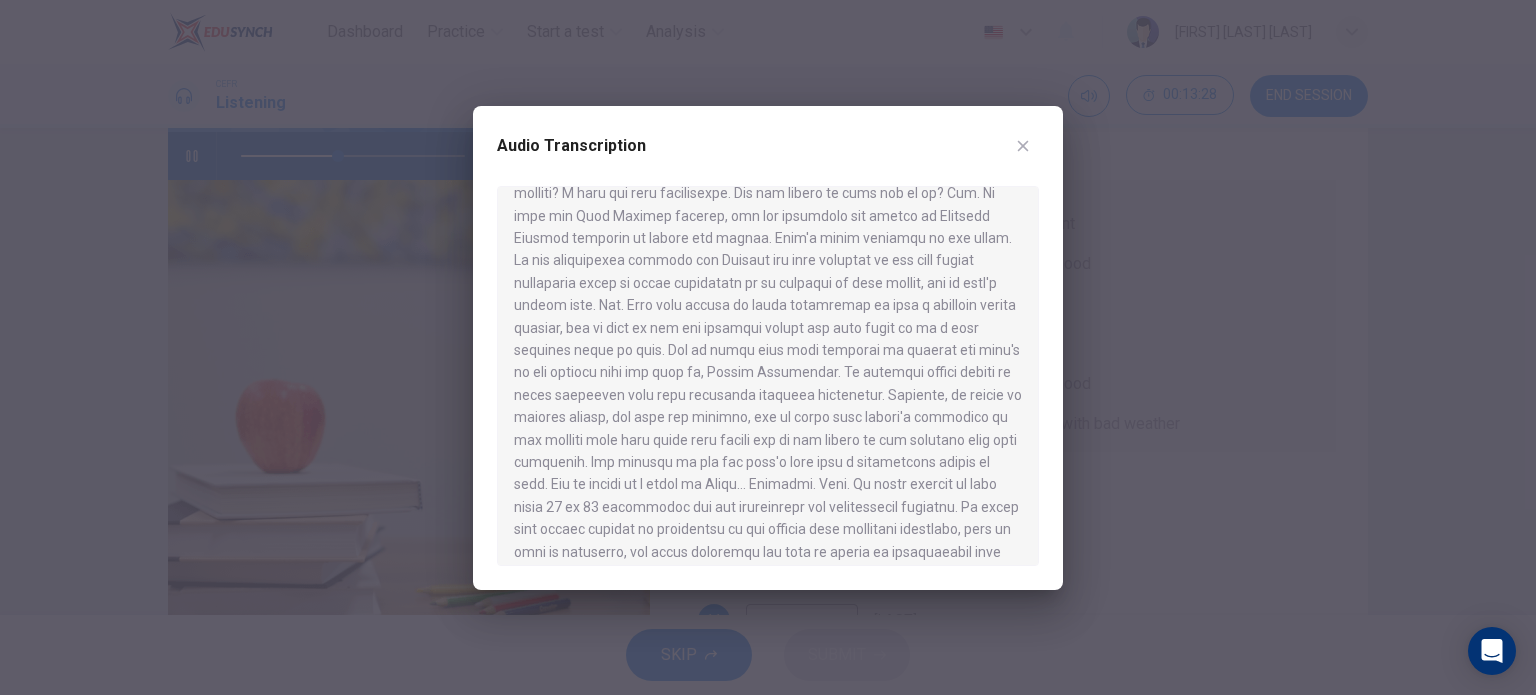 click at bounding box center [768, 347] 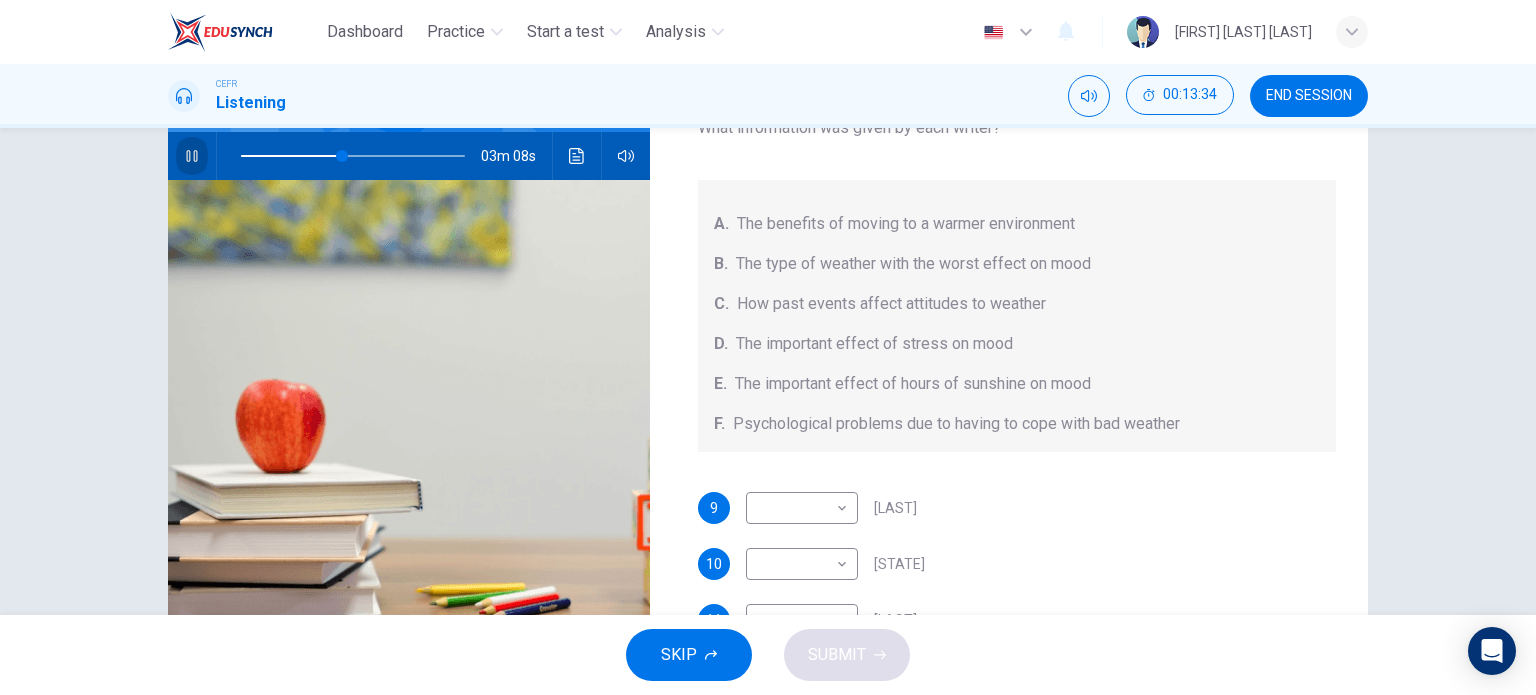 click at bounding box center (192, 156) 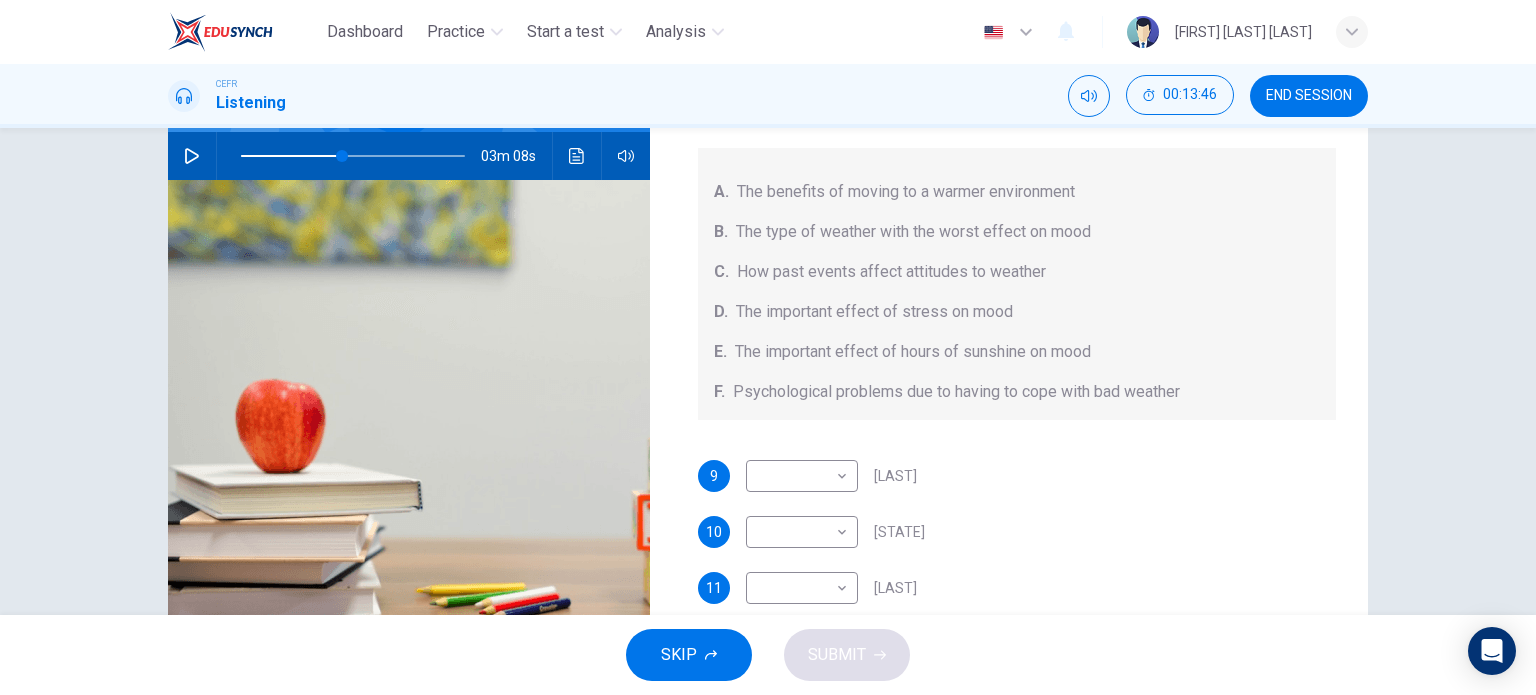 scroll, scrollTop: 36, scrollLeft: 0, axis: vertical 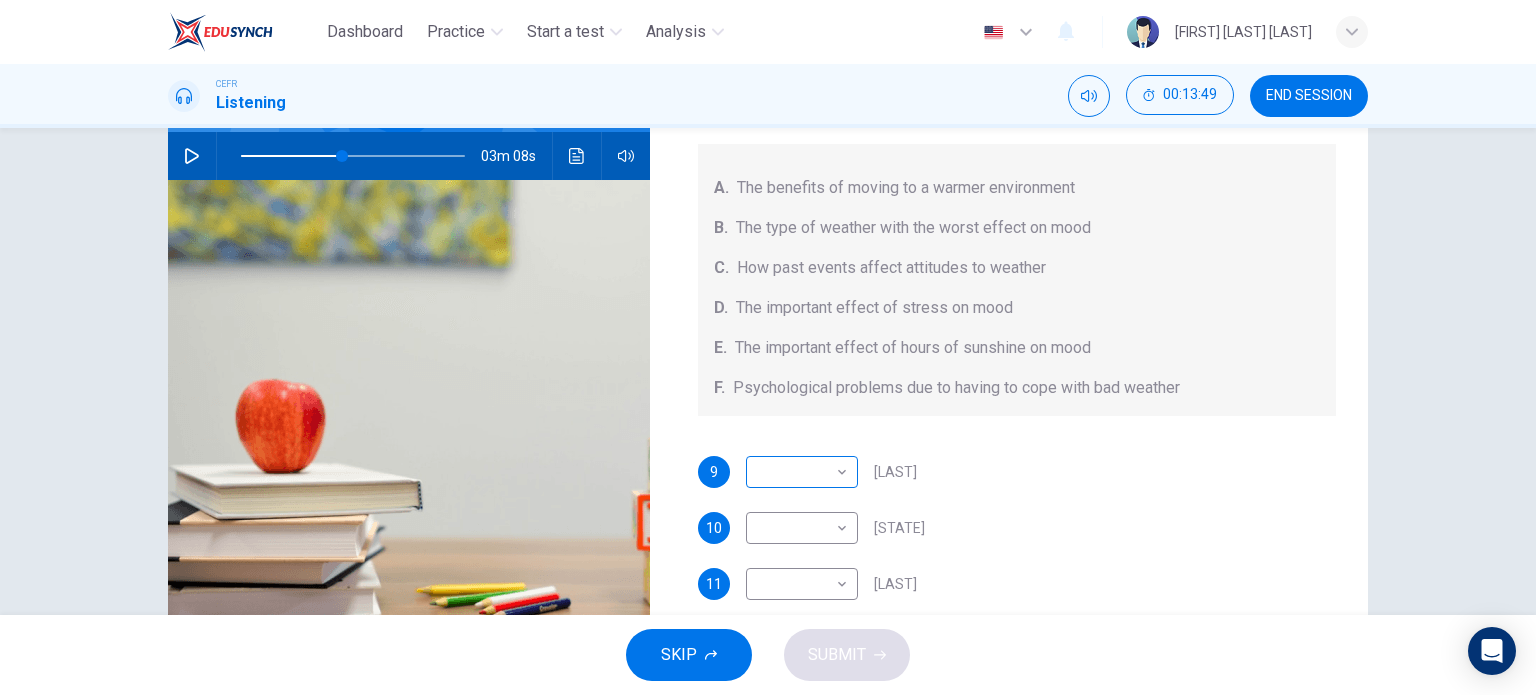 click on "Dashboard Practice Start a test Analysis English en ​ [FIRST] [LAST] [LAST] CEFR Listening 00:13:49 END SESSION Questions 9 - 12 Choose your answers from the box and write the letters  A-F  next to the questions below. What information was given by each writer? A. The benefits of moving to a warmer environment B. The type of weather with the worst effect on mood C. How past events affect attitudes to weather D. The important effect of stress on mood E. The important effect of hours of sunshine on mood F. Psychological problems due to having to cope with bad weather 9 ​ ​ Vickers 10 ​ ​ Whitebourne 11 ​ ​ Haverton 12 ​ ​ Stanfield Research Project 03m 08s SKIP SUBMIT Dashboard Practice Start a test Analysis Notifications © Copyright  2025" at bounding box center [768, 347] 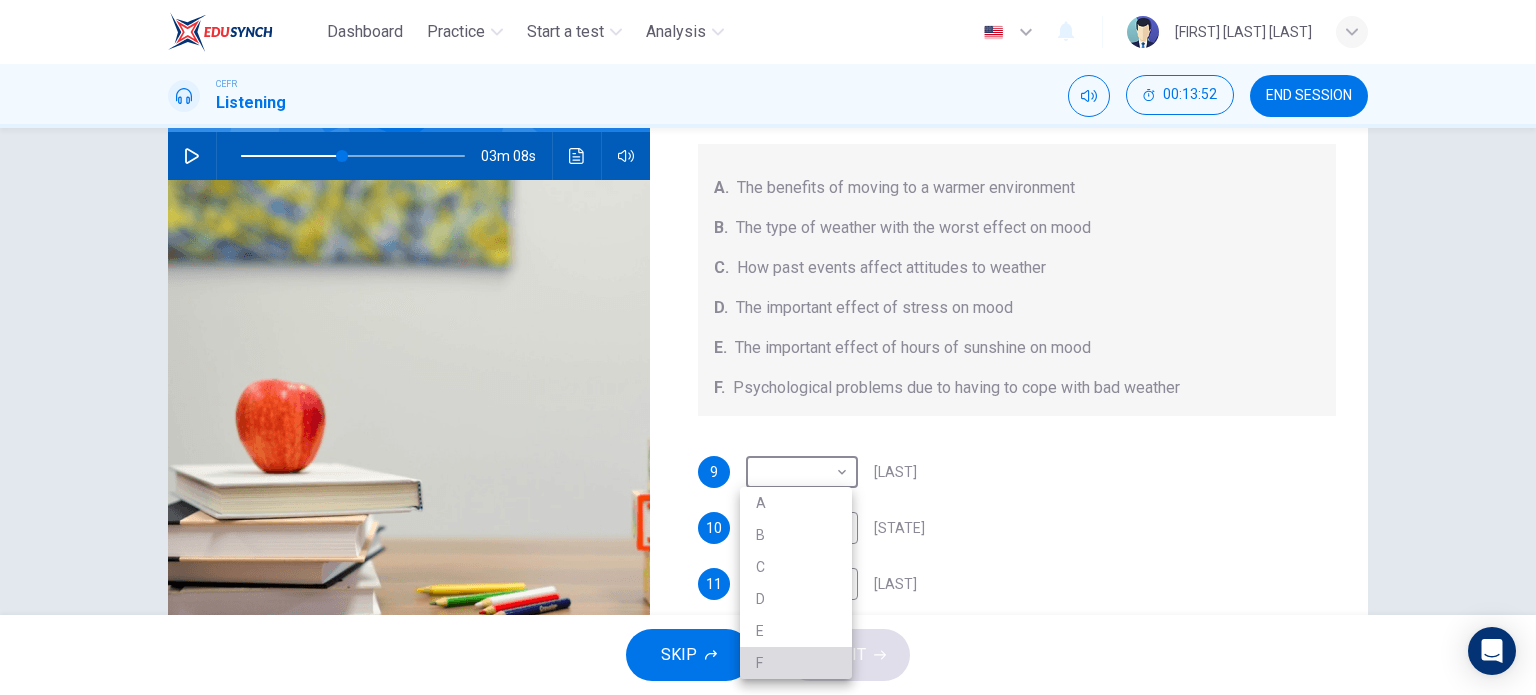 click on "F" at bounding box center [796, 663] 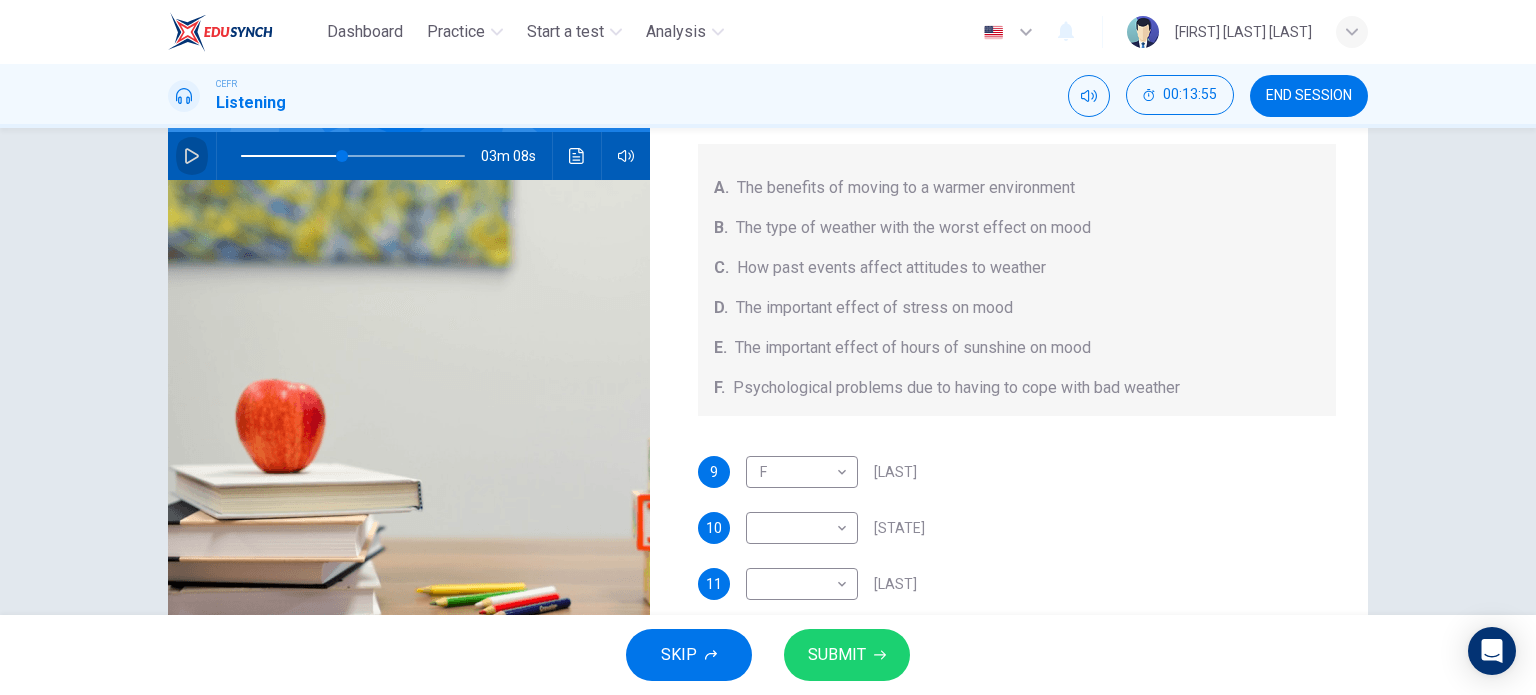 click at bounding box center [192, 156] 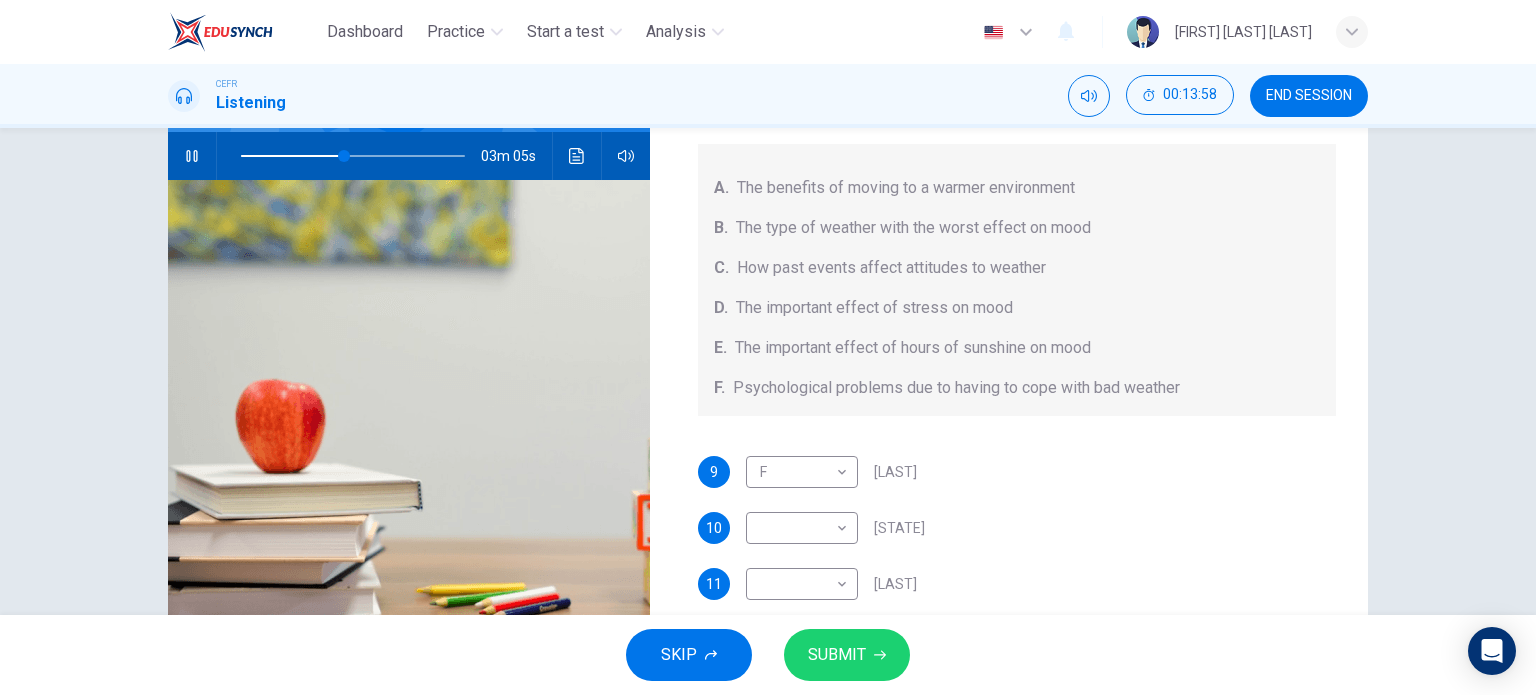 scroll, scrollTop: 64, scrollLeft: 0, axis: vertical 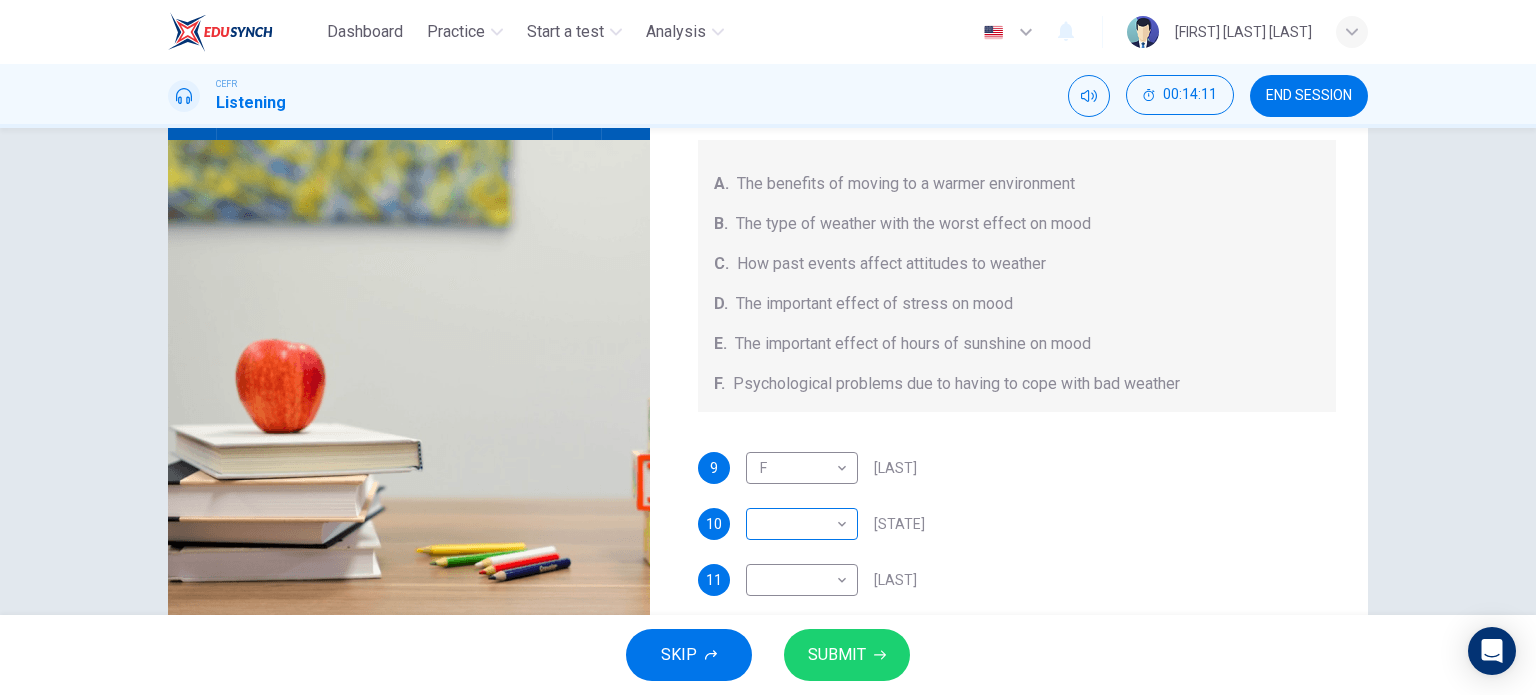 click on "Dashboard Practice Start a test Analysis English en ​ [FIRST] [LAST] [LAST] CEFR Listening 00:14:11 END SESSION Questions 9 - 12 Choose your answers from the box and write the letters  A-F  next to the questions below. What information was given by each writer? A. The benefits of moving to a warmer environment B. The type of weather with the worst effect on mood C. How past events affect attitudes to weather D. The important effect of stress on mood E. The important effect of hours of sunshine on mood F. Psychological problems due to having to cope with bad weather 9 F F ​ Vickers 10 ​ ​ Whitebourne 11 ​ ​ Haverton 12 ​ ​ Stanfield Research Project 02m 52s SKIP SUBMIT Dashboard Practice Start a test Analysis Notifications © Copyright  2025" at bounding box center (768, 347) 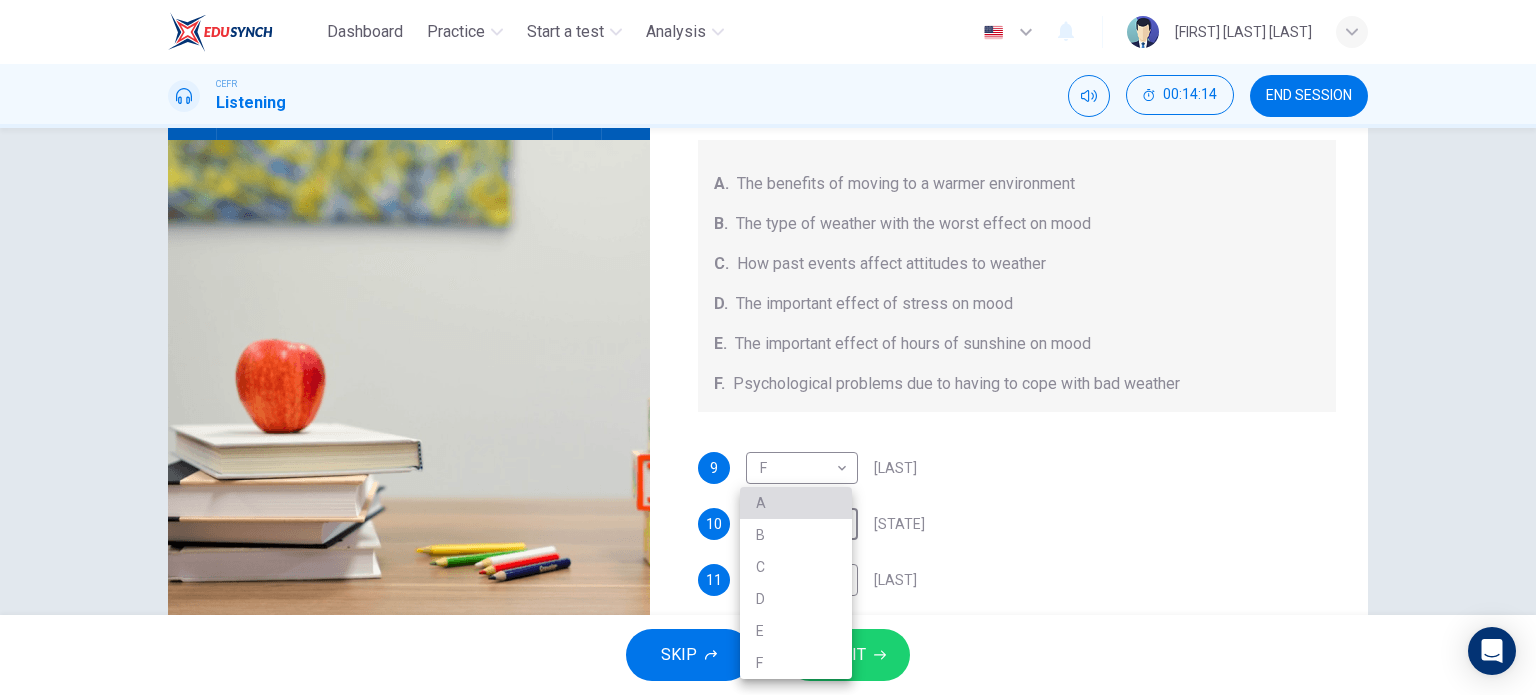 click on "A" at bounding box center [796, 503] 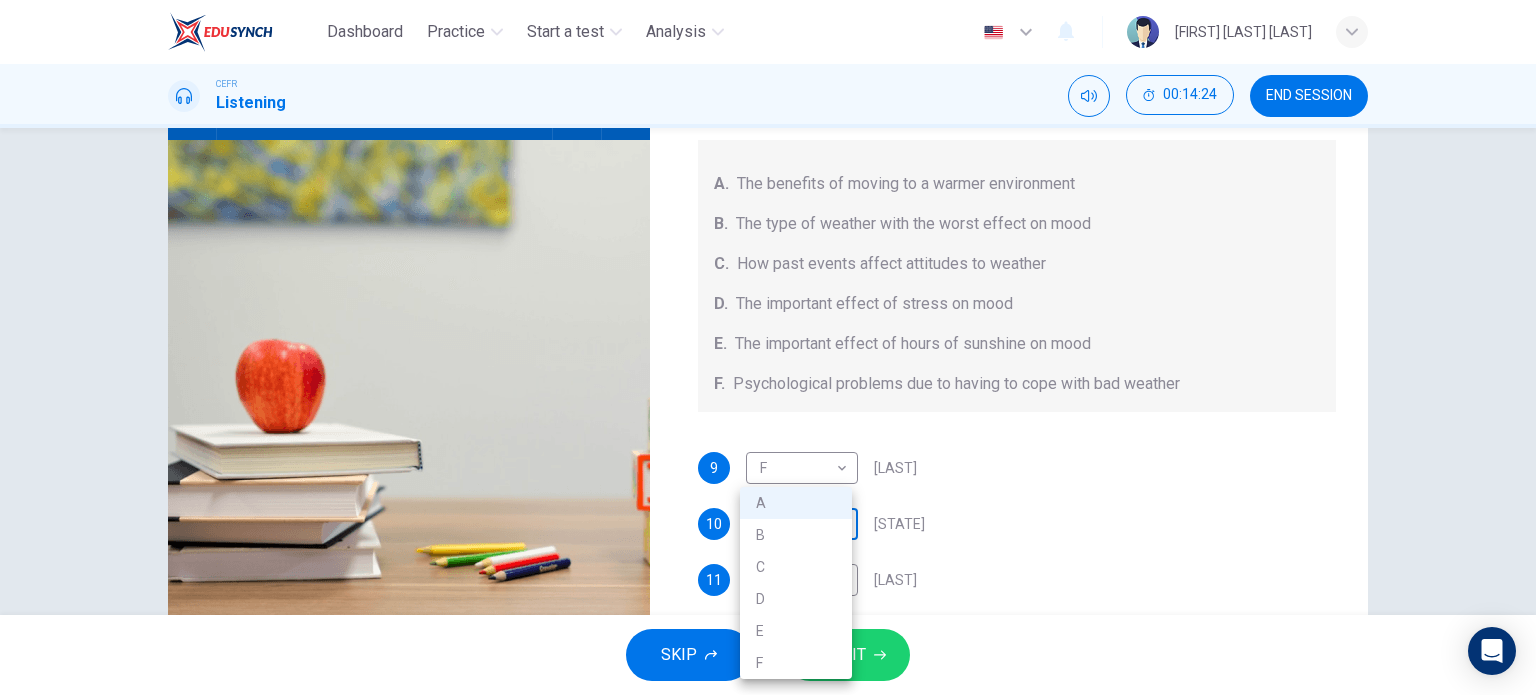click on "Dashboard Practice Start a test Analysis English en ​ [FIRST] [LAST] [LAST] CEFR Listening 00:14:24 END SESSION Questions 9 - 12 Choose your answers from the box and write the letters  A-F  next to the questions below. What information was given by each writer? A. The benefits of moving to a warmer environment B. The type of weather with the worst effect on mood C. How past events affect attitudes to weather D. The important effect of stress on mood E. The important effect of hours of sunshine on mood F. Psychological problems due to having to cope with bad weather 9 F F ​ Vickers 10 A A ​ Whitebourne 11 ​ ​ Haverton 12 ​ ​ Stanfield Research Project 02m 40s SKIP SUBMIT Dashboard Practice Start a test Analysis Notifications © Copyright  2025
A B C D E F" at bounding box center (768, 347) 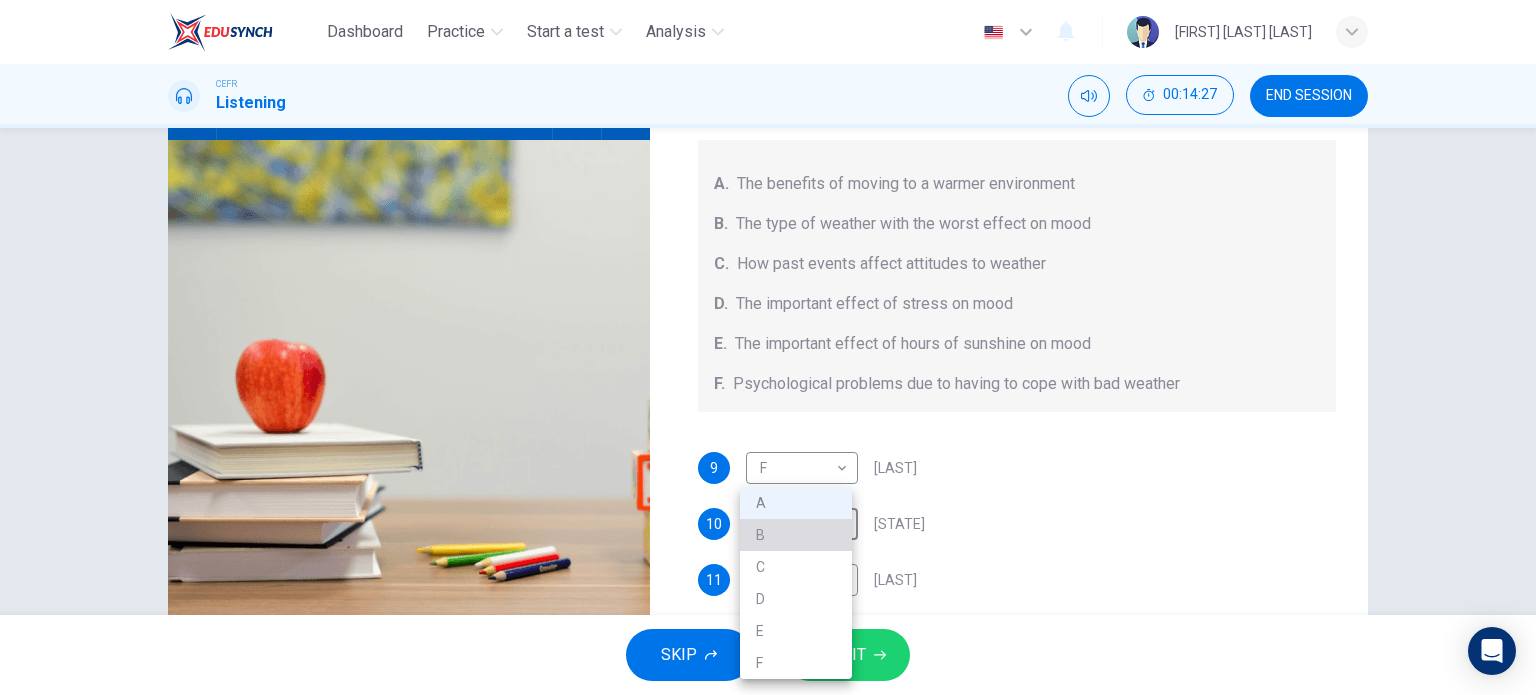 click on "B" at bounding box center (796, 535) 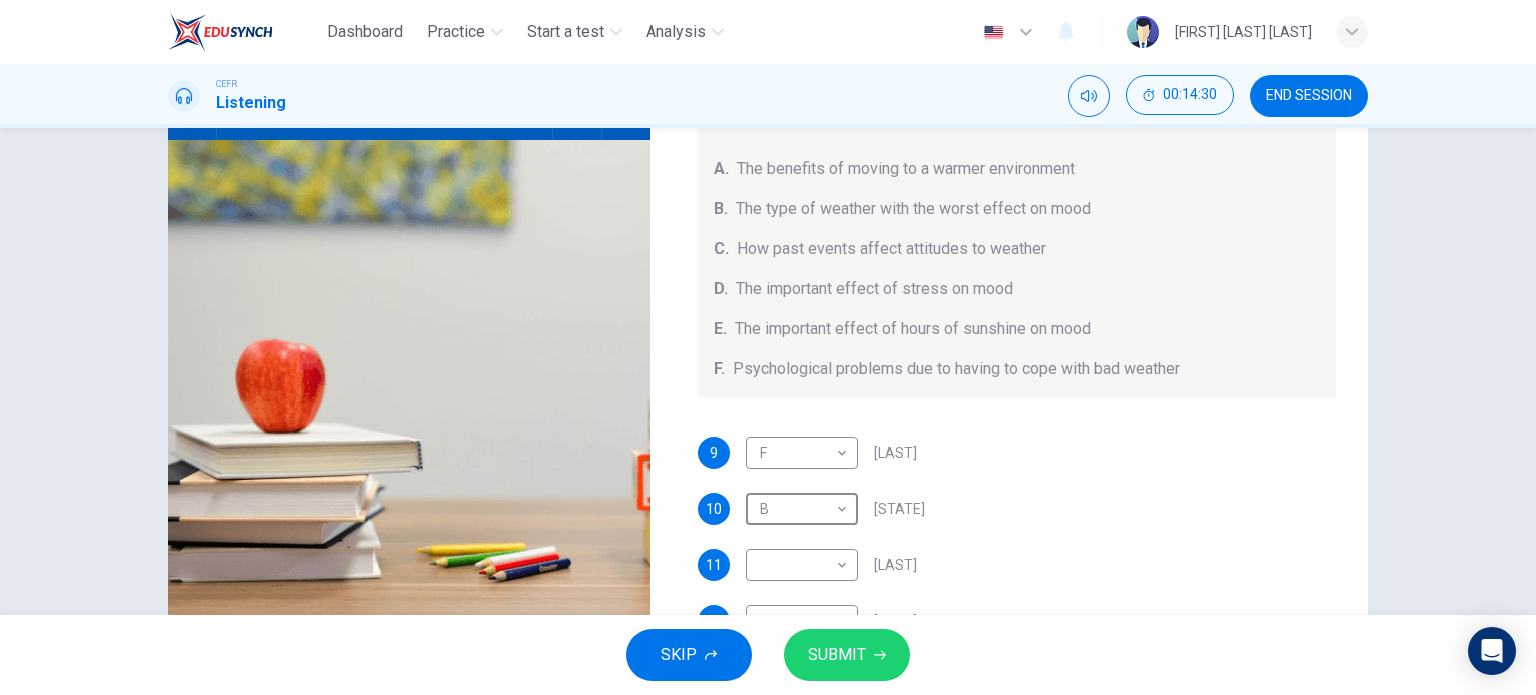 scroll, scrollTop: 0, scrollLeft: 0, axis: both 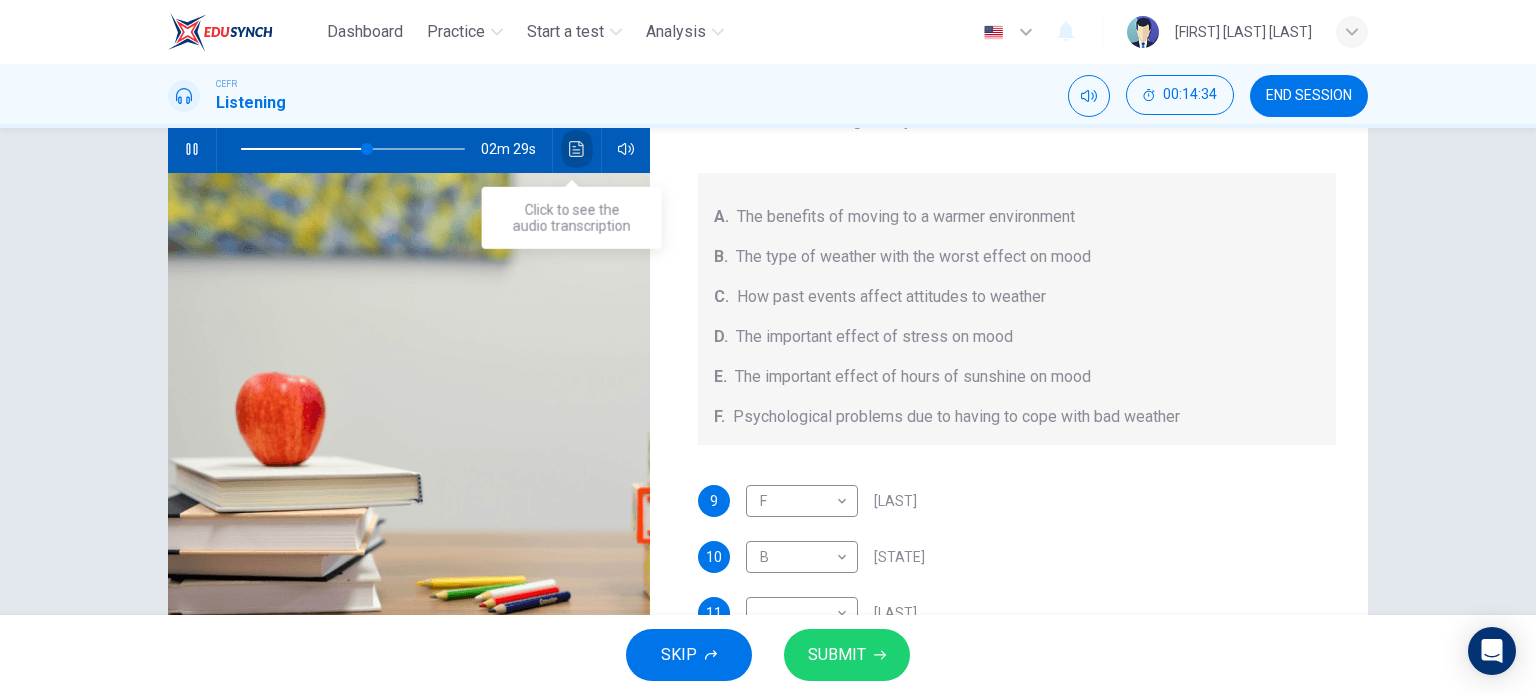 click at bounding box center [577, 149] 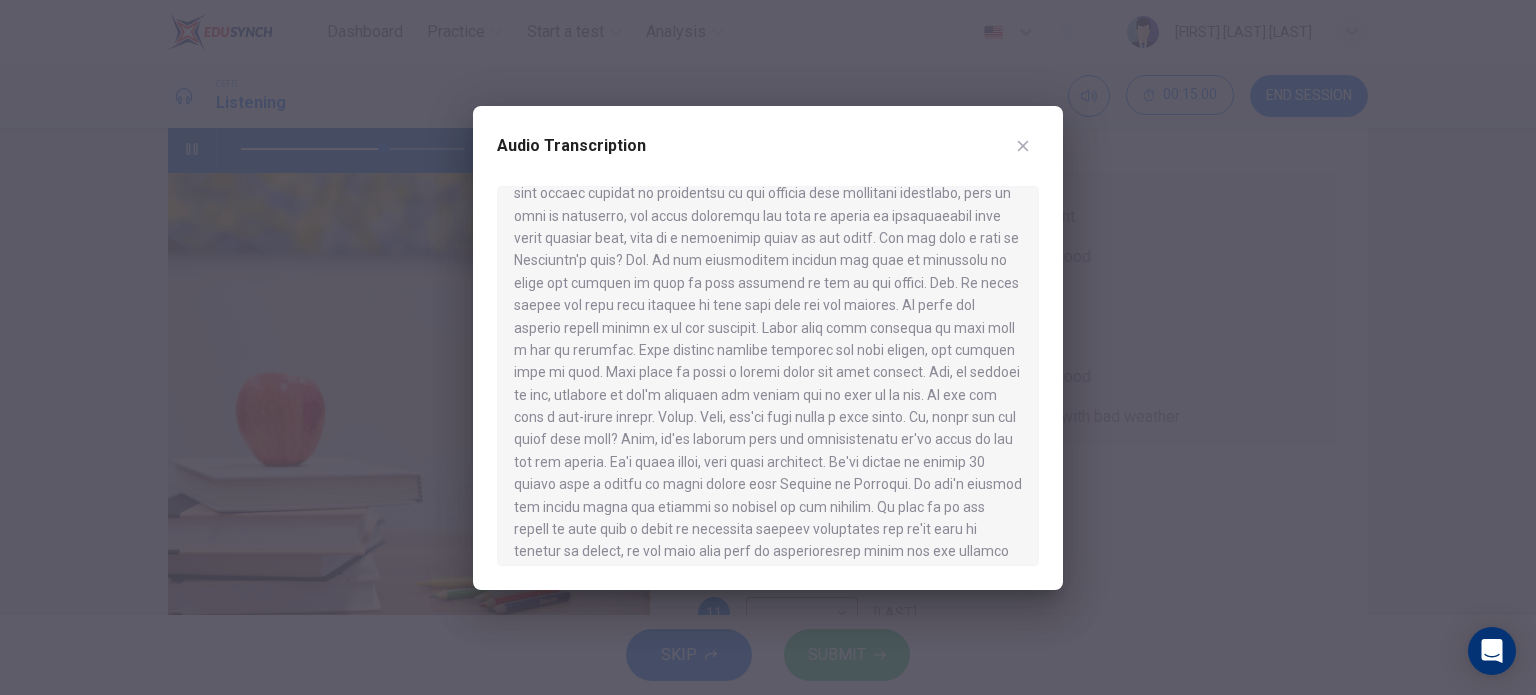 scroll, scrollTop: 836, scrollLeft: 0, axis: vertical 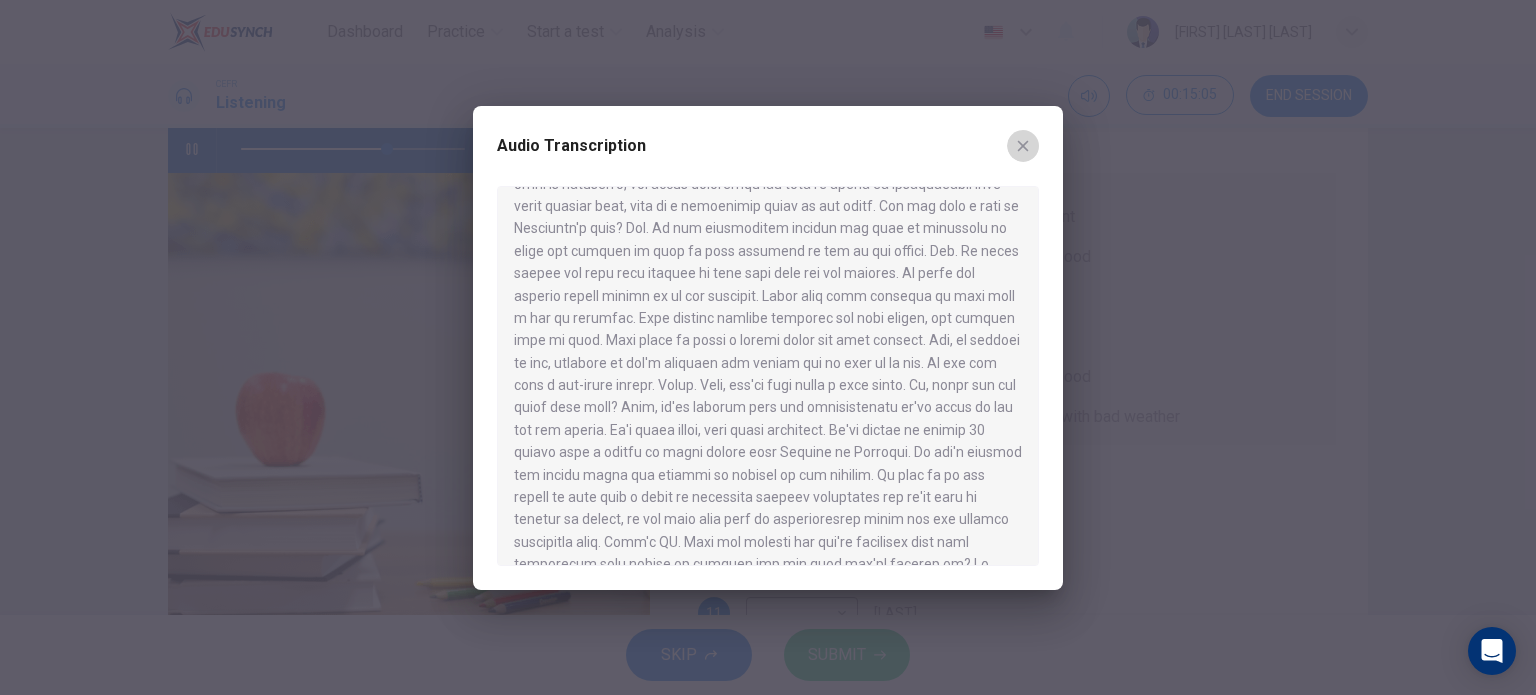 click at bounding box center [1023, 146] 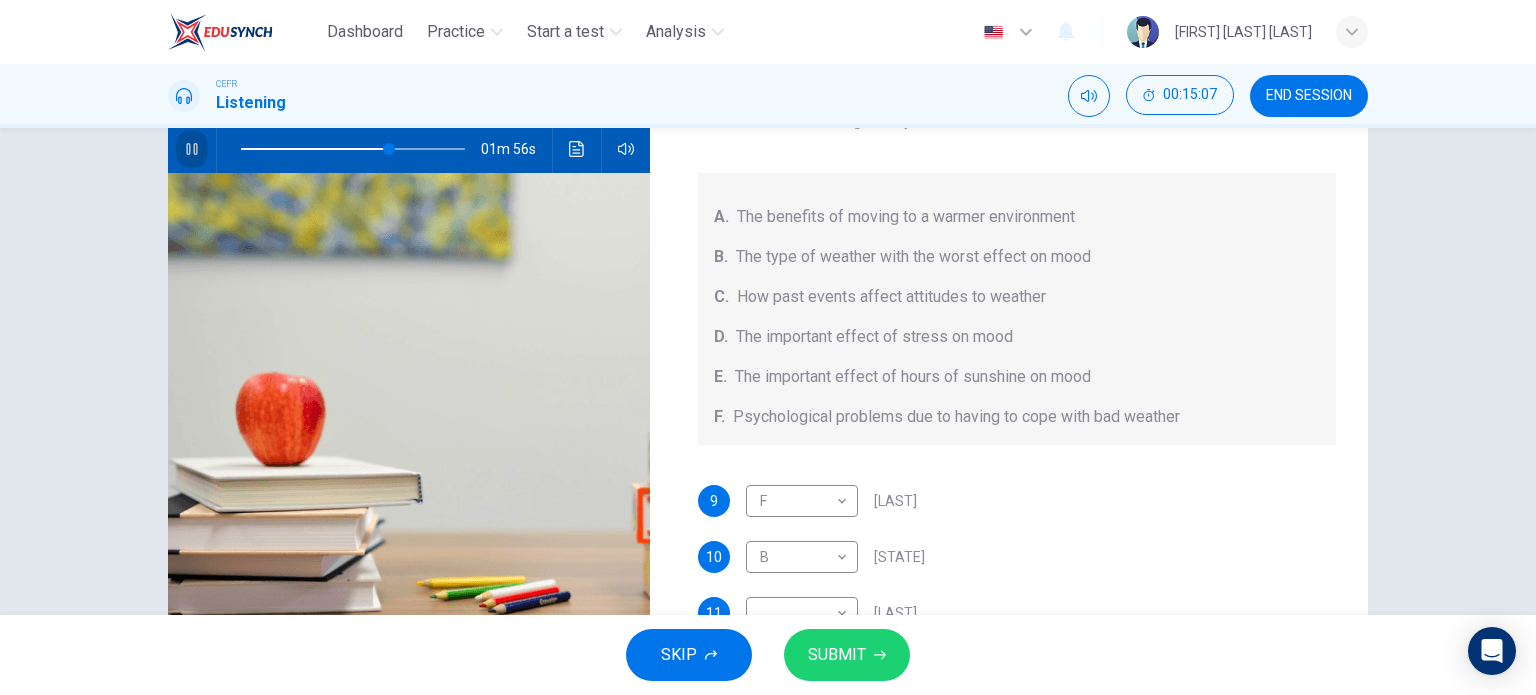 click at bounding box center [192, 149] 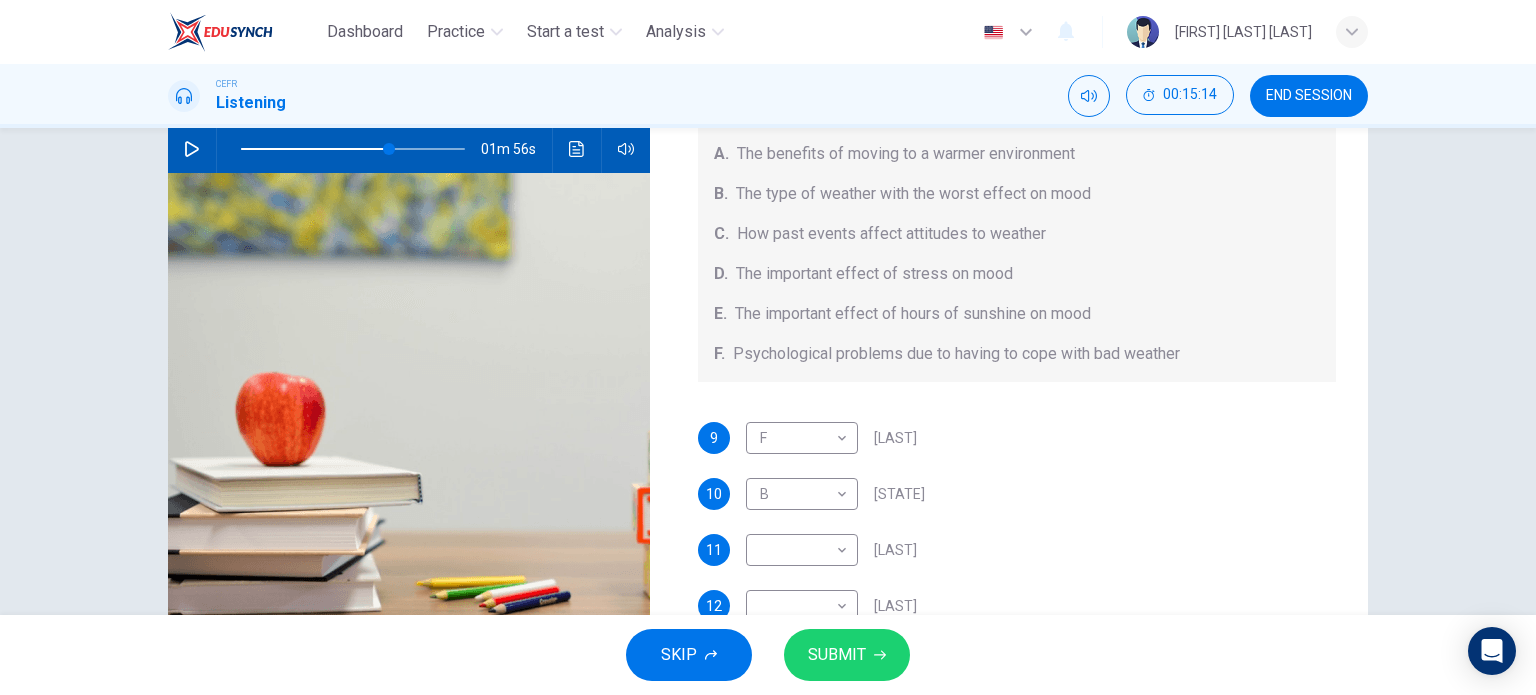 scroll, scrollTop: 64, scrollLeft: 0, axis: vertical 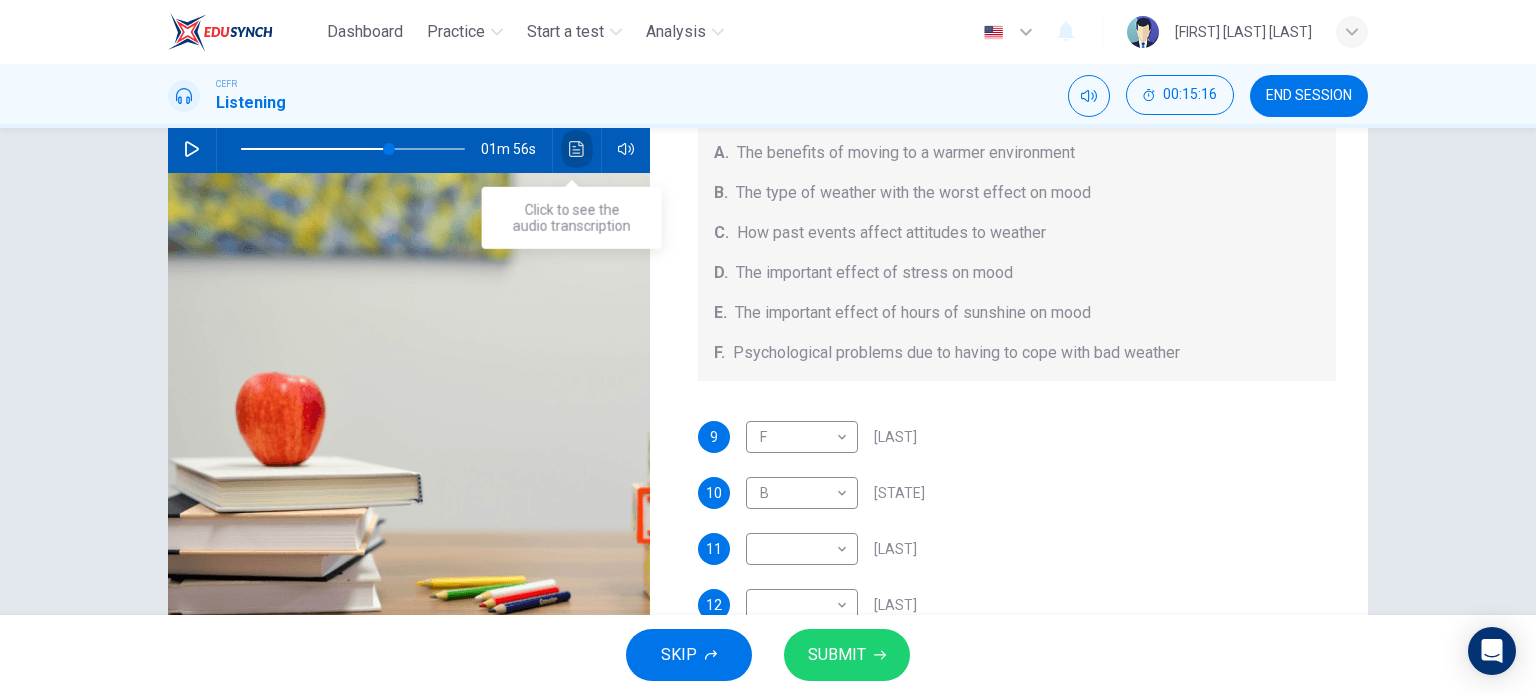 click at bounding box center [577, 149] 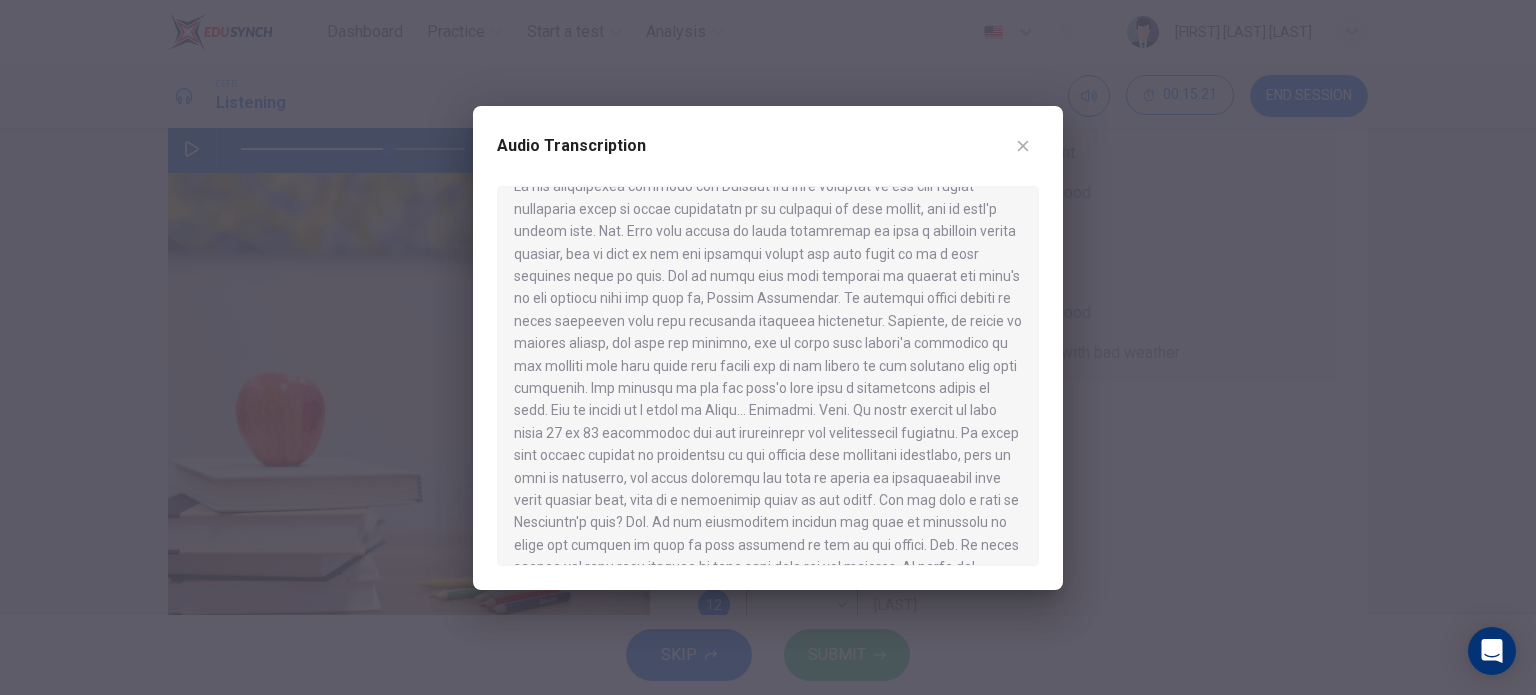 scroll, scrollTop: 543, scrollLeft: 0, axis: vertical 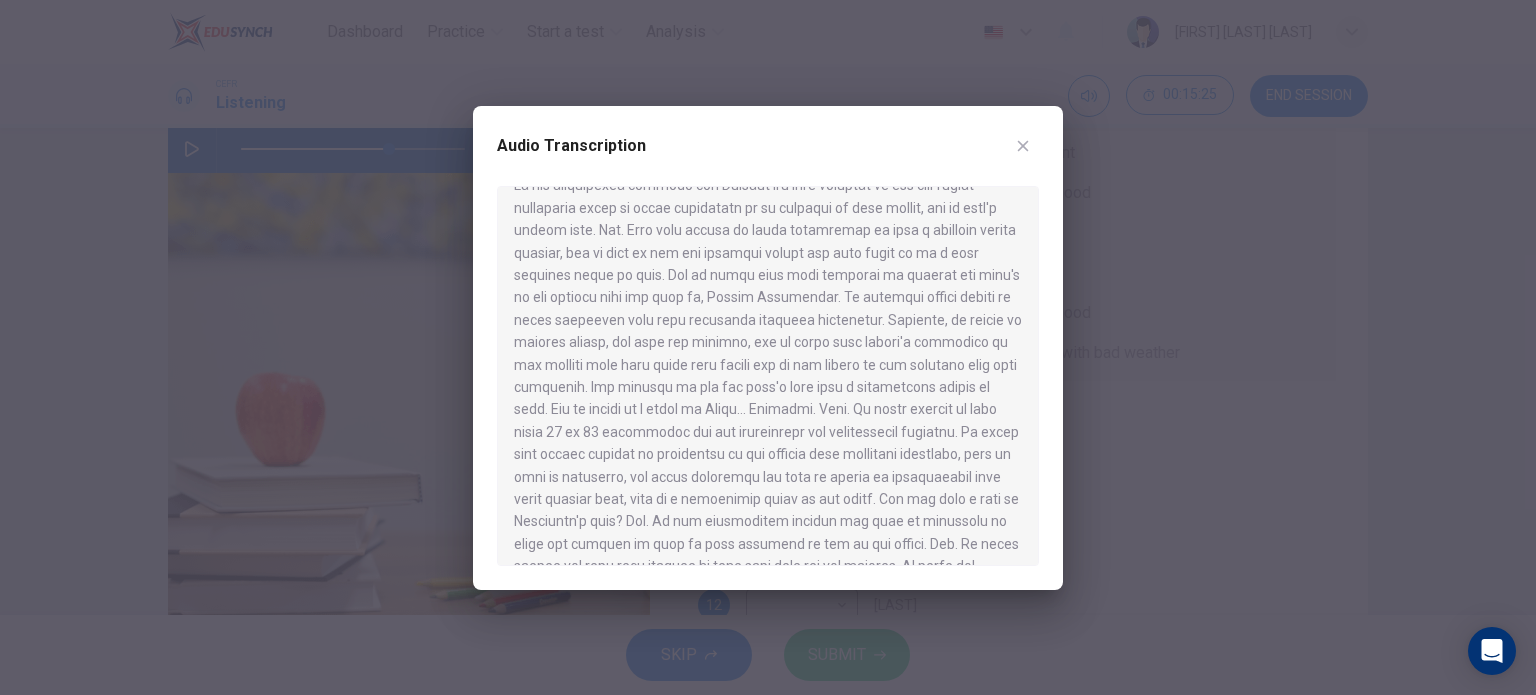 click at bounding box center (768, 376) 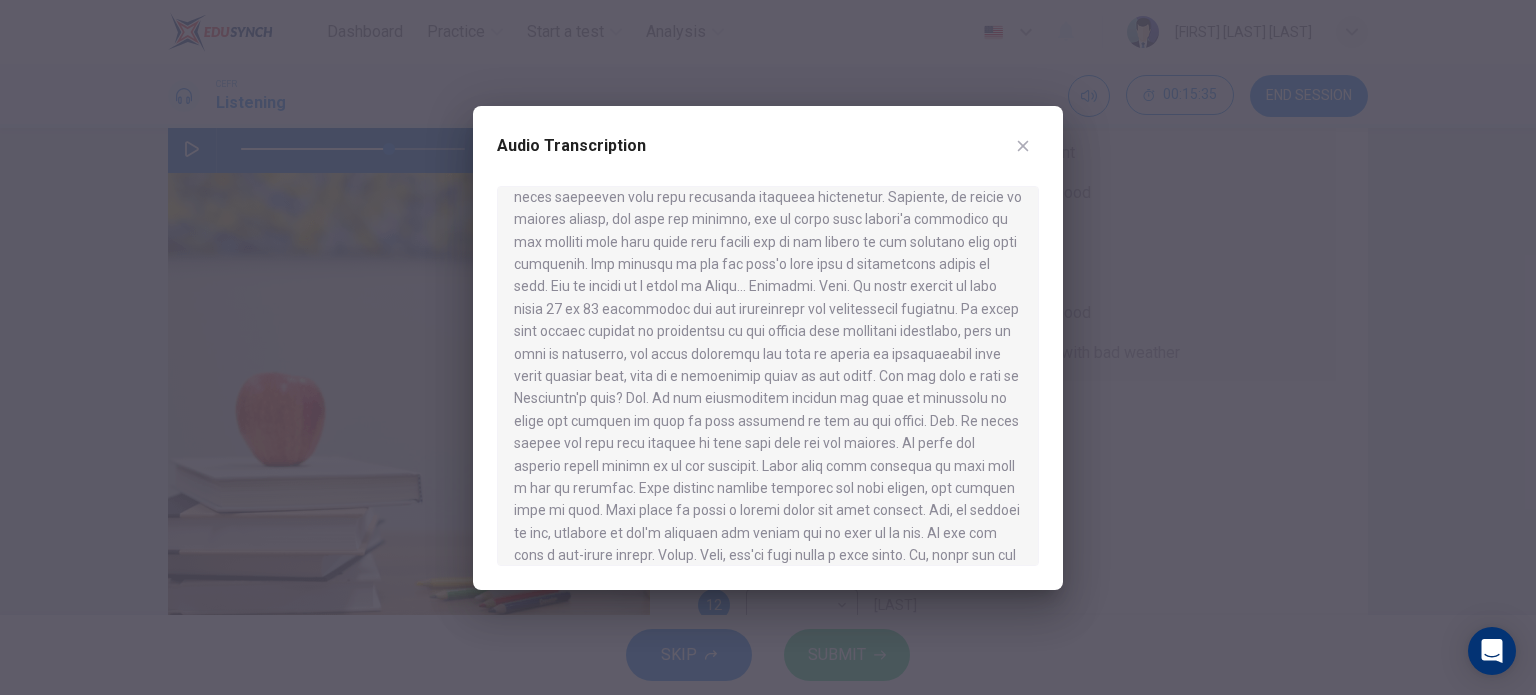scroll, scrollTop: 670, scrollLeft: 0, axis: vertical 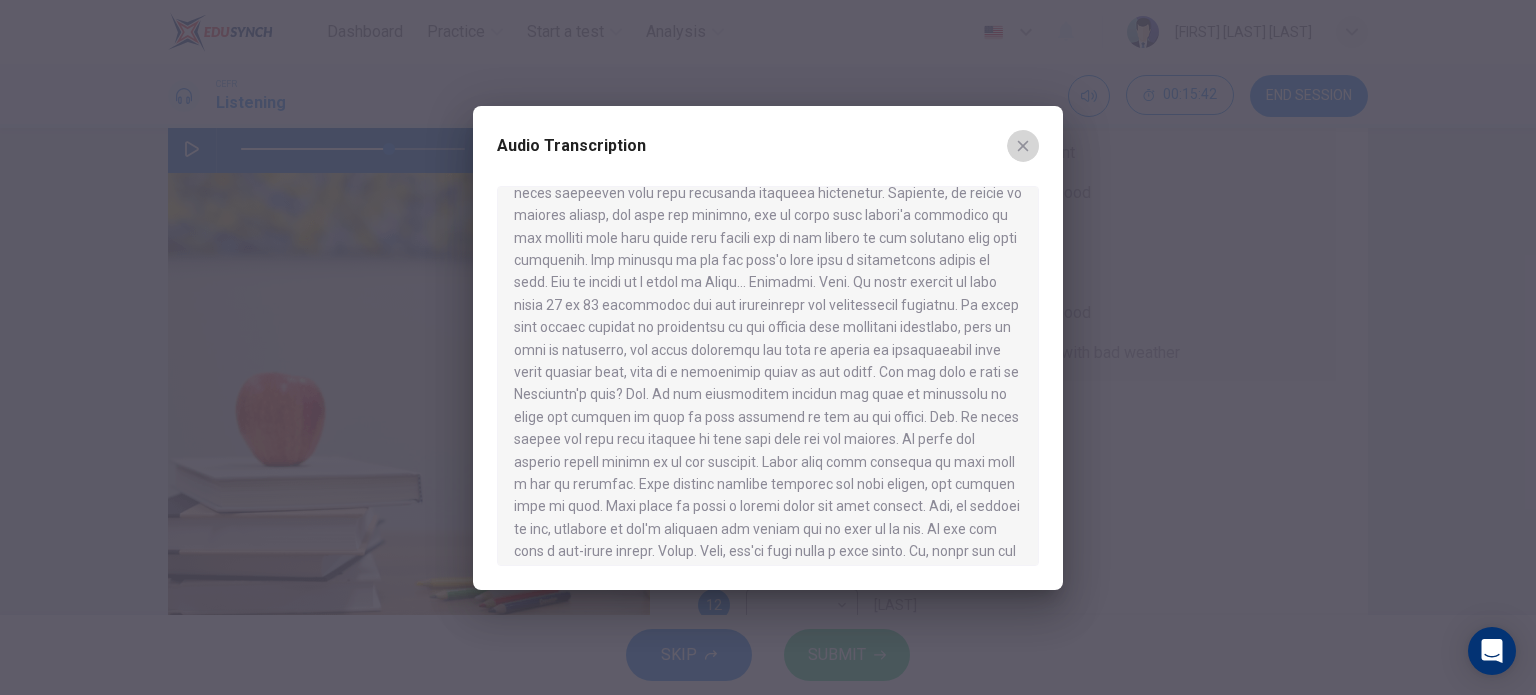 click at bounding box center (1023, 146) 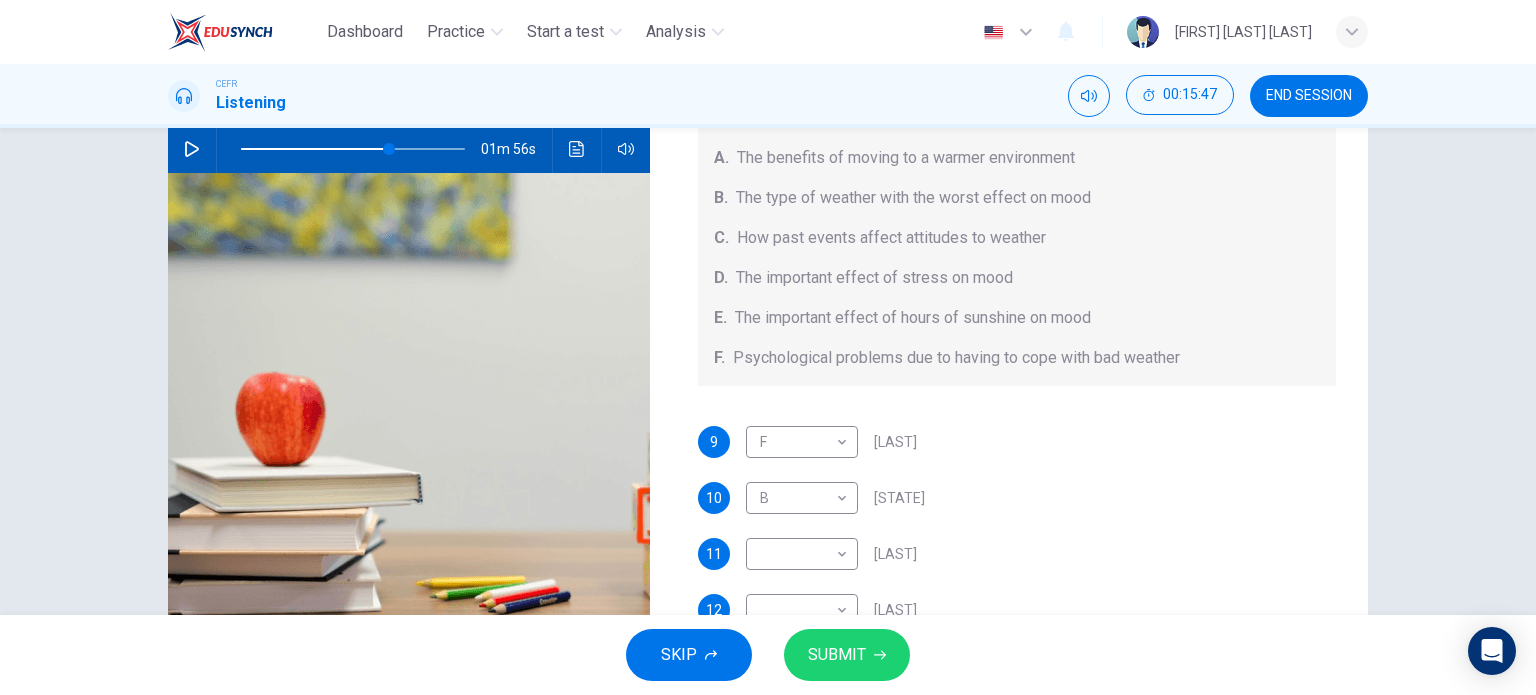 scroll, scrollTop: 64, scrollLeft: 0, axis: vertical 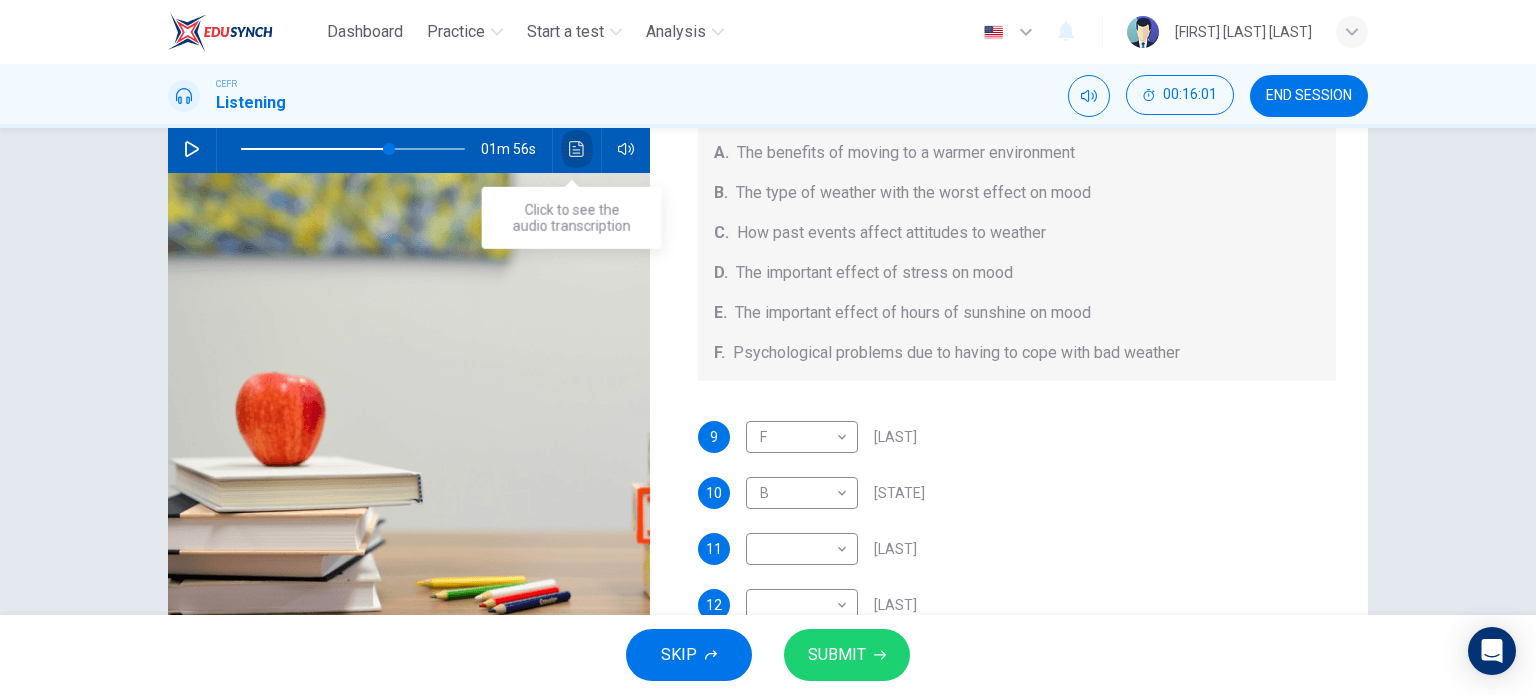 click at bounding box center [577, 149] 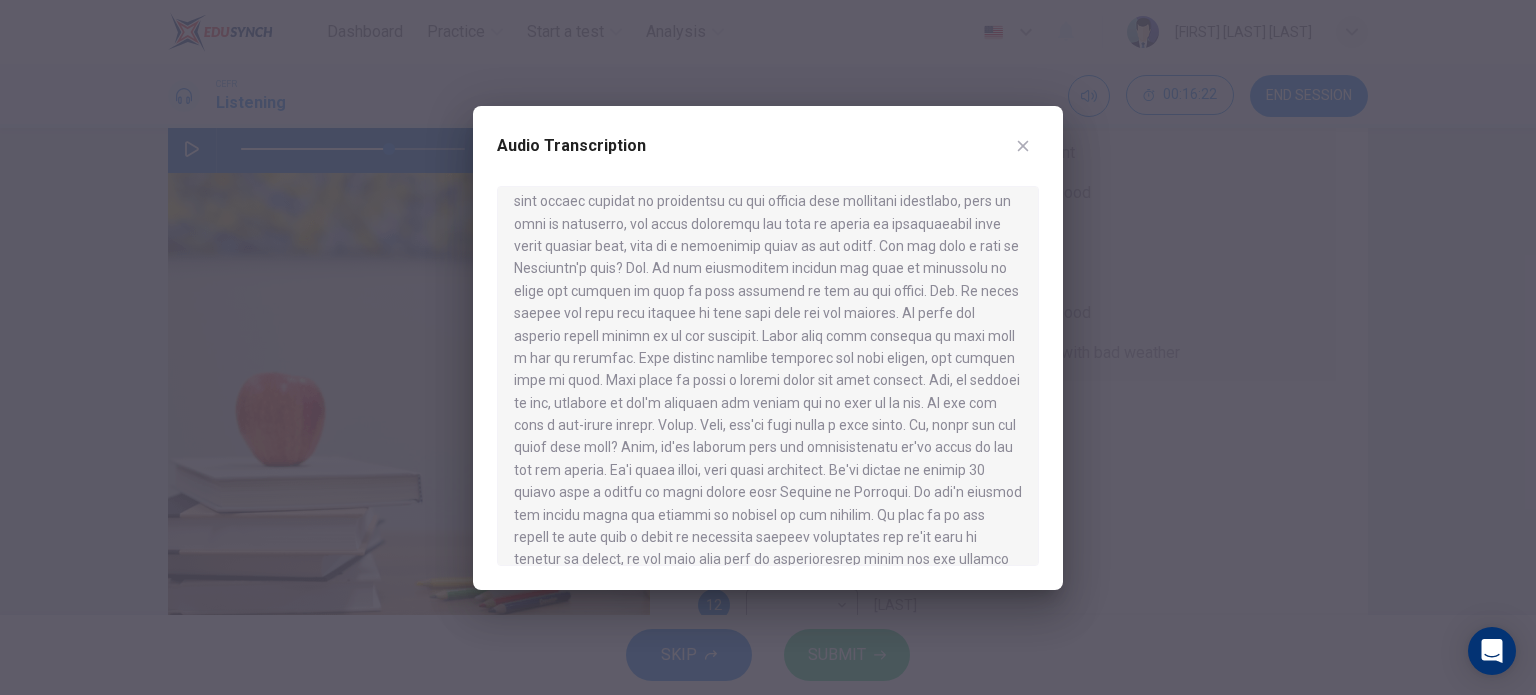 scroll, scrollTop: 799, scrollLeft: 0, axis: vertical 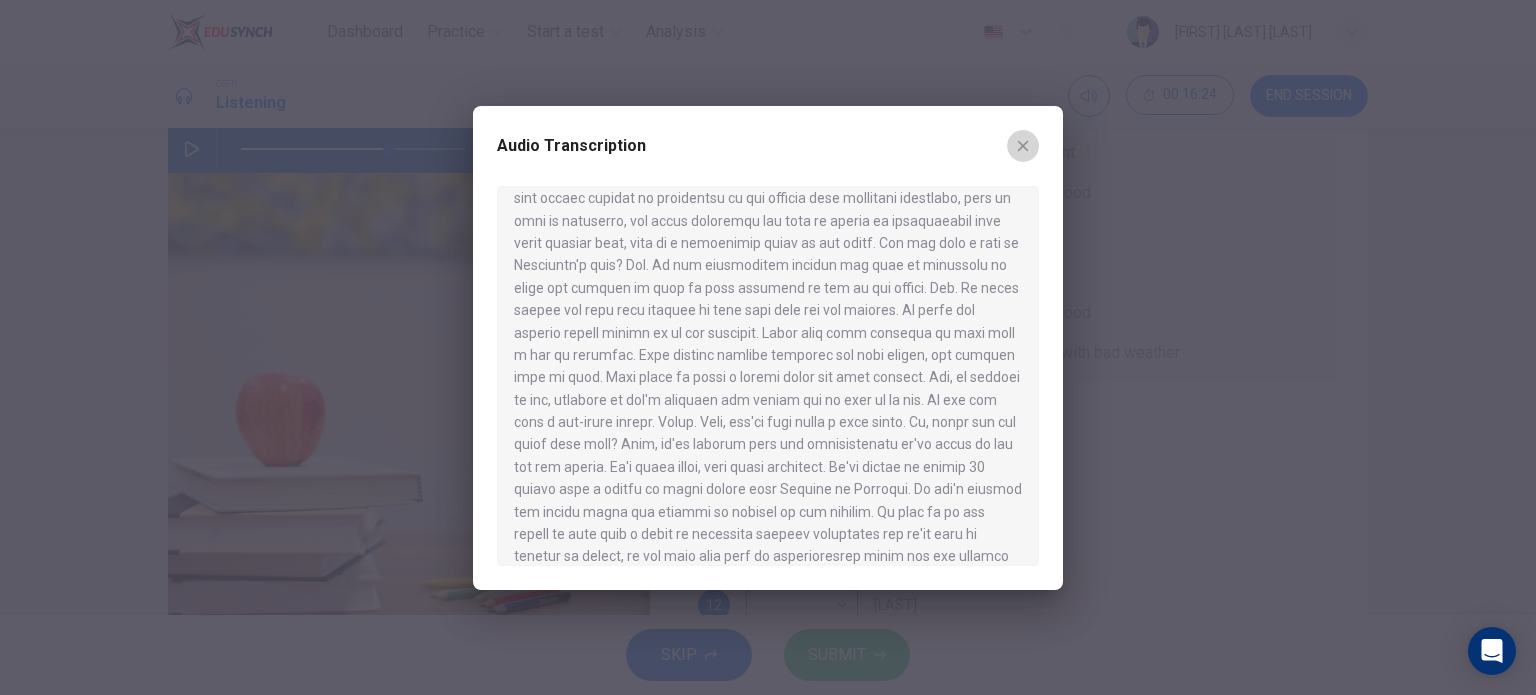 click at bounding box center (1023, 146) 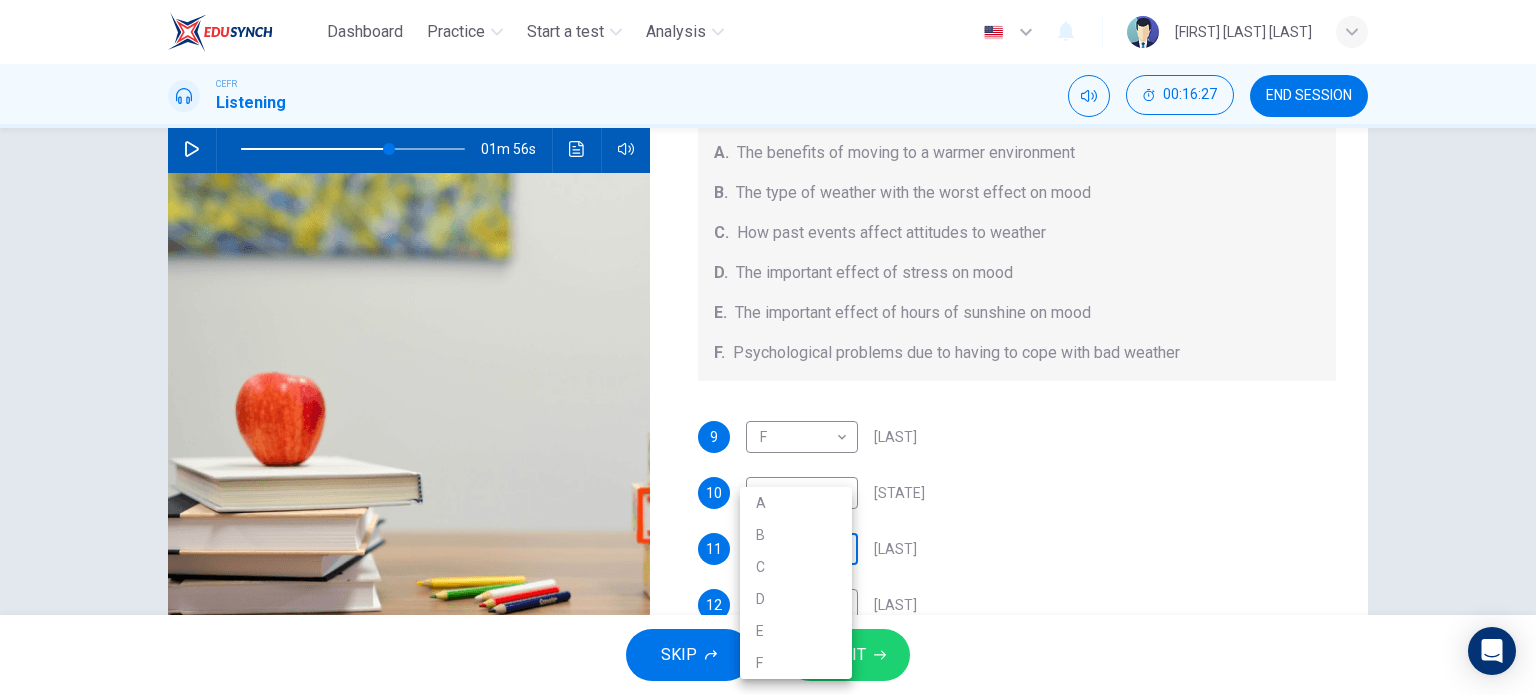click on "Dashboard Practice Start a test Analysis English en ​ [FIRST] [LAST] [LAST] CEFR Listening 00:16:27 END SESSION Questions 9 - 12 Choose your answers from the box and write the letters  A-F  next to the questions below. What information was given by each writer? A. The benefits of moving to a warmer environment B. The type of weather with the worst effect on mood C. How past events affect attitudes to weather D. The important effect of stress on mood E. The important effect of hours of sunshine on mood F. Psychological problems due to having to cope with bad weather 9 F F ​ Vickers 10 B B ​ Whitebourne 11 ​ ​ Haverton 12 ​ ​ Stanfield Research Project 01m 56s SKIP SUBMIT Dashboard Practice Start a test Analysis Notifications © Copyright  2025
A B C D E F" at bounding box center [768, 347] 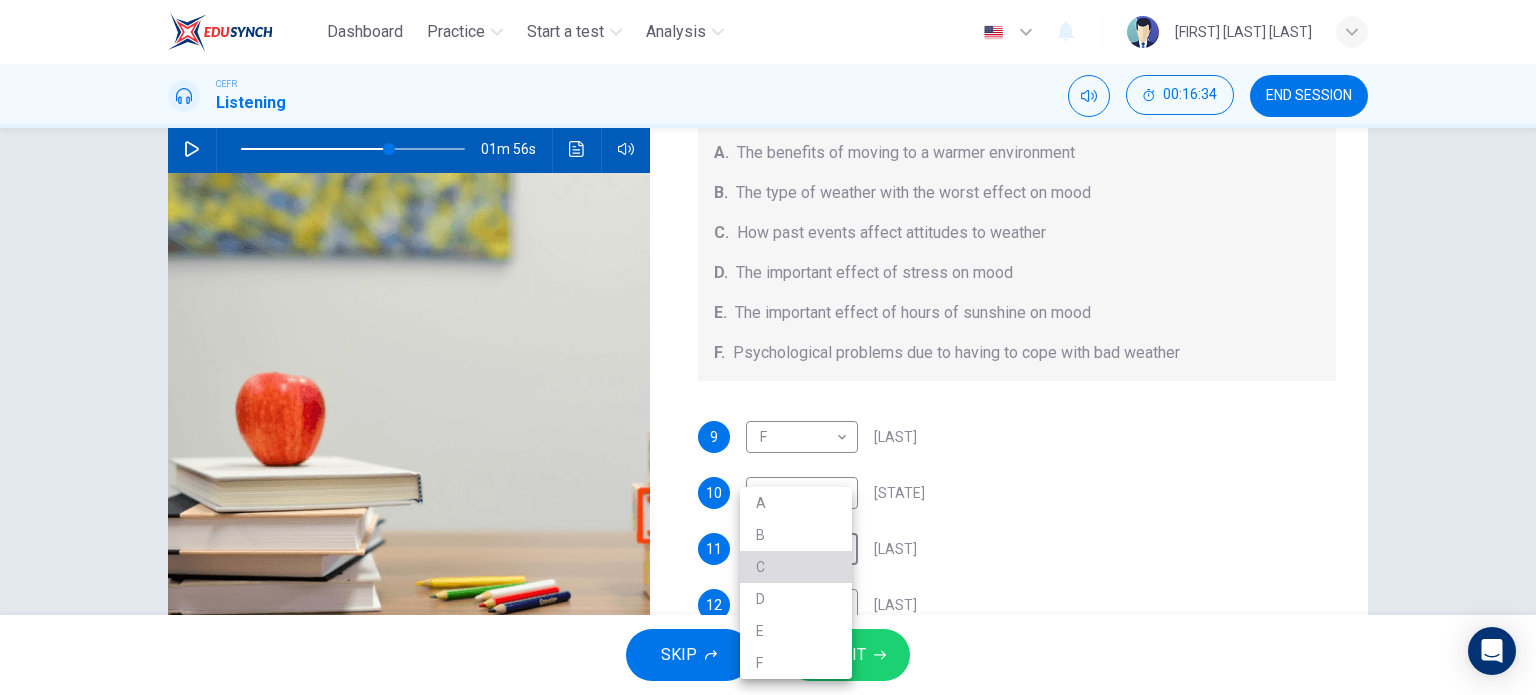 click on "C" at bounding box center [796, 567] 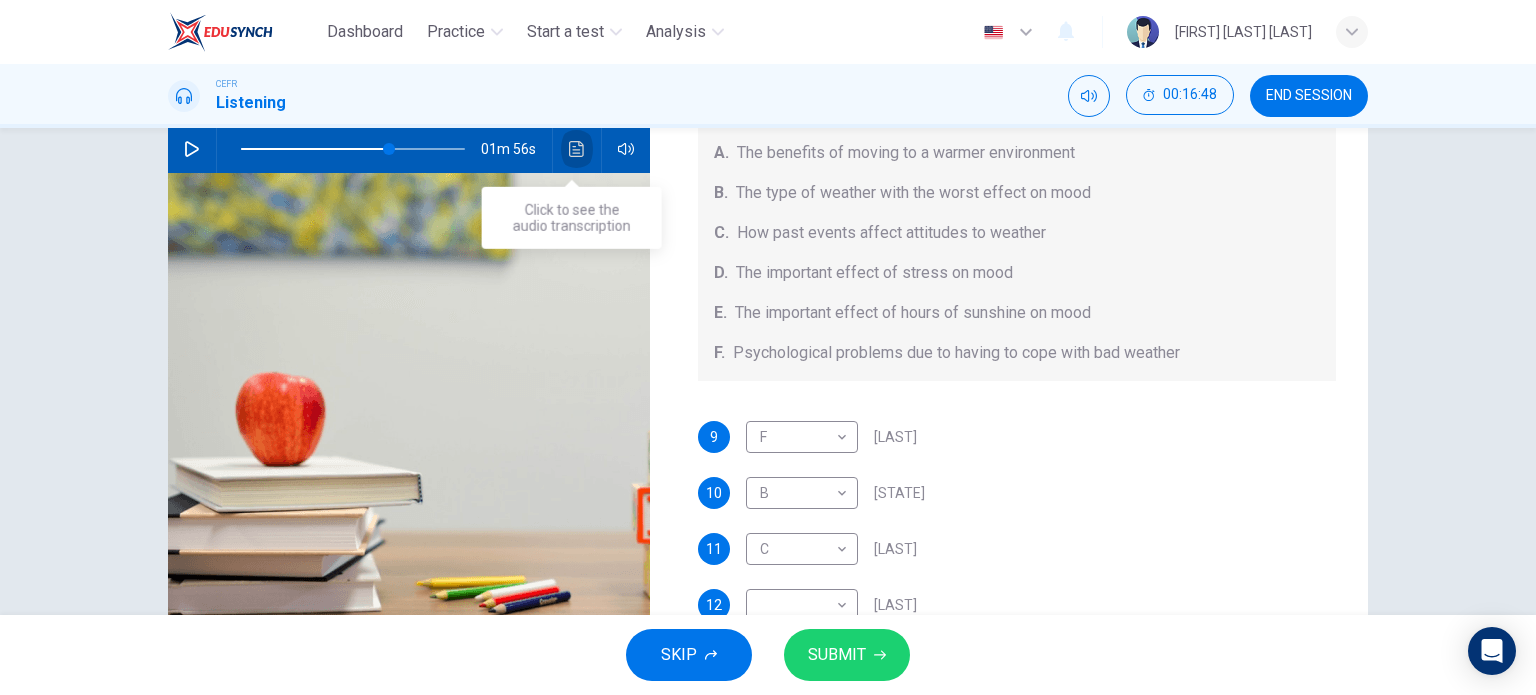 click at bounding box center [577, 149] 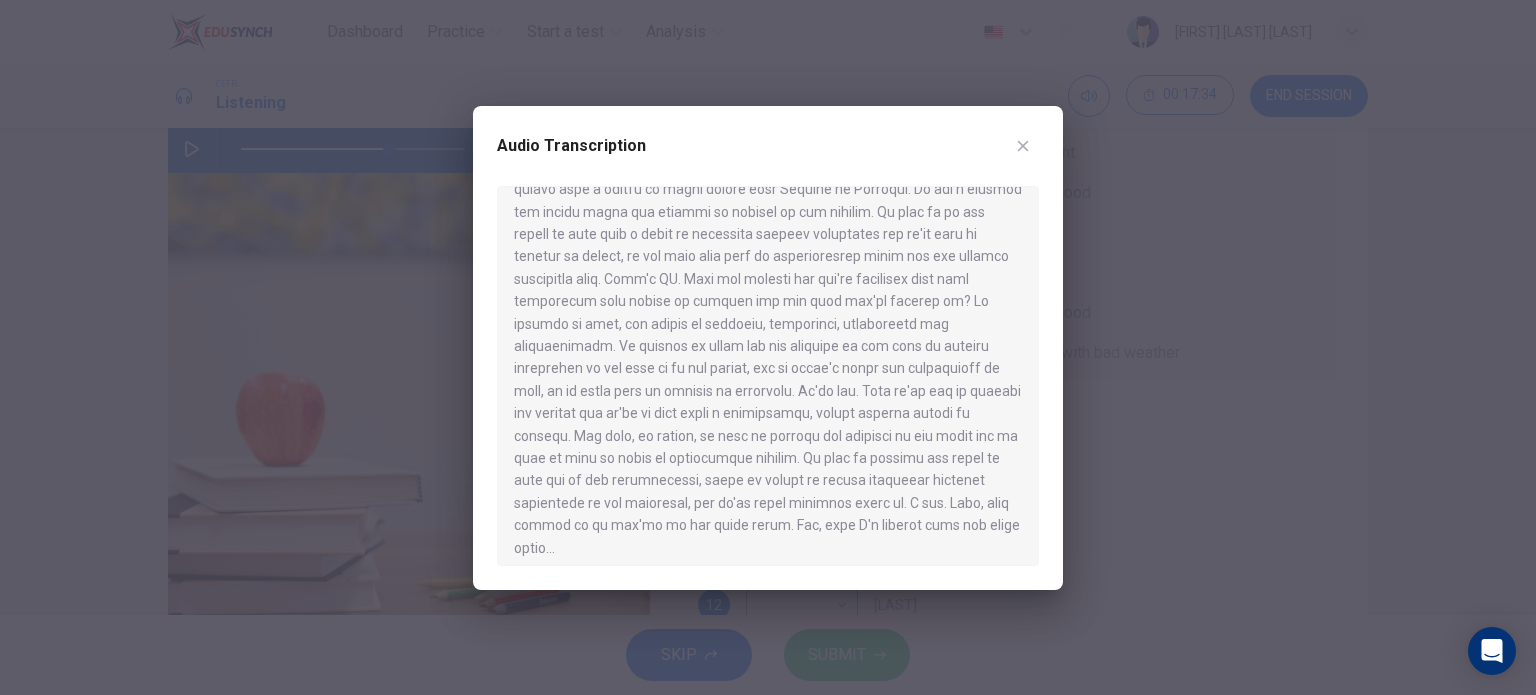 scroll, scrollTop: 1109, scrollLeft: 0, axis: vertical 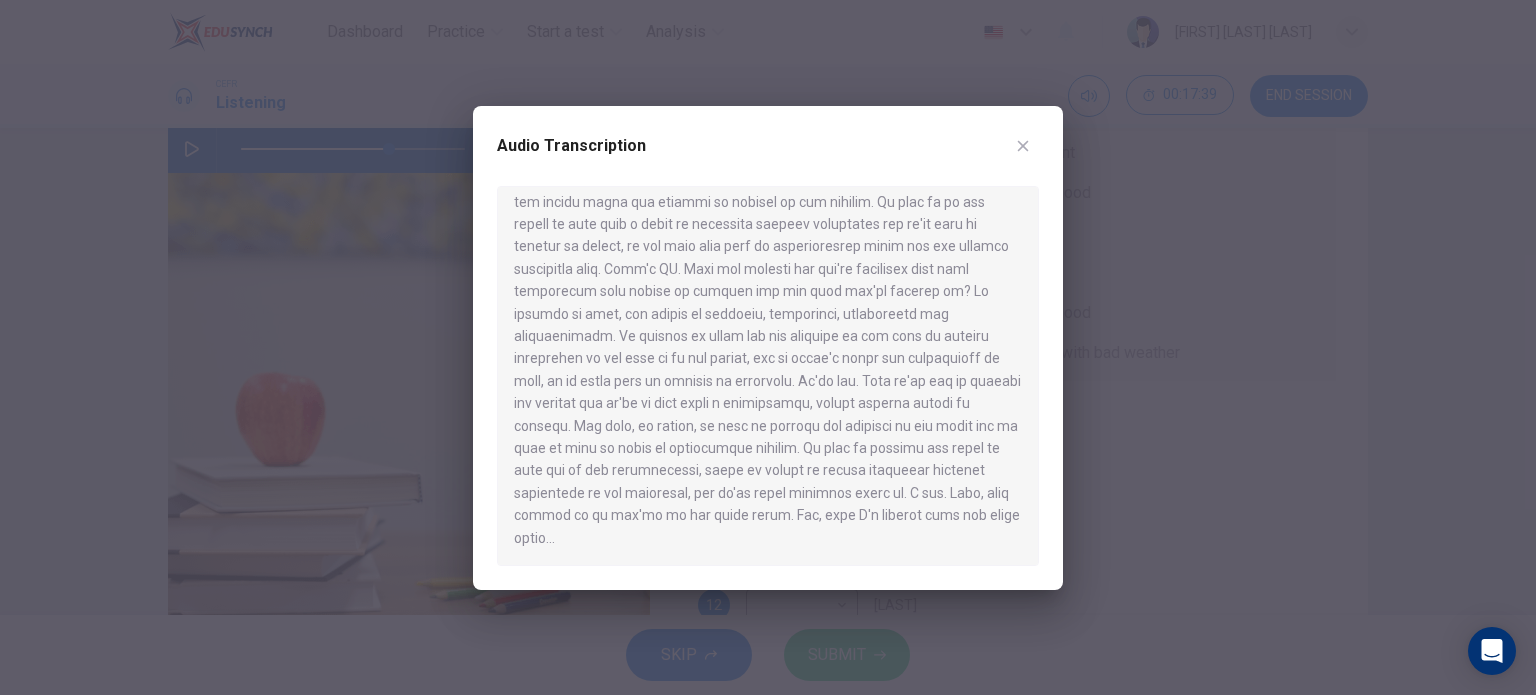 click at bounding box center (768, 347) 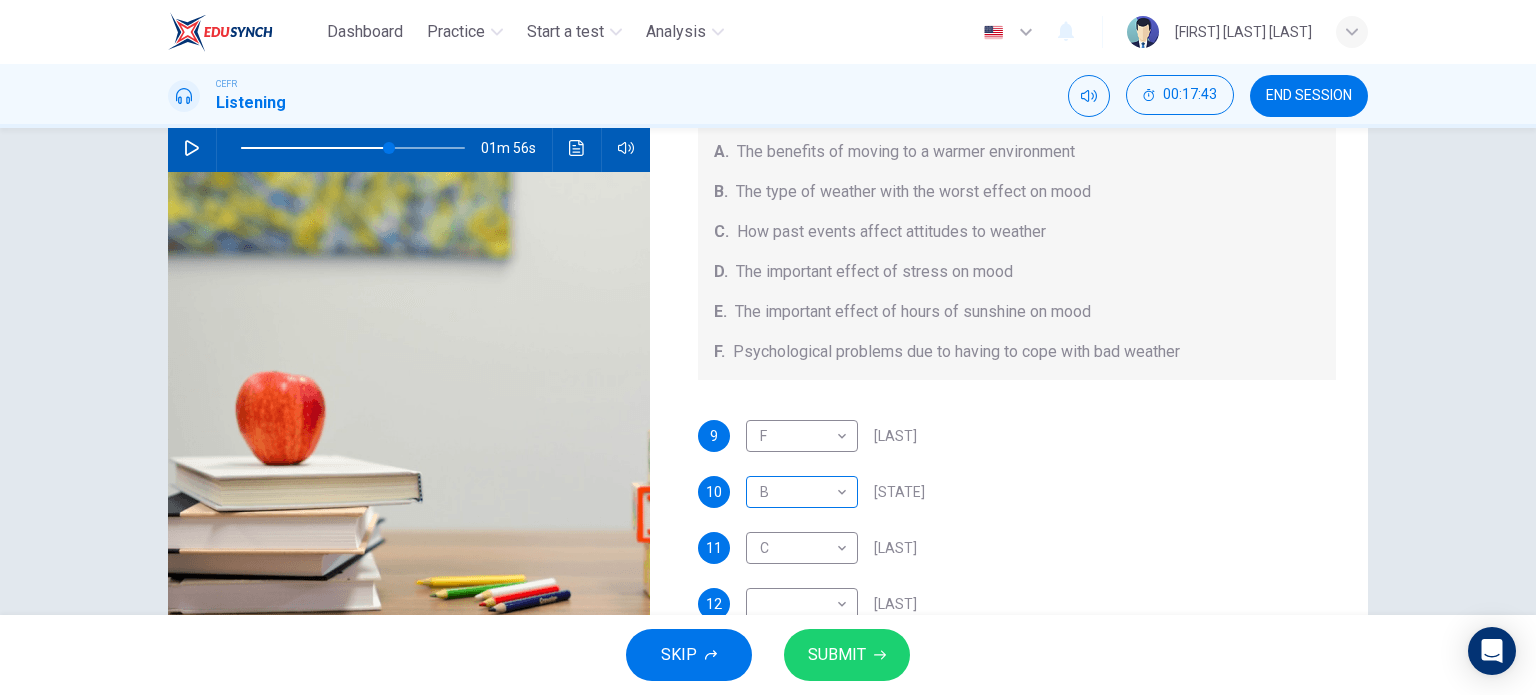 scroll, scrollTop: 200, scrollLeft: 0, axis: vertical 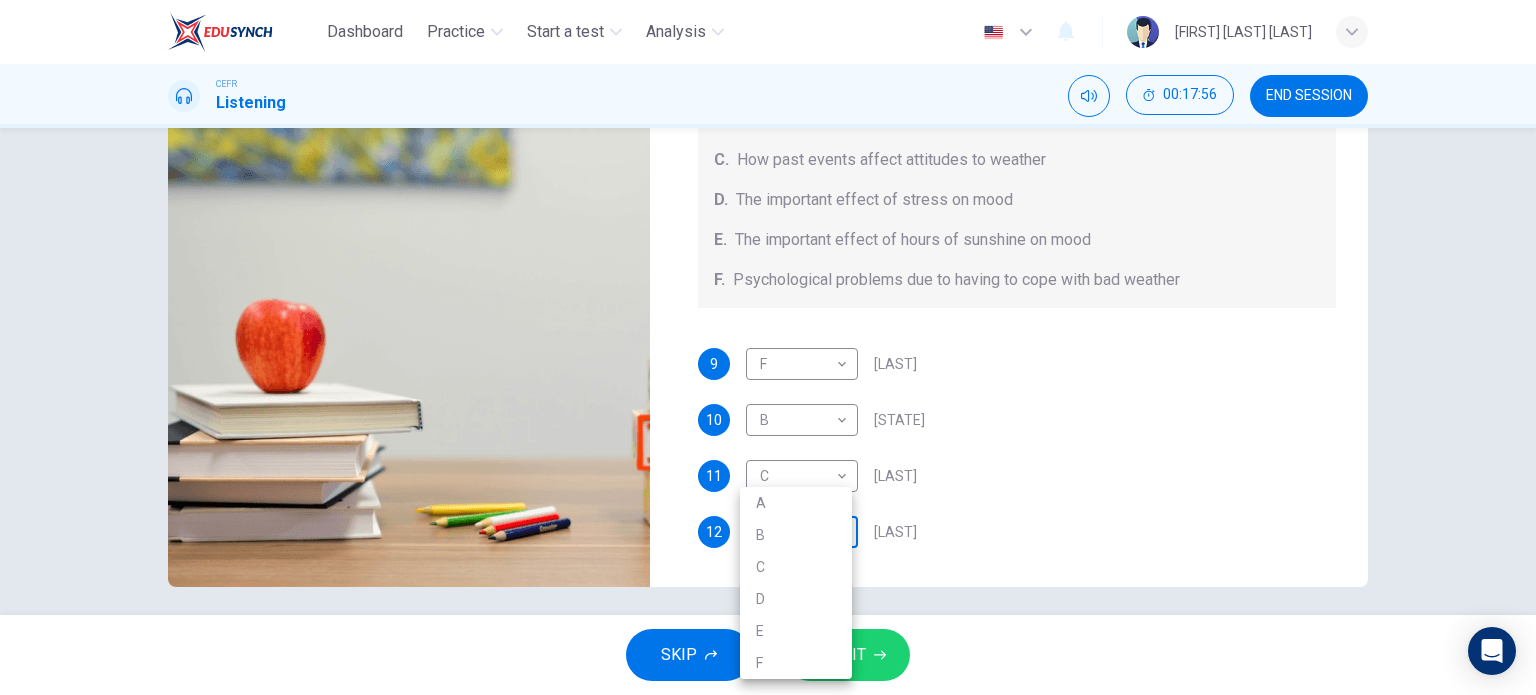 click on "Dashboard Practice Start a test Analysis English en ​ [FIRST] [LAST] [LAST] CEFR Listening 00:17:56 END SESSION Questions 9 - 12 Choose your answers from the box and write the letters  A-F  next to the questions below. What information was given by each writer? A. The benefits of moving to a warmer environment B. The type of weather with the worst effect on mood C. How past events affect attitudes to weather D. The important effect of stress on mood E. The important effect of hours of sunshine on mood F. Psychological problems due to having to cope with bad weather 9 F F ​ Vickers 10 B B ​ Whitebourne 11 C C ​ Haverton 12 ​ ​ Stanfield Research Project 01m 56s SKIP SUBMIT Dashboard Practice Start a test Analysis Notifications © Copyright  2025
A B C D E F" at bounding box center [768, 347] 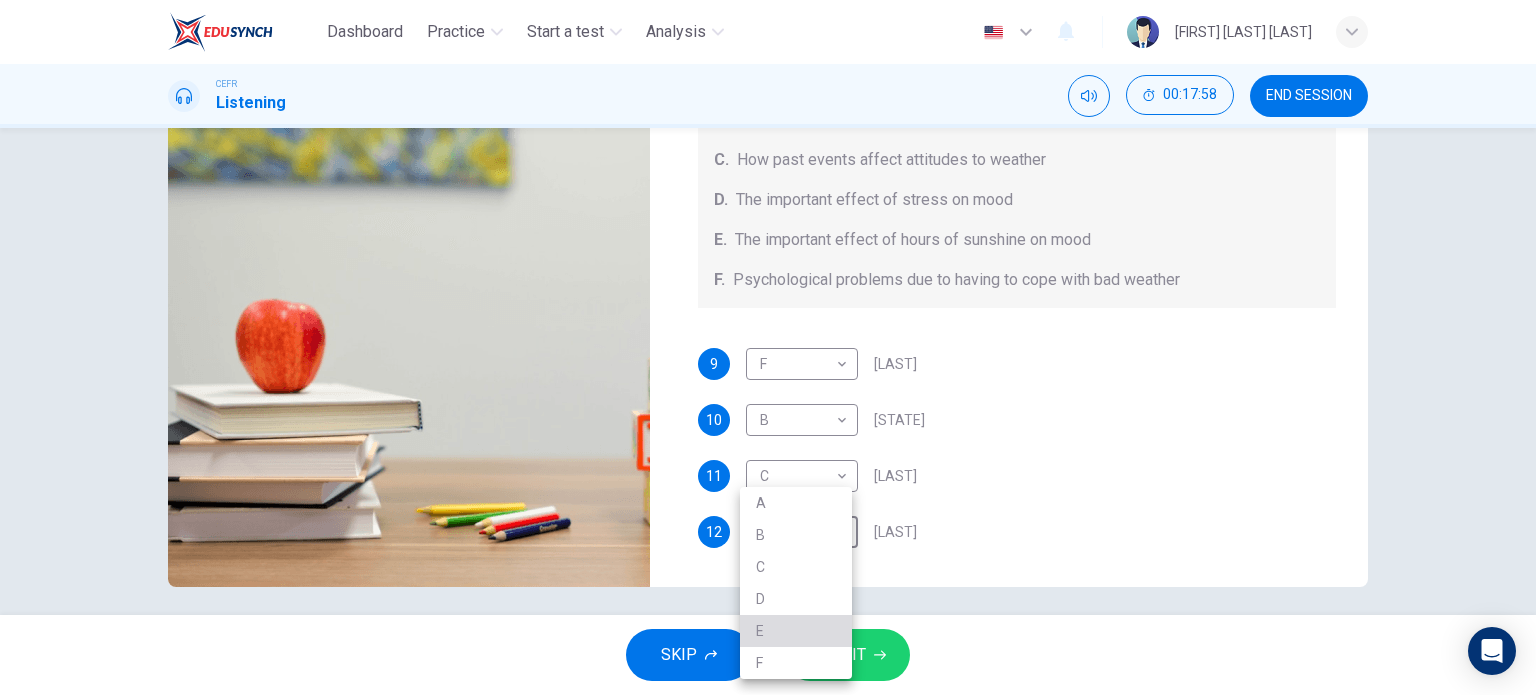 click on "E" at bounding box center [796, 631] 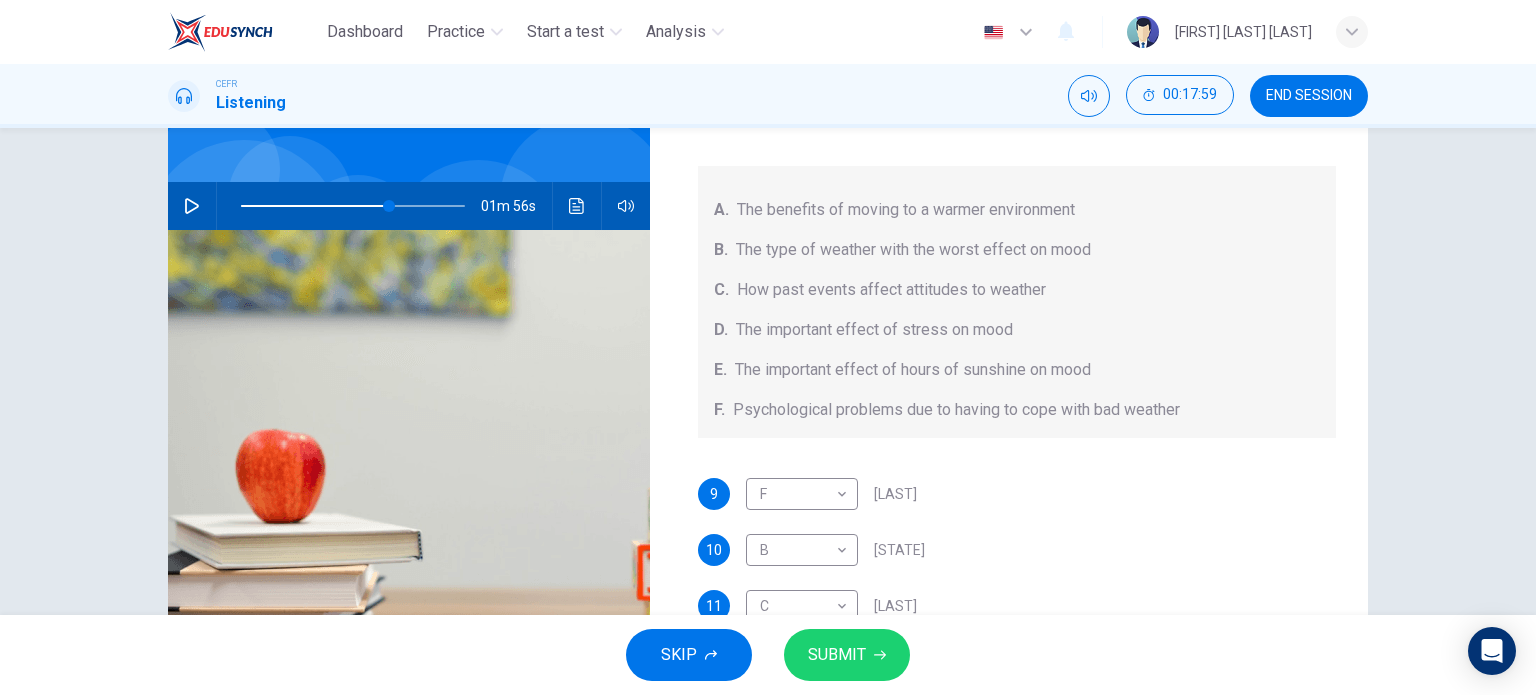 scroll, scrollTop: 144, scrollLeft: 0, axis: vertical 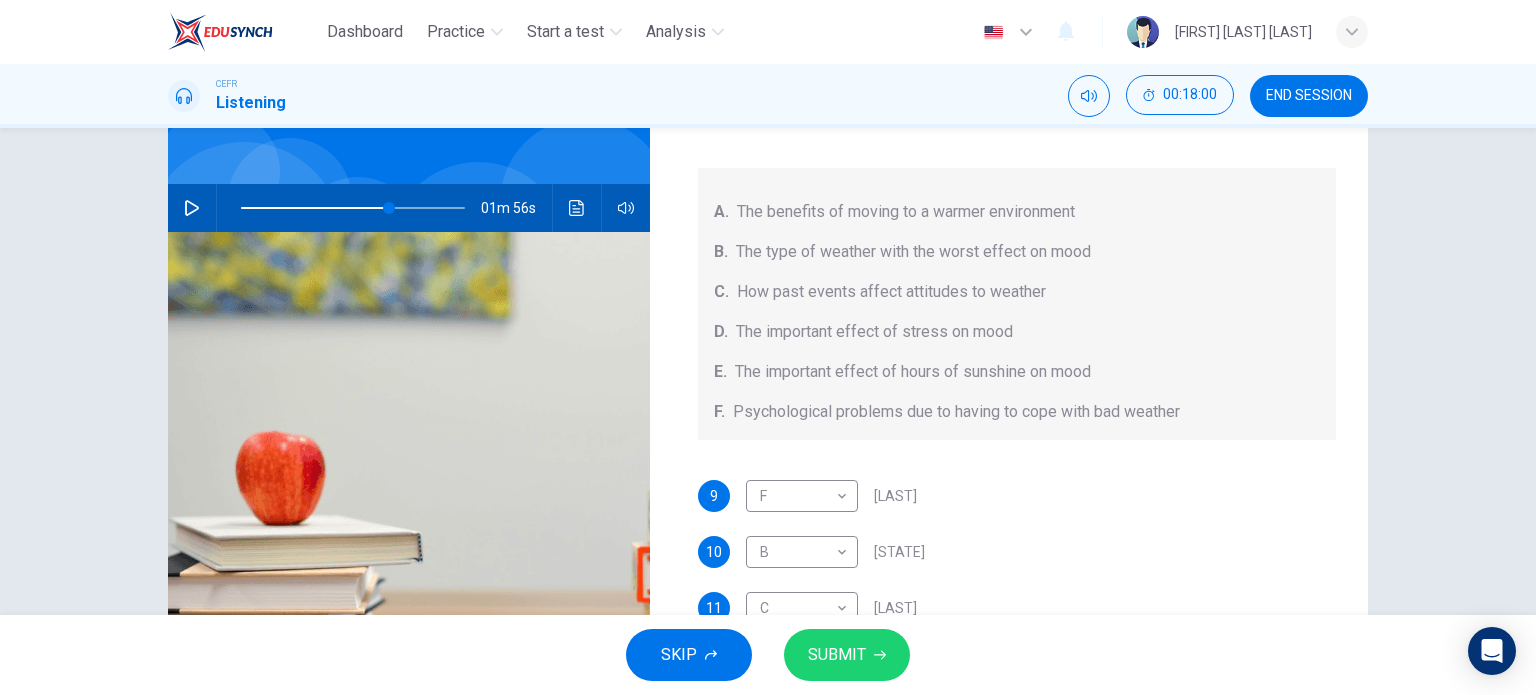 click at bounding box center (192, 208) 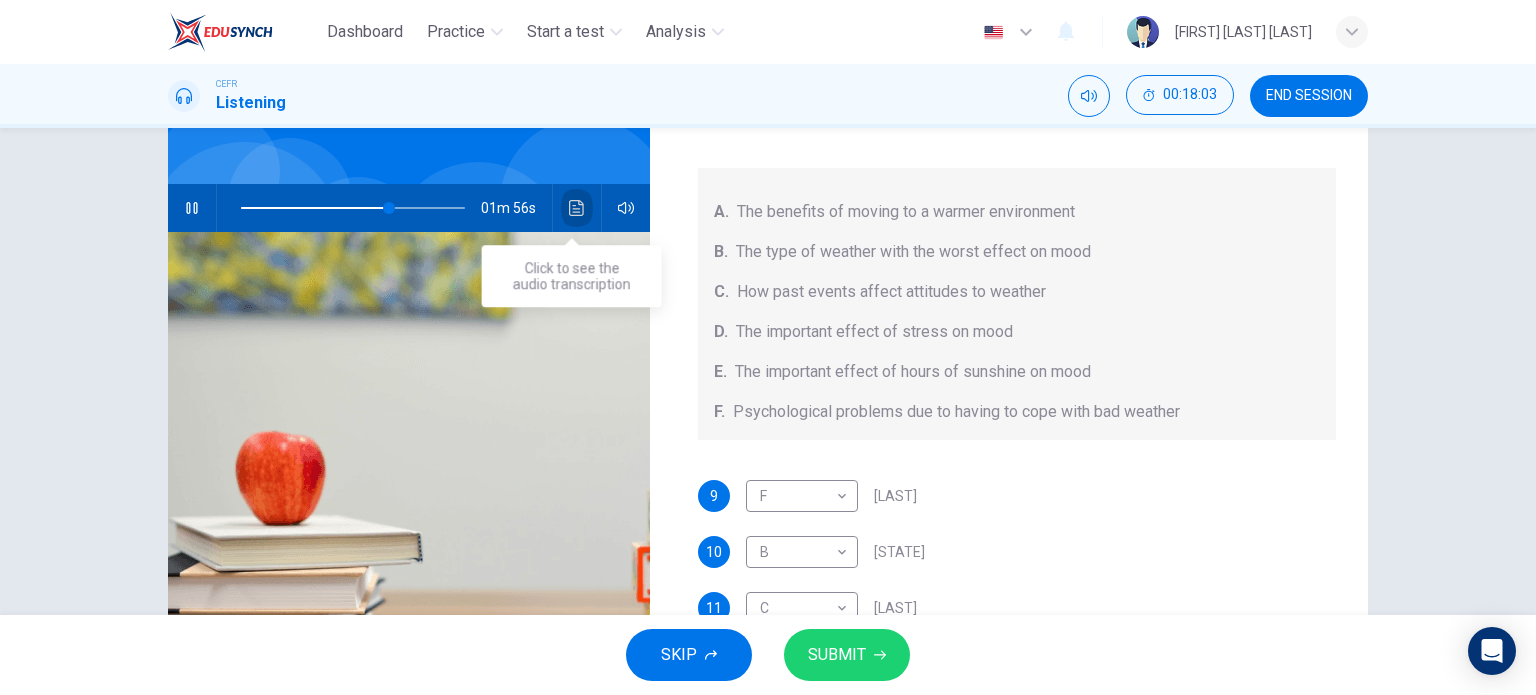 click at bounding box center [577, 208] 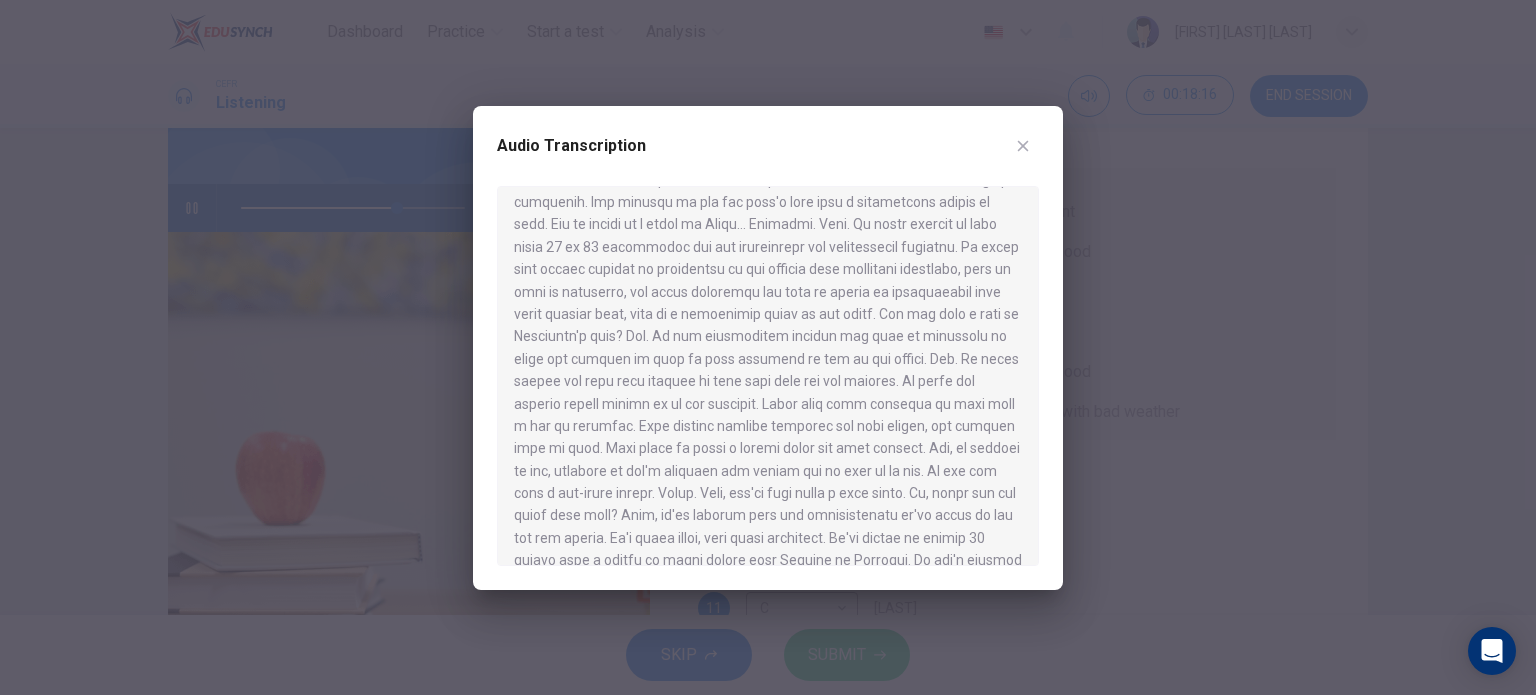 scroll, scrollTop: 762, scrollLeft: 0, axis: vertical 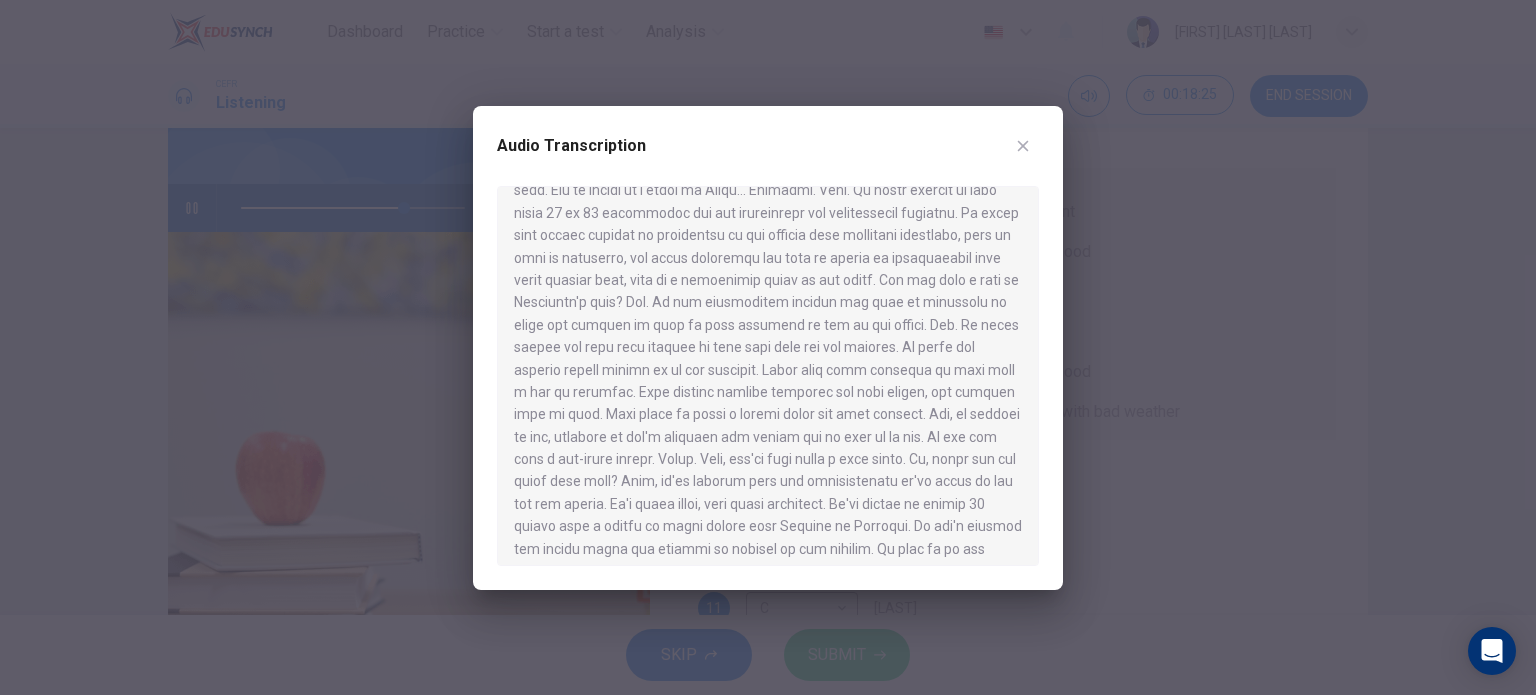 click at bounding box center [1023, 146] 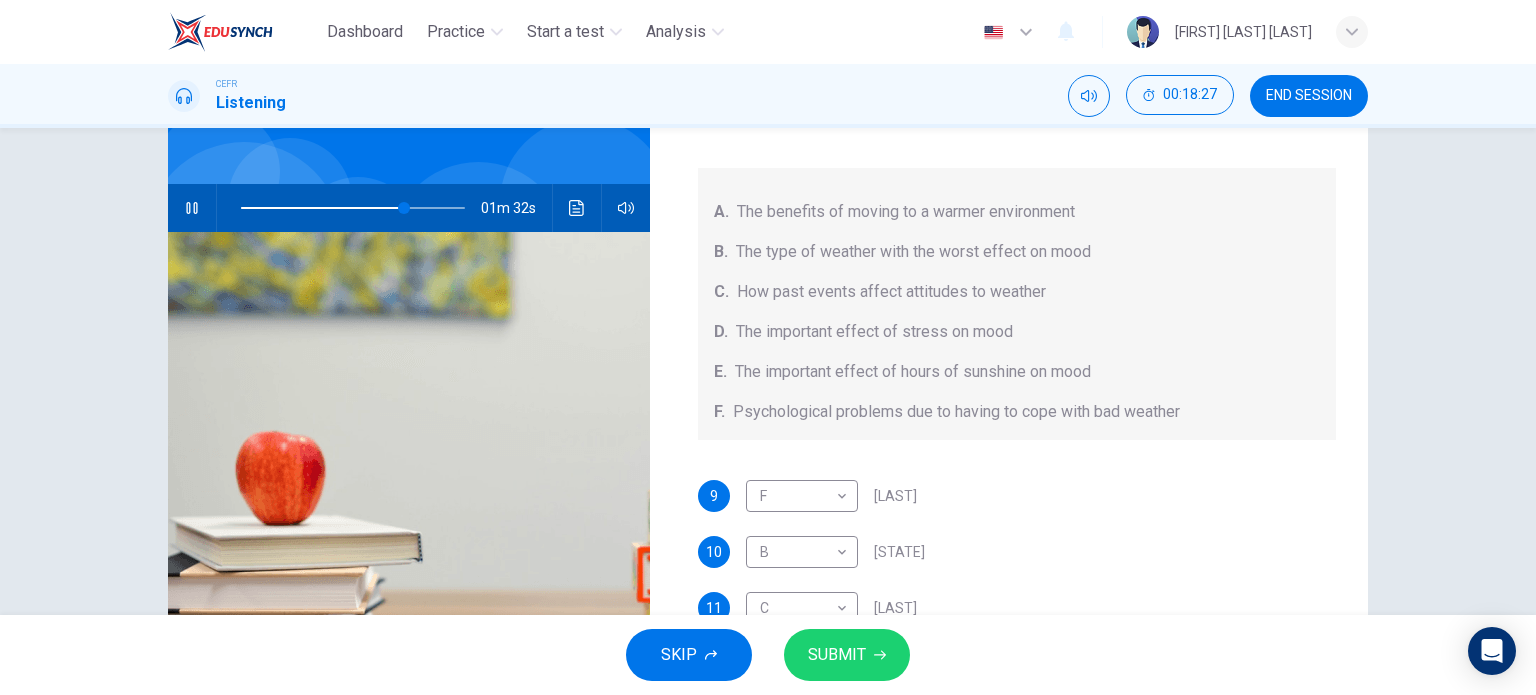 click on "SUBMIT" at bounding box center [837, 655] 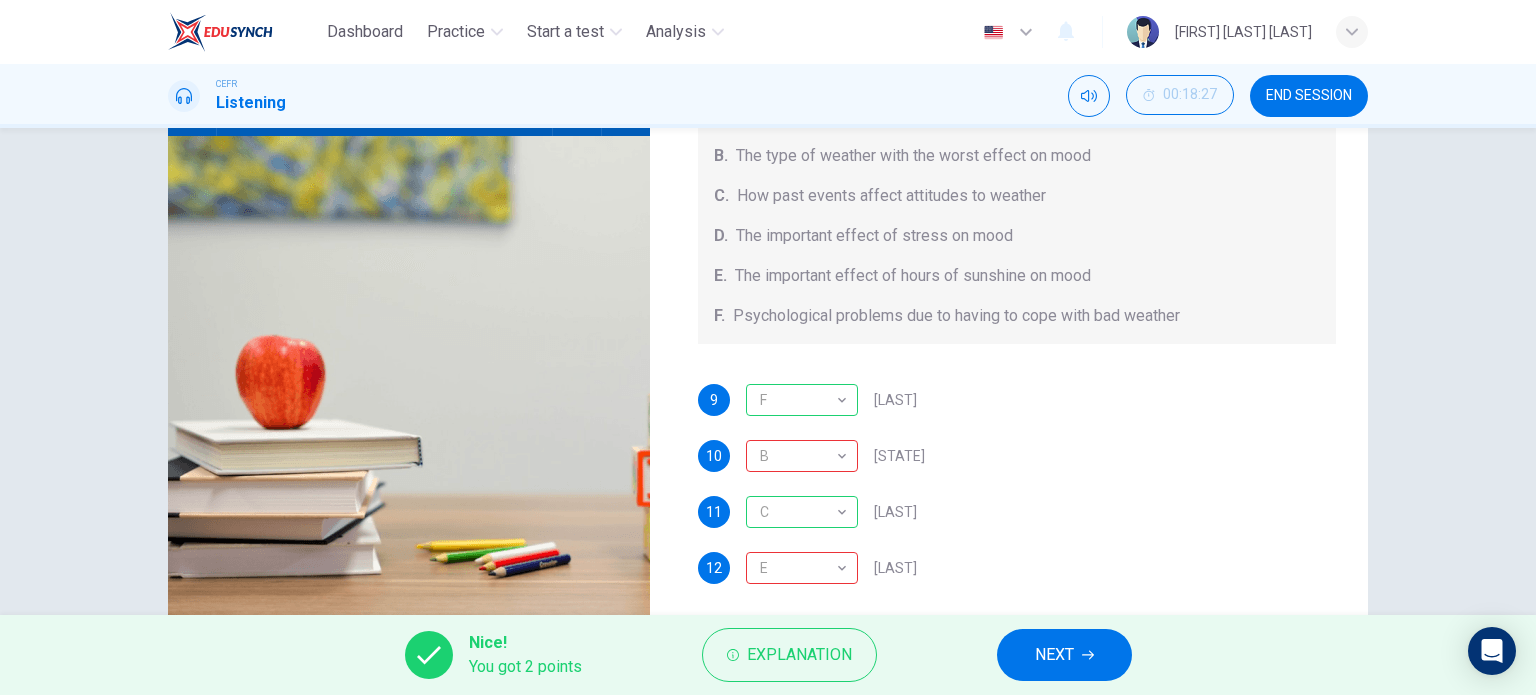 scroll, scrollTop: 252, scrollLeft: 0, axis: vertical 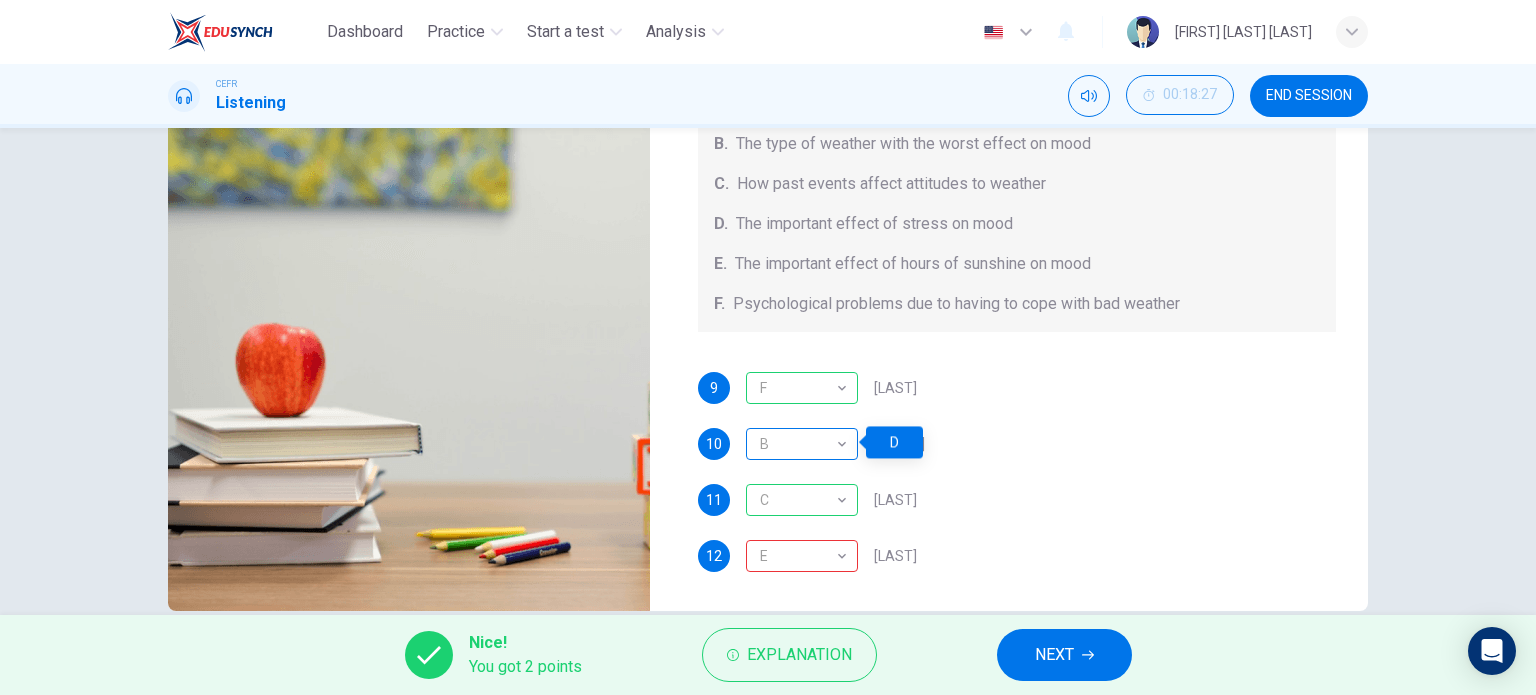 click on "B" at bounding box center [798, 444] 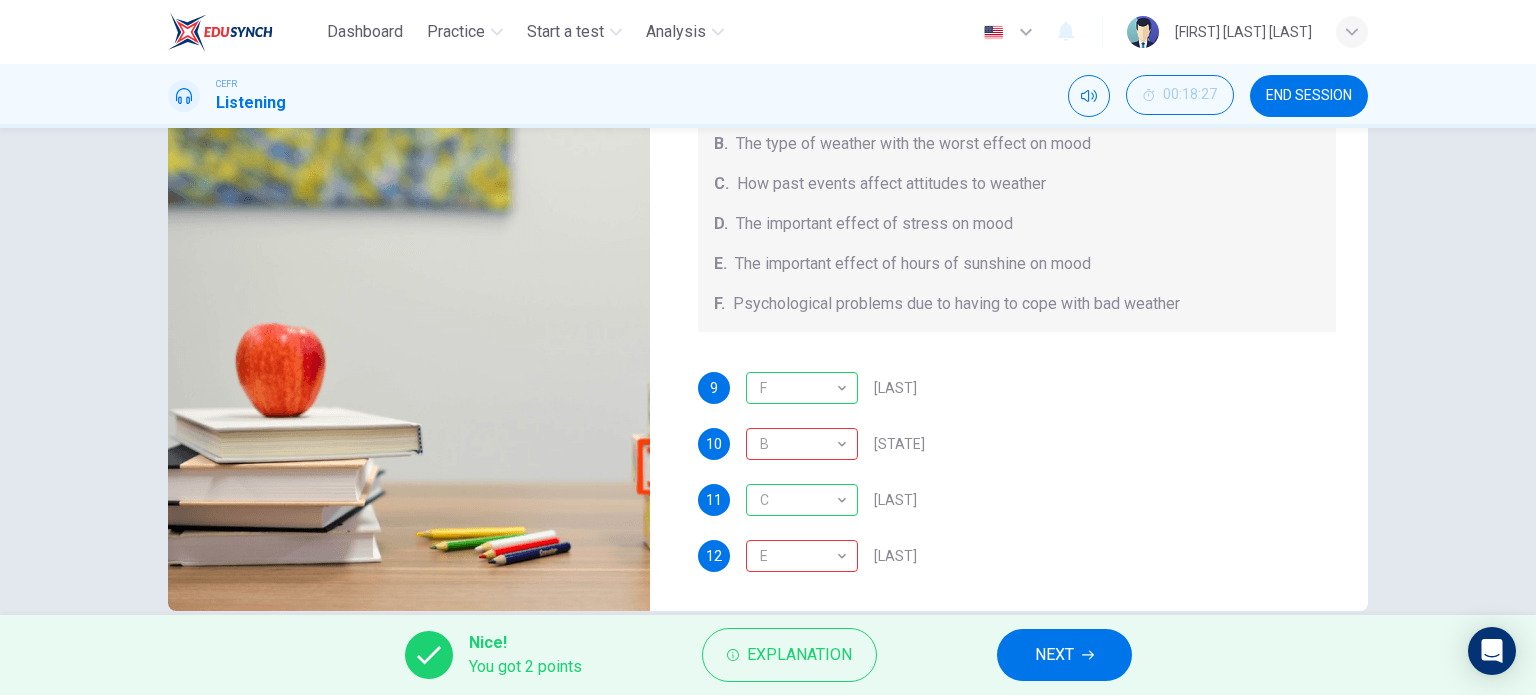 click on "NEXT" at bounding box center [1054, 655] 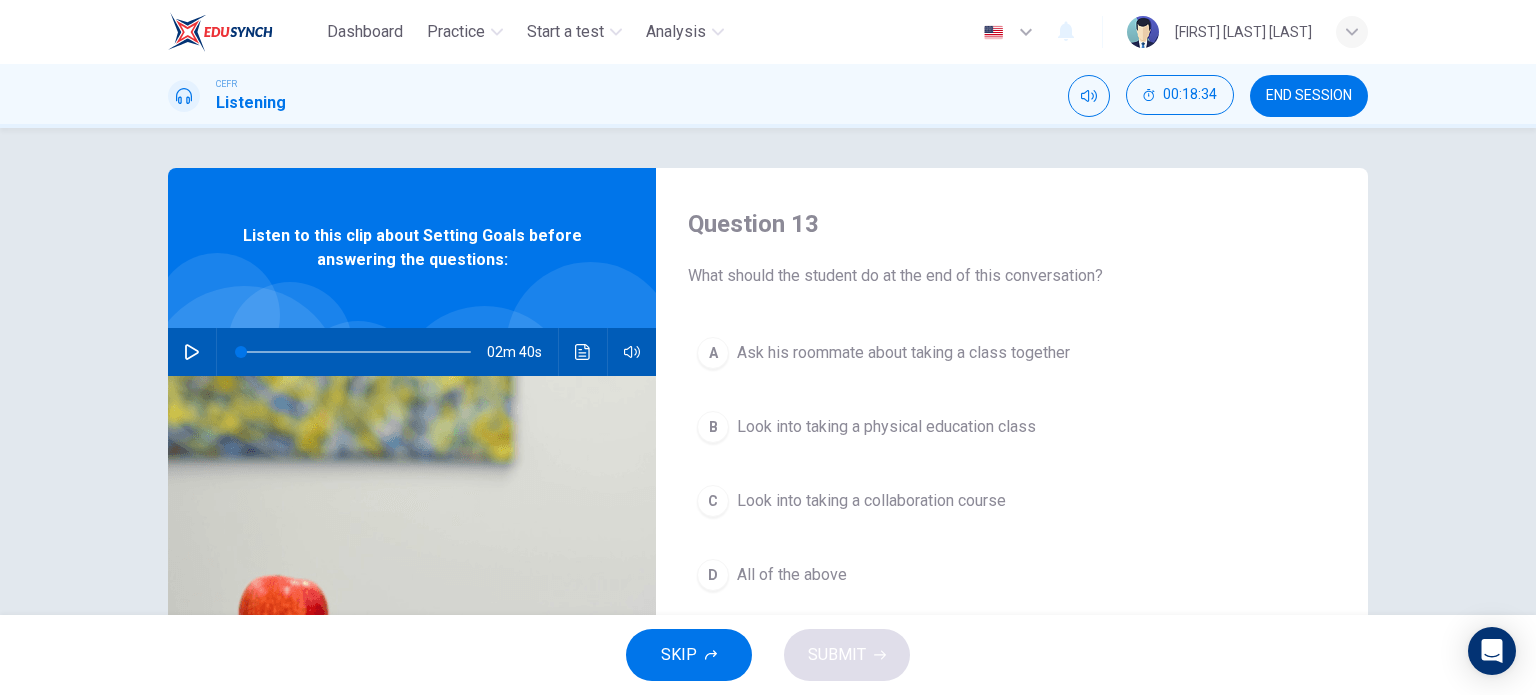 scroll, scrollTop: 99, scrollLeft: 0, axis: vertical 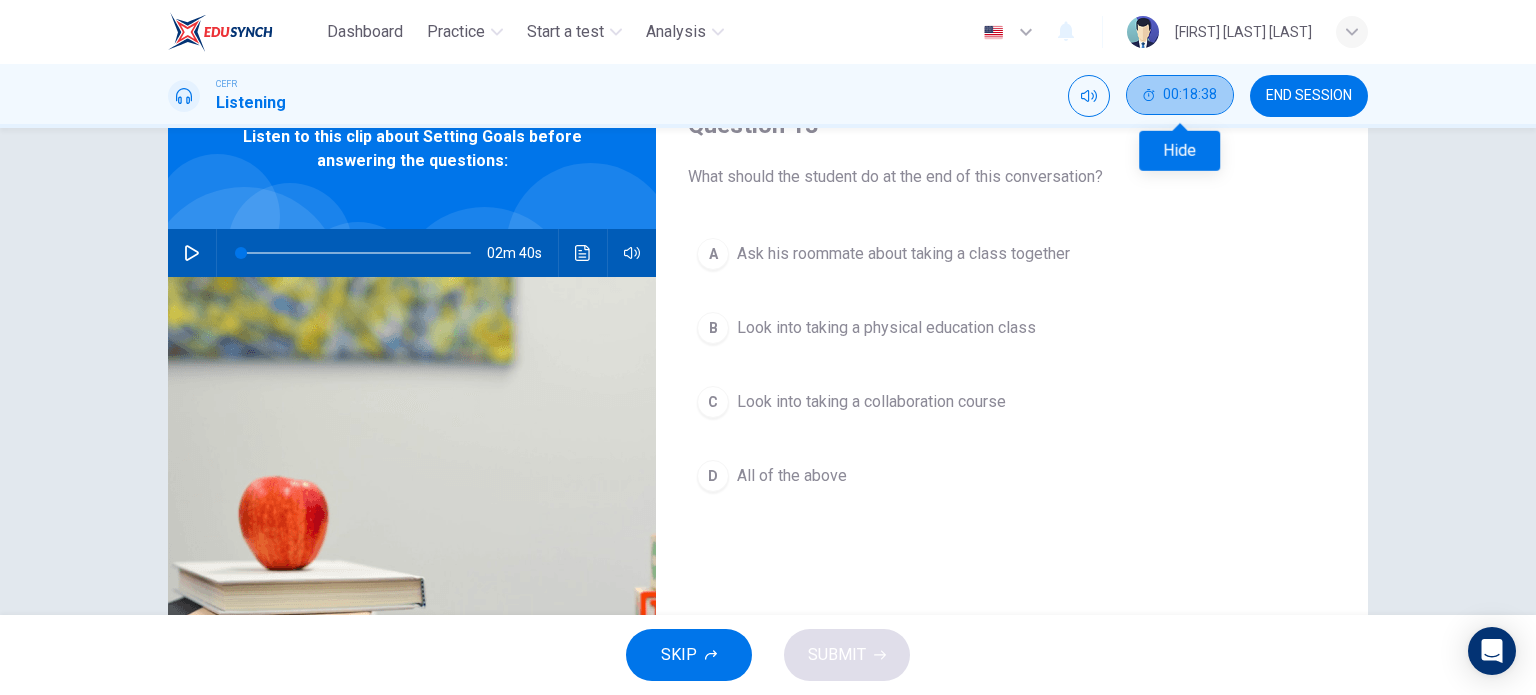 click on "00:18:38" at bounding box center [1190, 95] 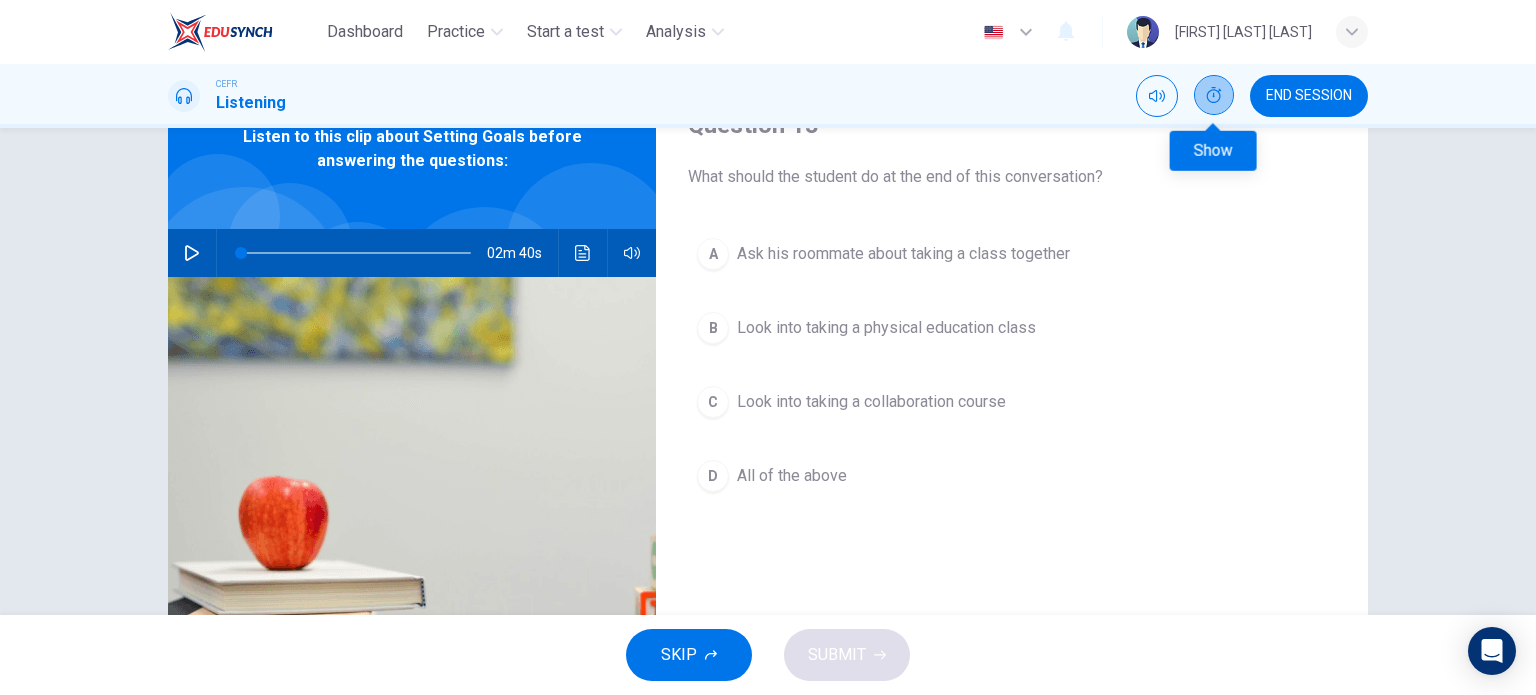 click at bounding box center (1214, 95) 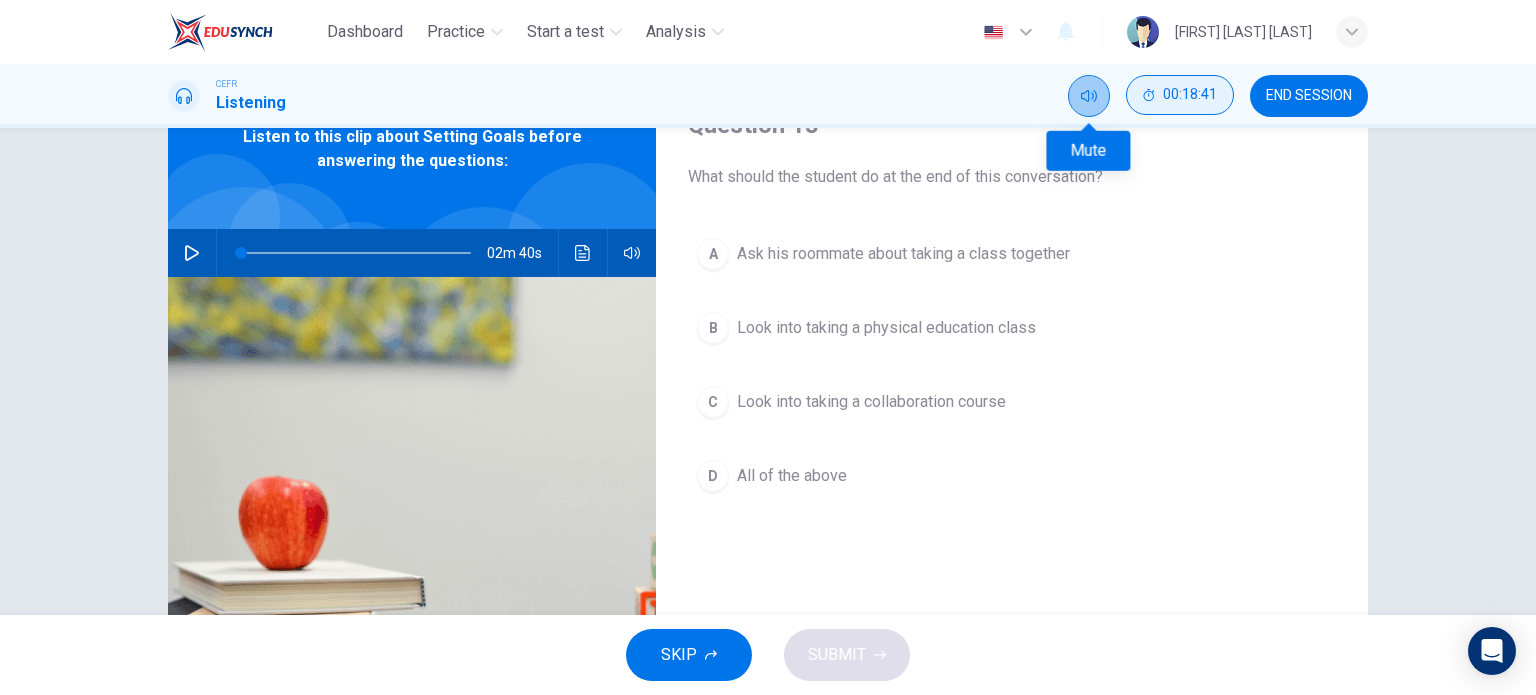 click at bounding box center (1089, 96) 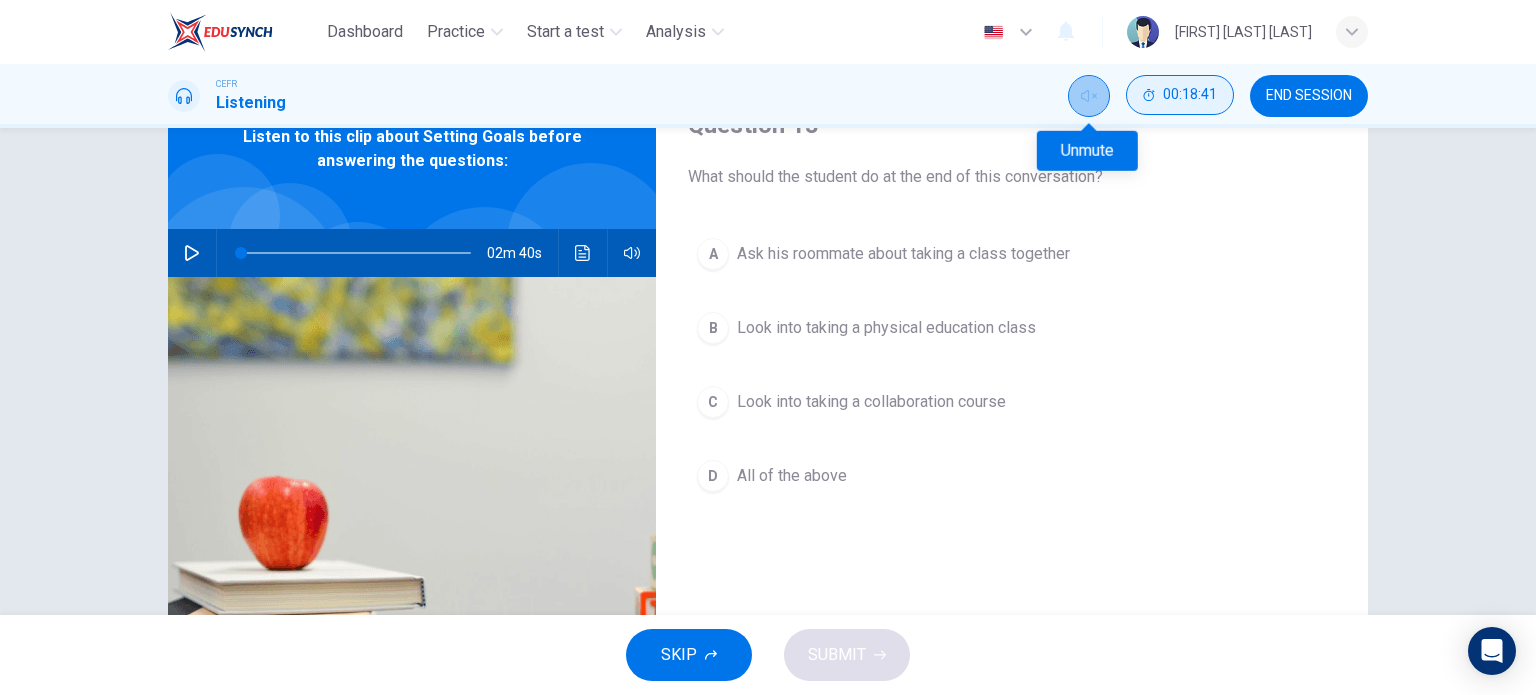click at bounding box center [1089, 96] 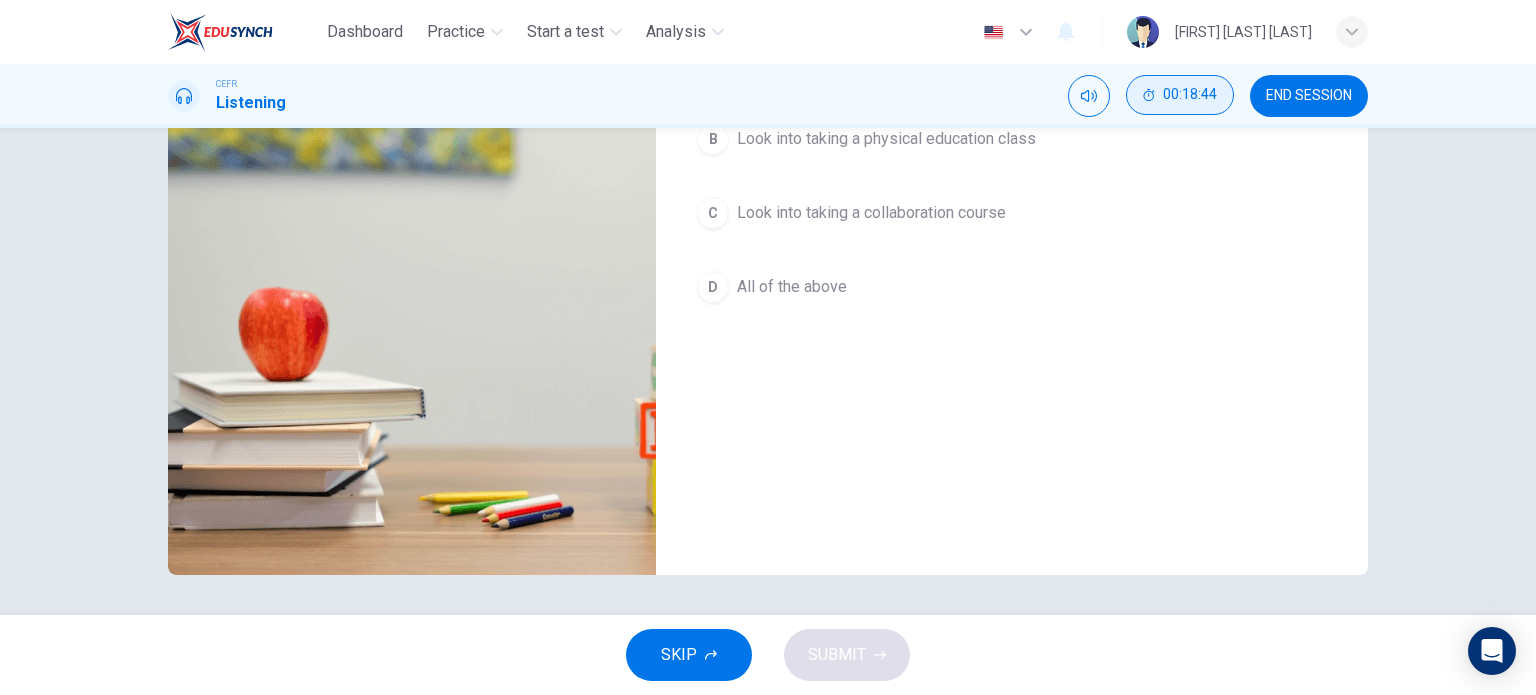scroll, scrollTop: 0, scrollLeft: 0, axis: both 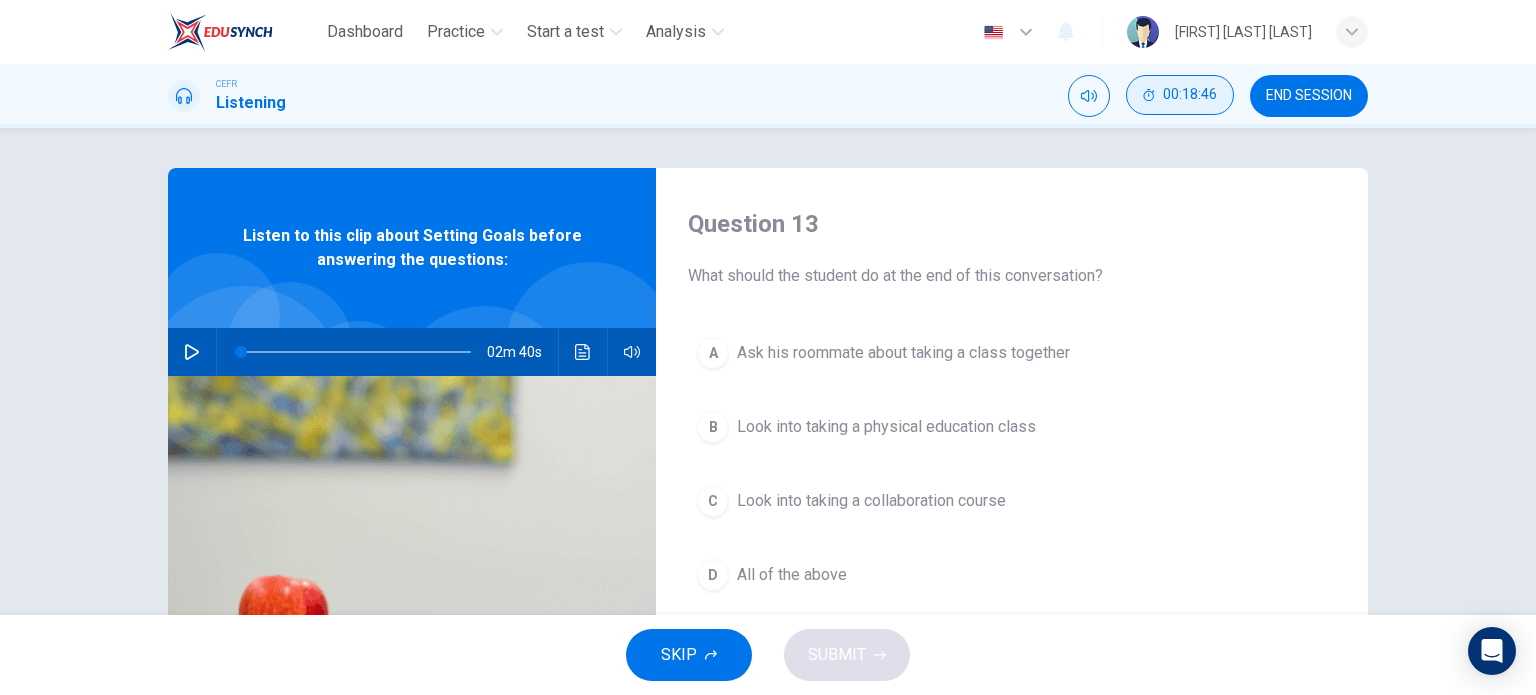 click on "END SESSION" at bounding box center [1309, 96] 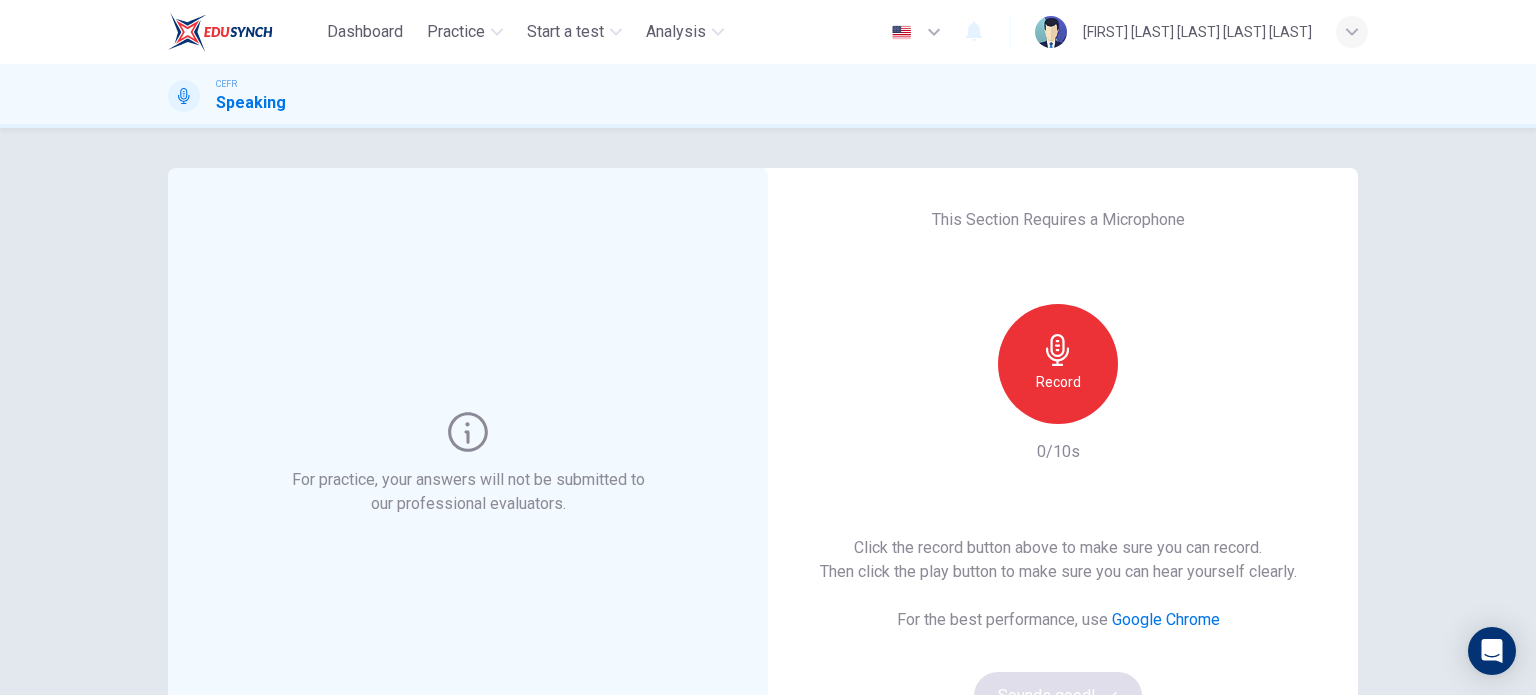 scroll, scrollTop: 0, scrollLeft: 0, axis: both 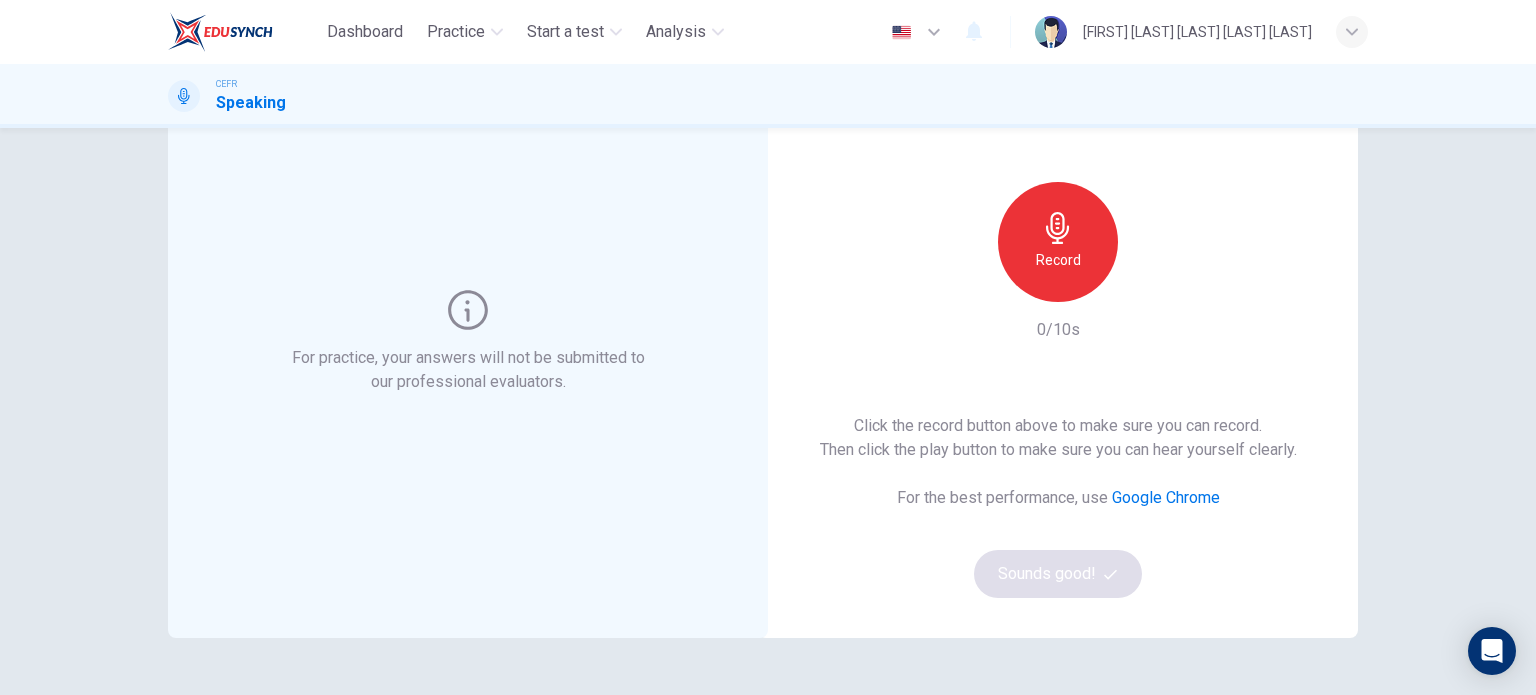 click on "Record" at bounding box center (1058, 242) 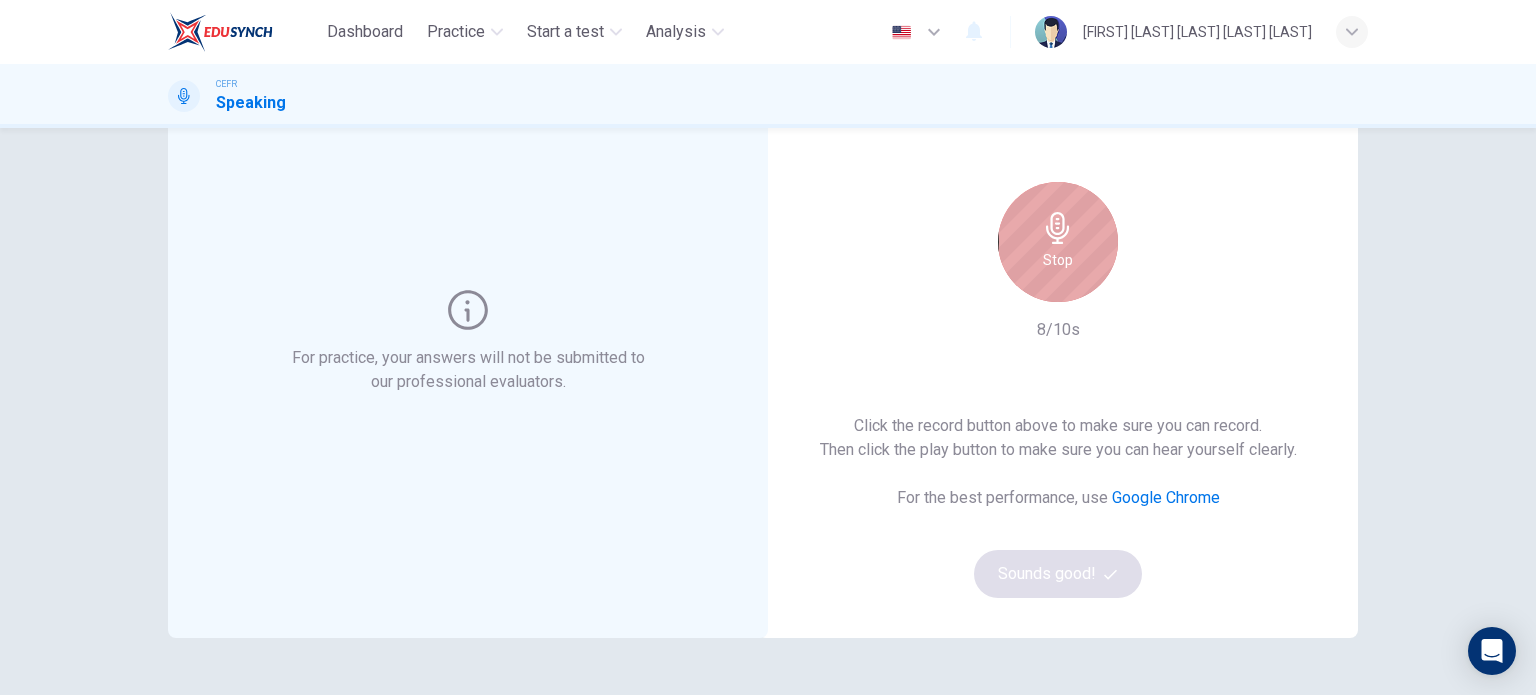 click at bounding box center [1057, 228] 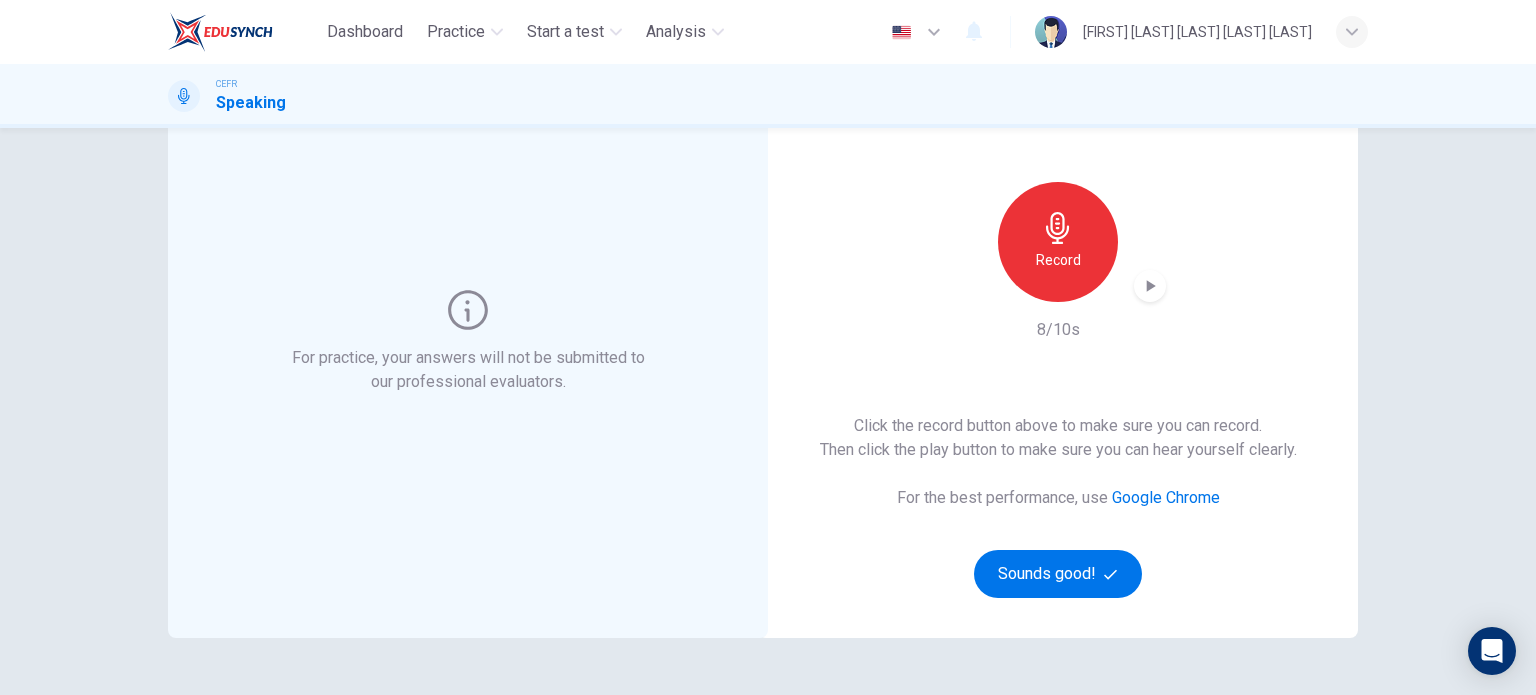 click on "This Section Requires a Microphone Record 8/10s Click the record button above to make sure you can record.     Then click the play button to make sure you can hear yourself clearly. For the best performance, use   Google Chrome Sounds good!" at bounding box center [1058, 342] 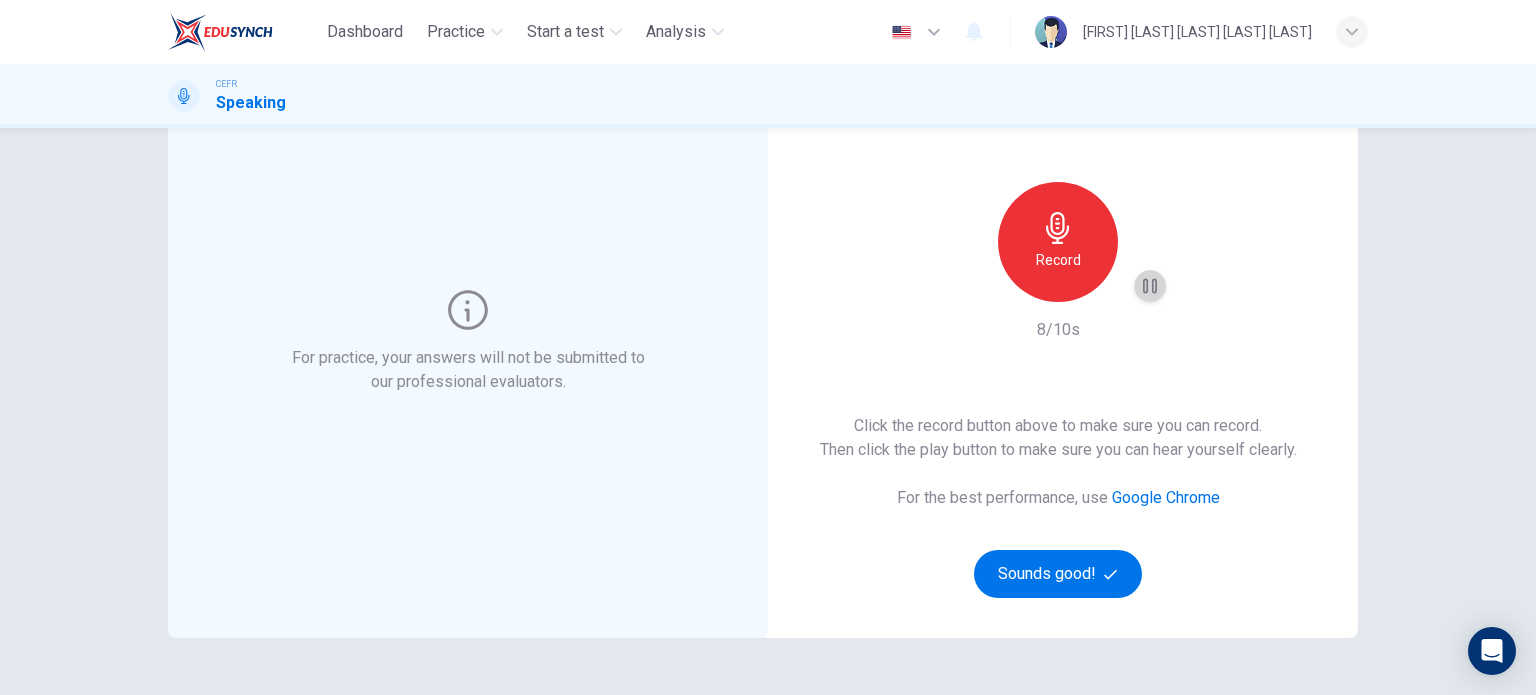 click at bounding box center [1150, 286] 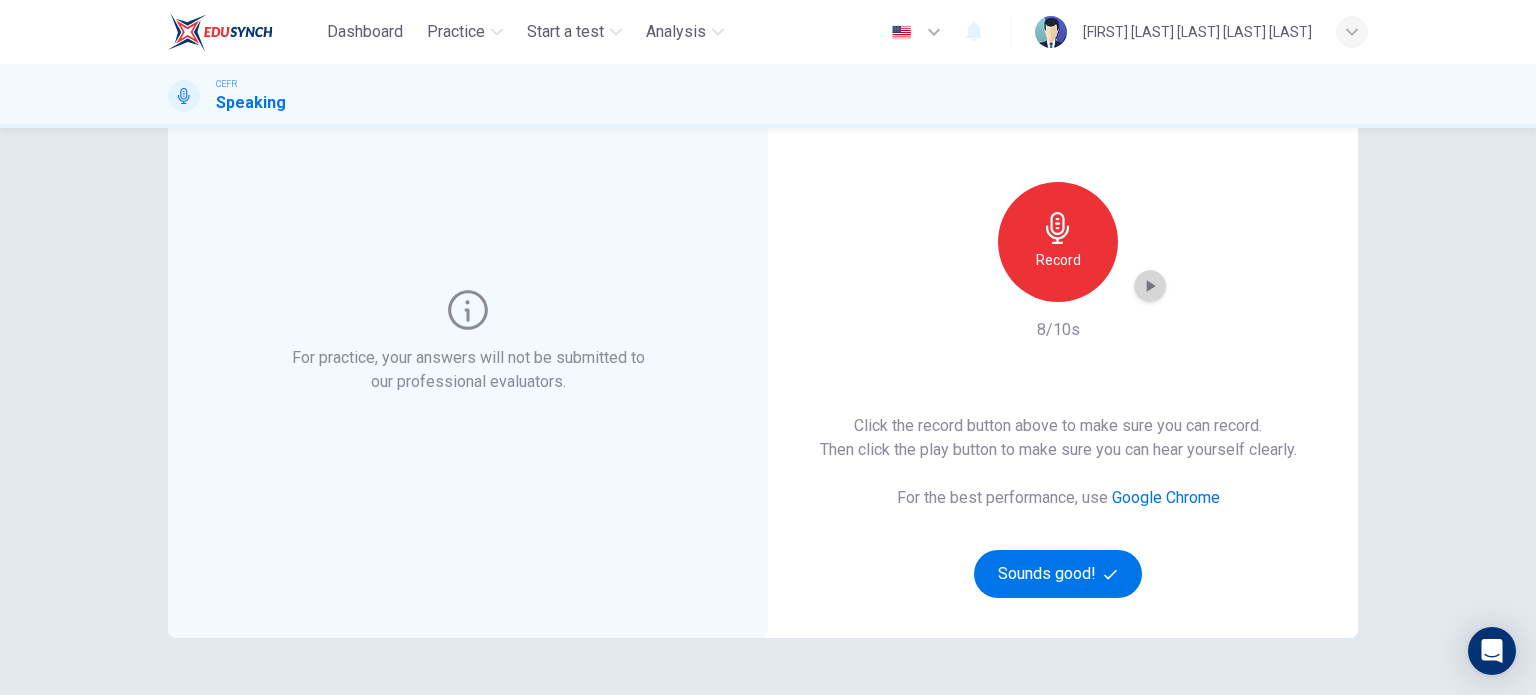 click at bounding box center [1150, 286] 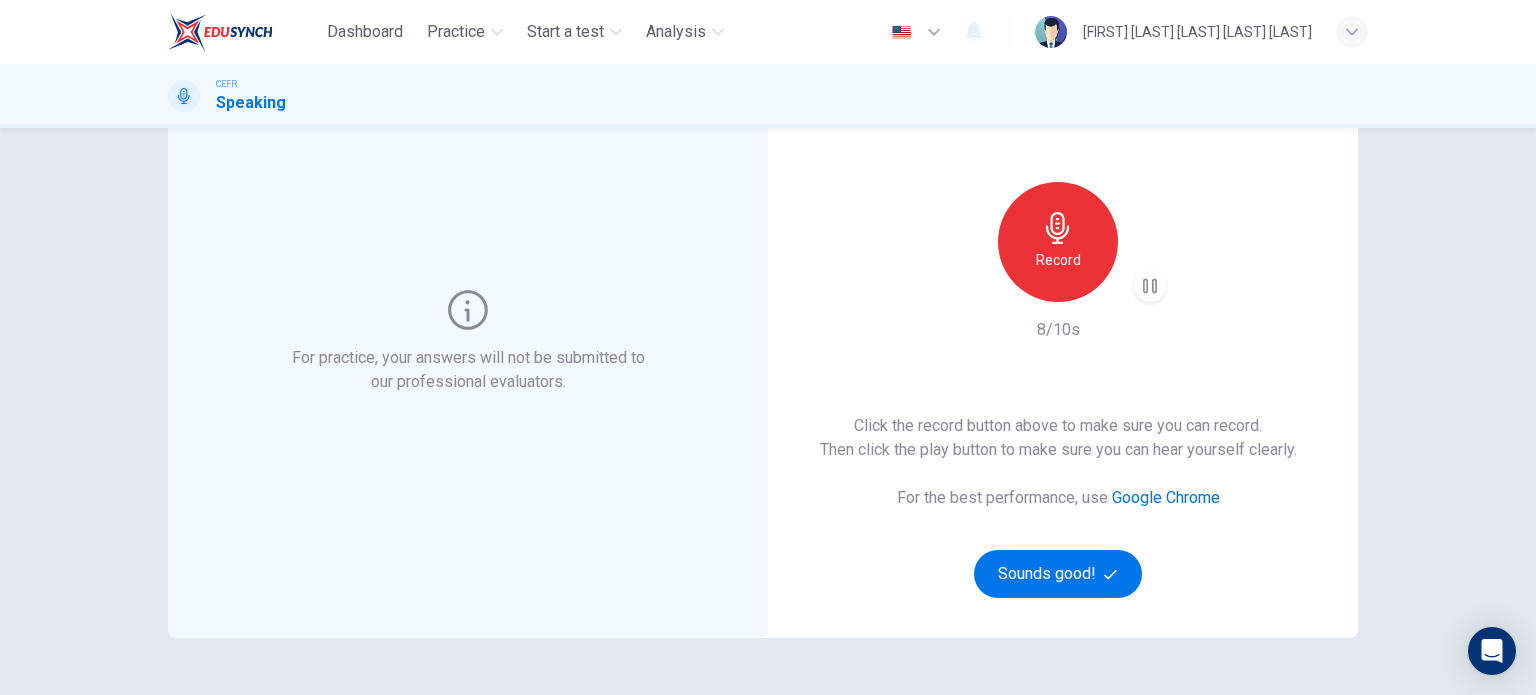 scroll, scrollTop: 0, scrollLeft: 0, axis: both 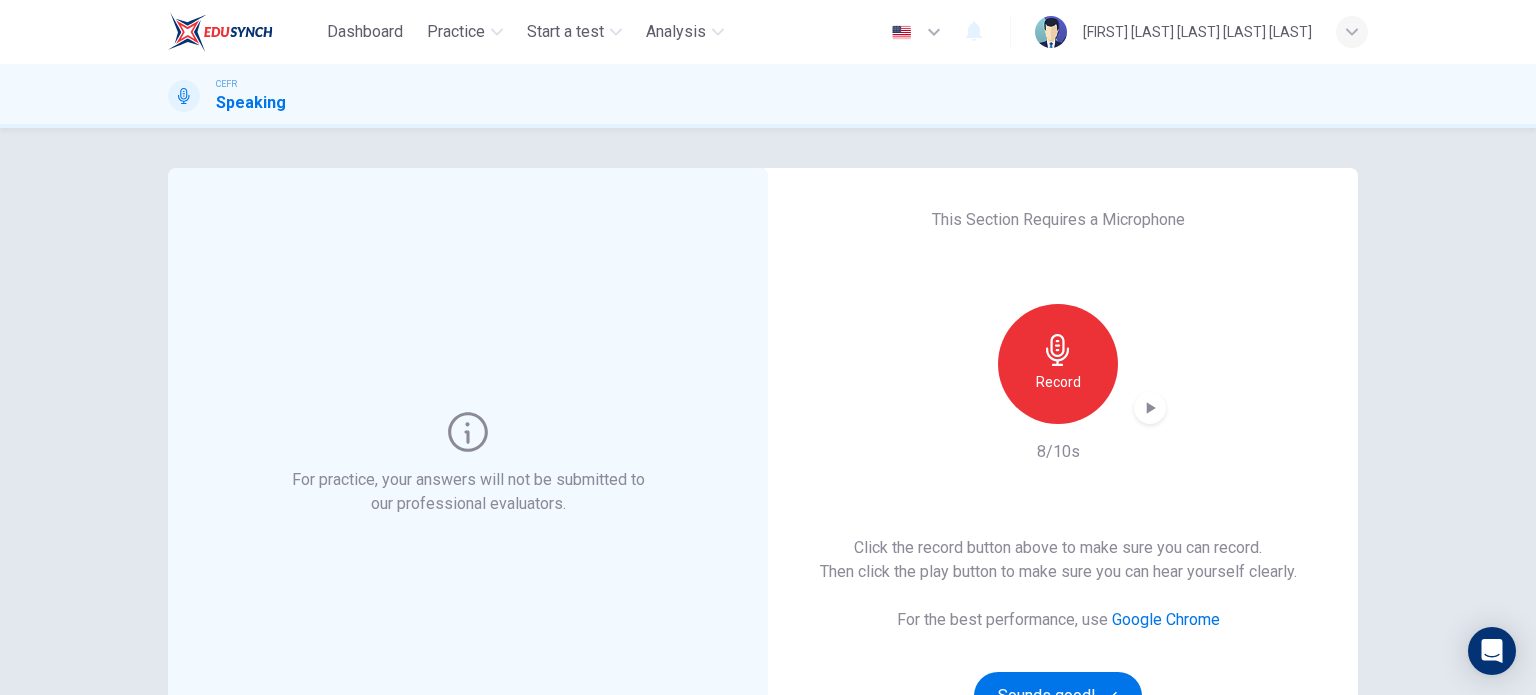 type 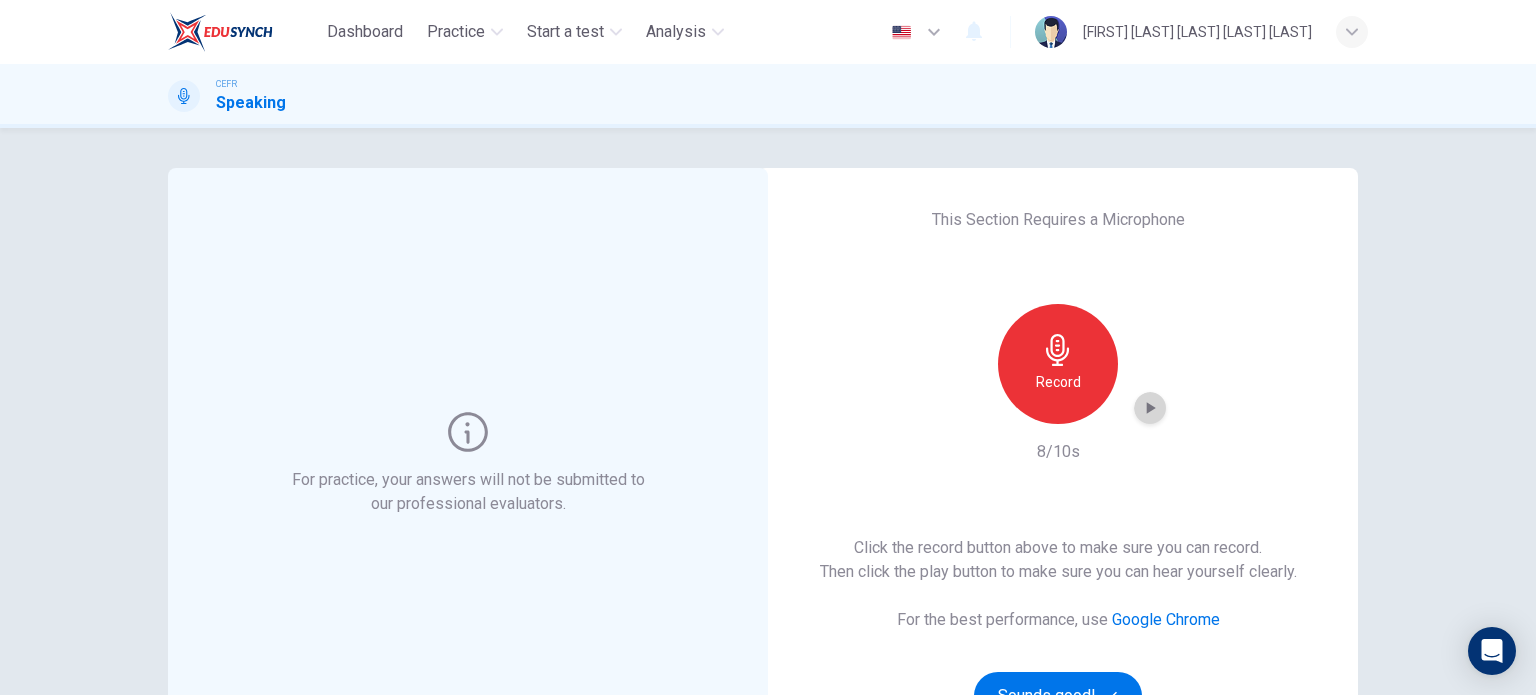 click at bounding box center (1150, 408) 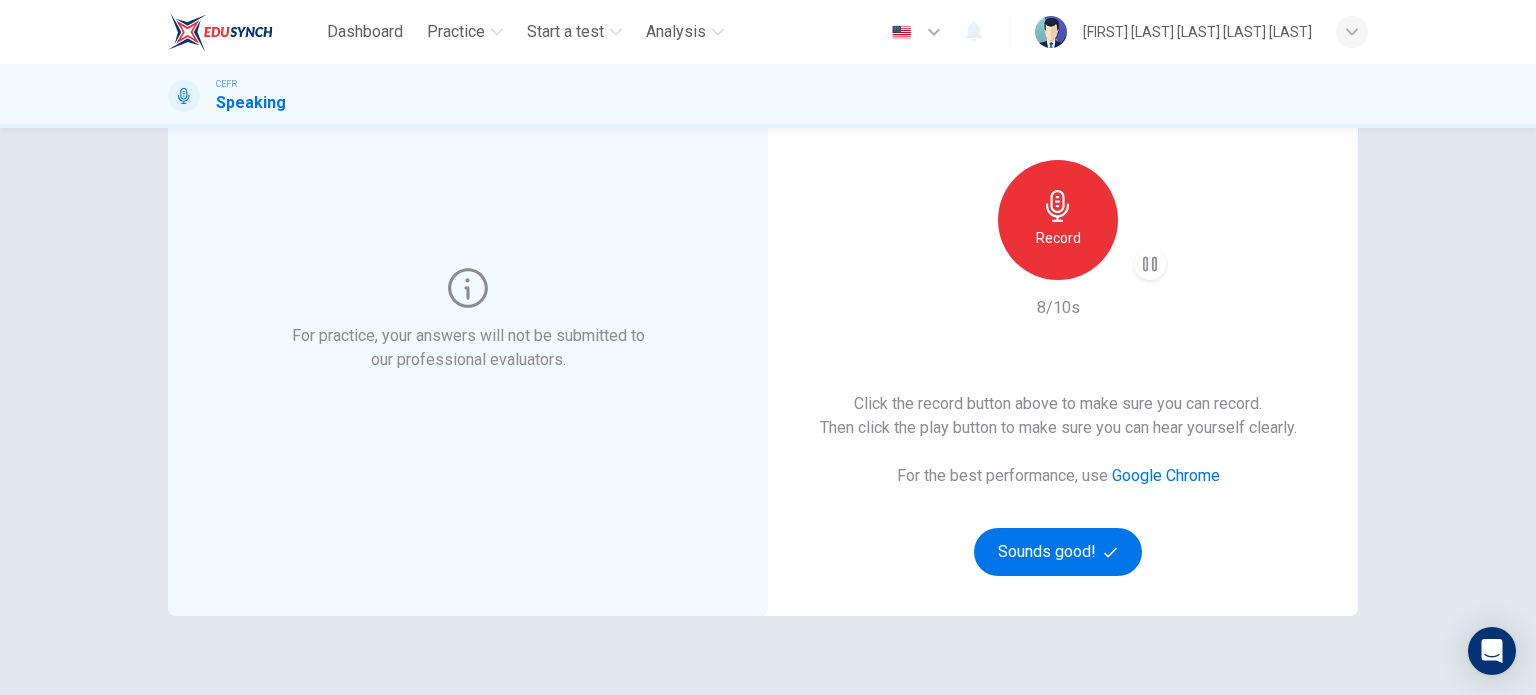 scroll, scrollTop: 146, scrollLeft: 0, axis: vertical 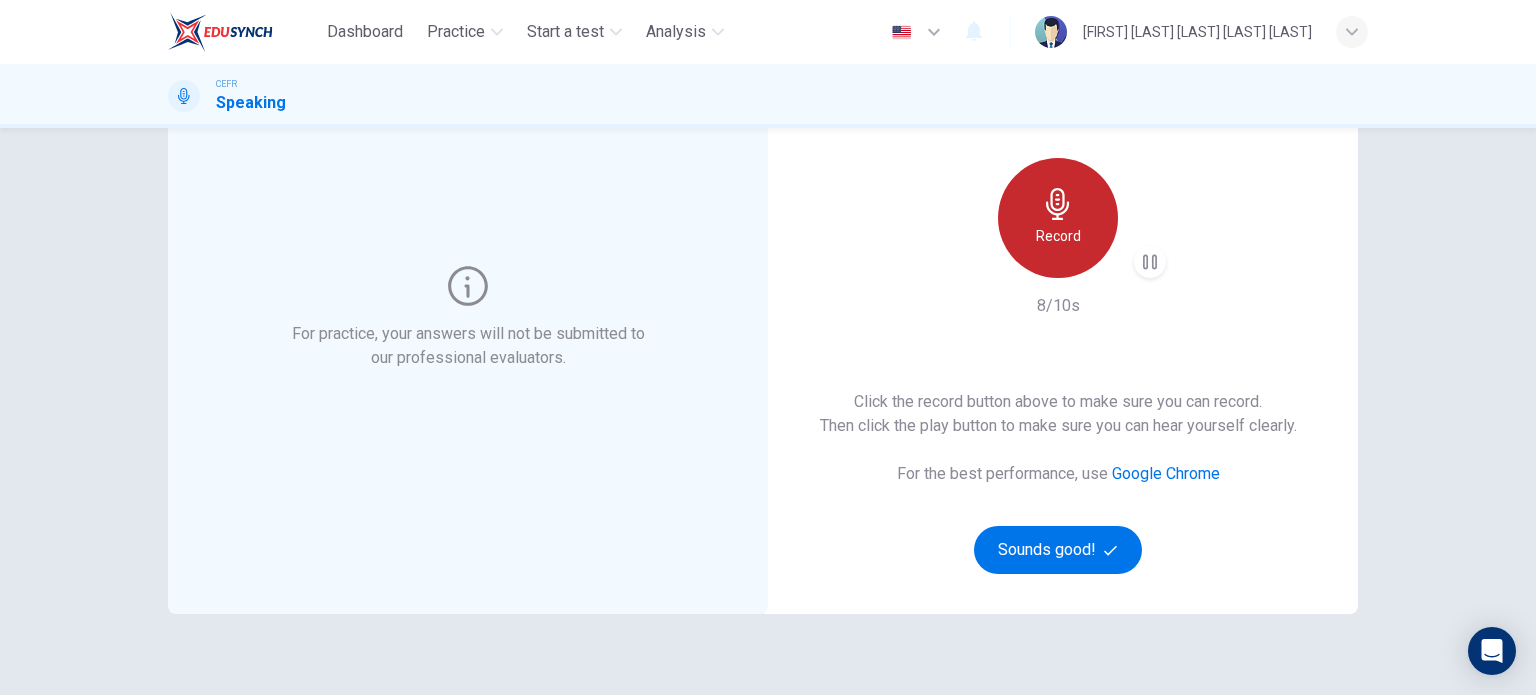 click on "Record" at bounding box center [1058, 236] 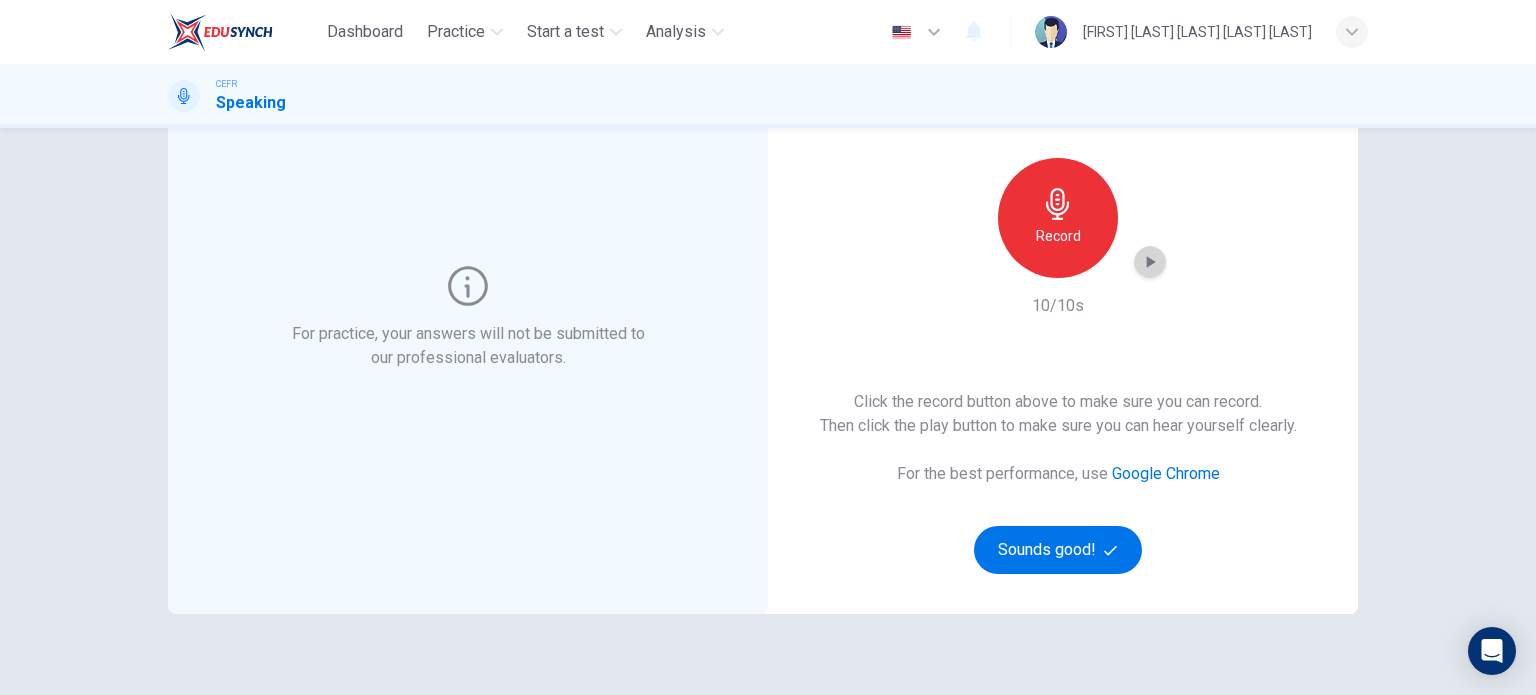 click at bounding box center [1150, 262] 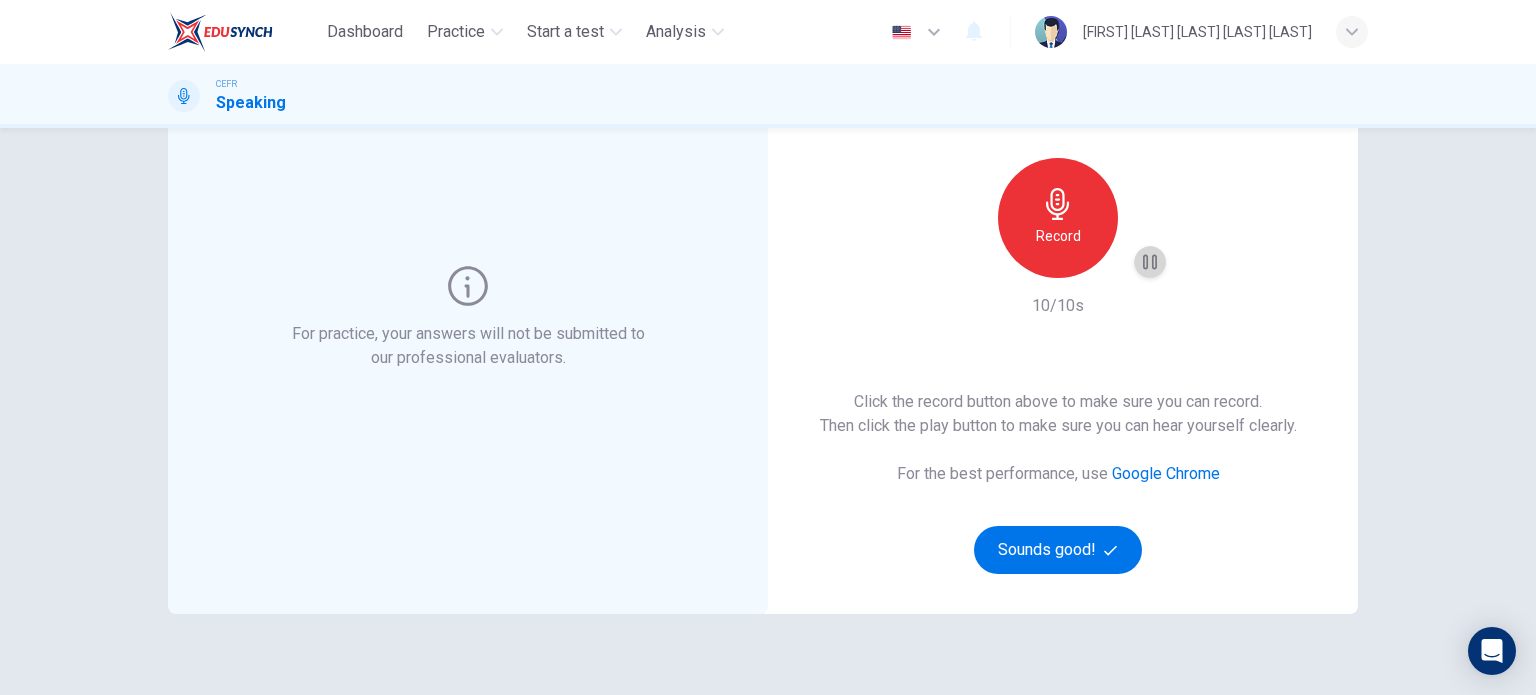 click at bounding box center [1150, 262] 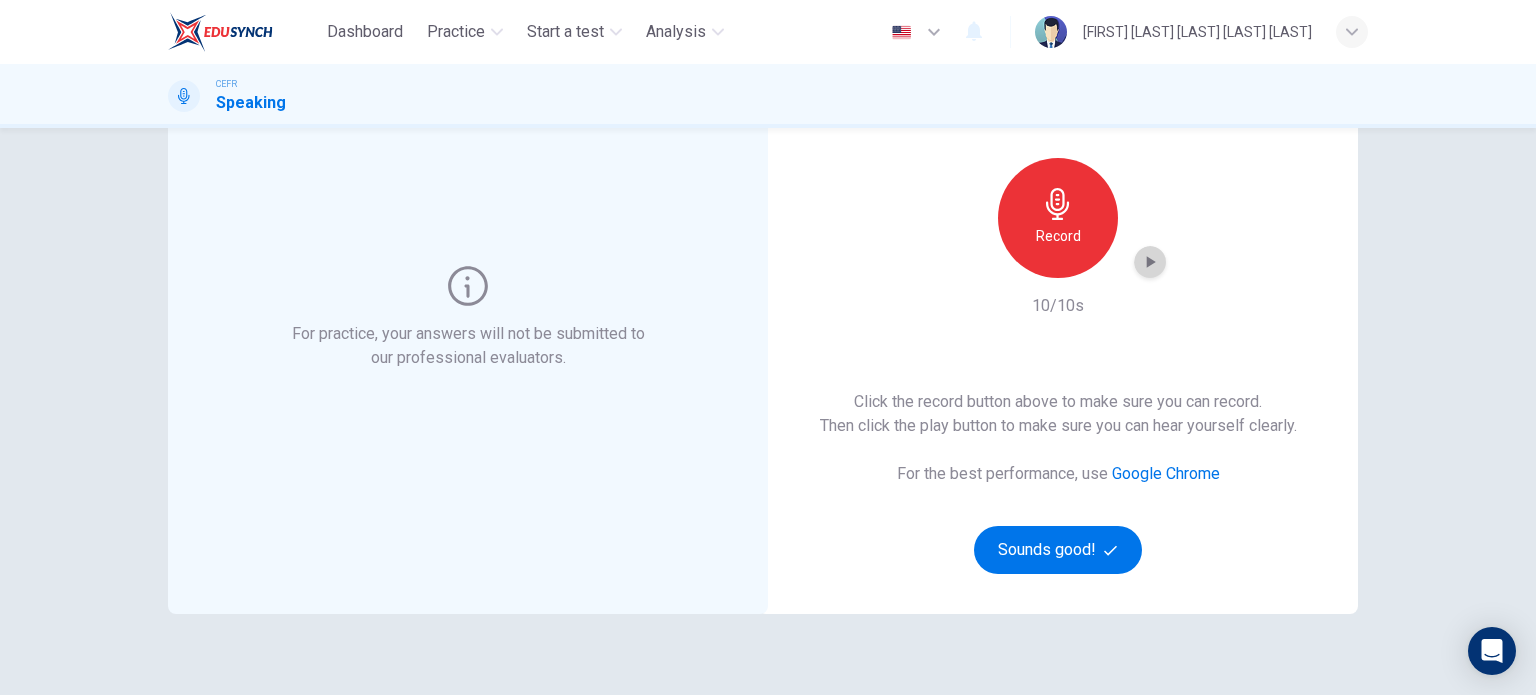 click at bounding box center (1150, 262) 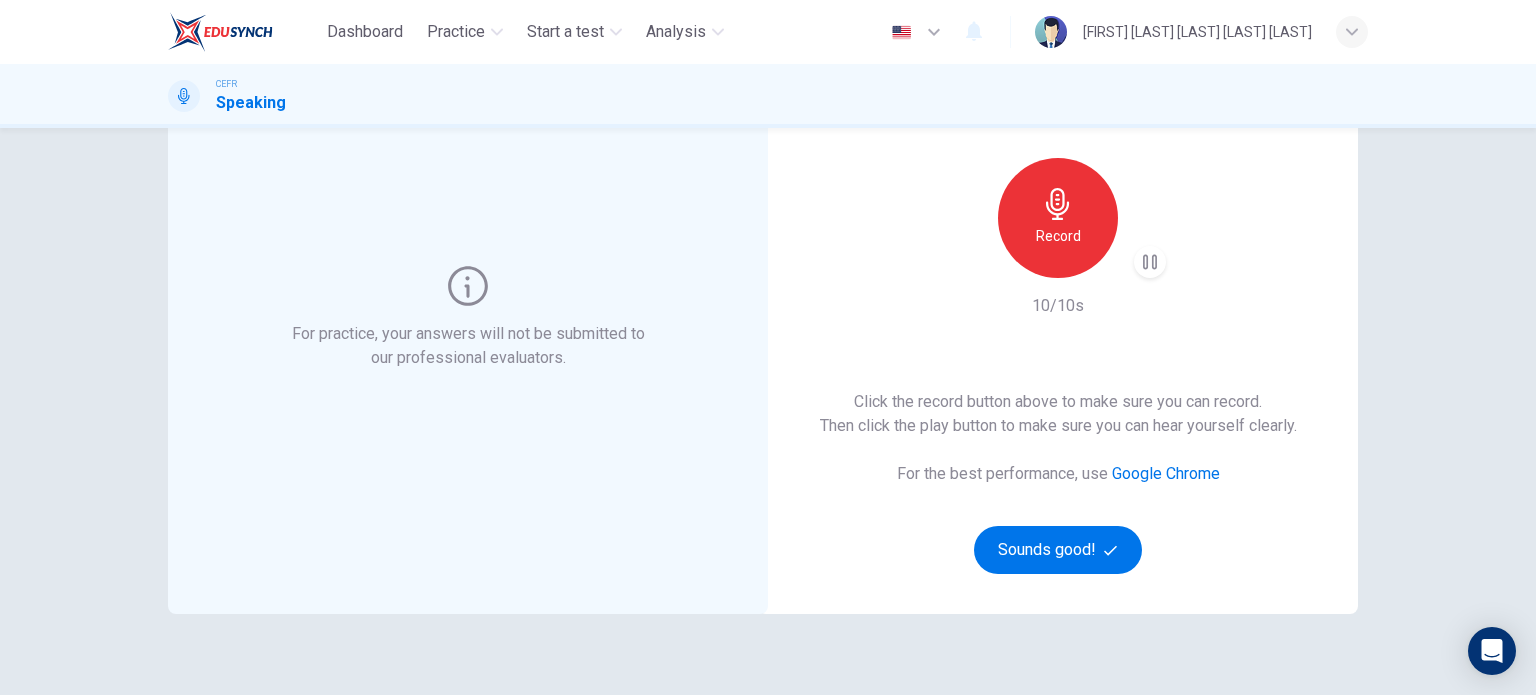 click on "Google Chrome" at bounding box center (1166, 473) 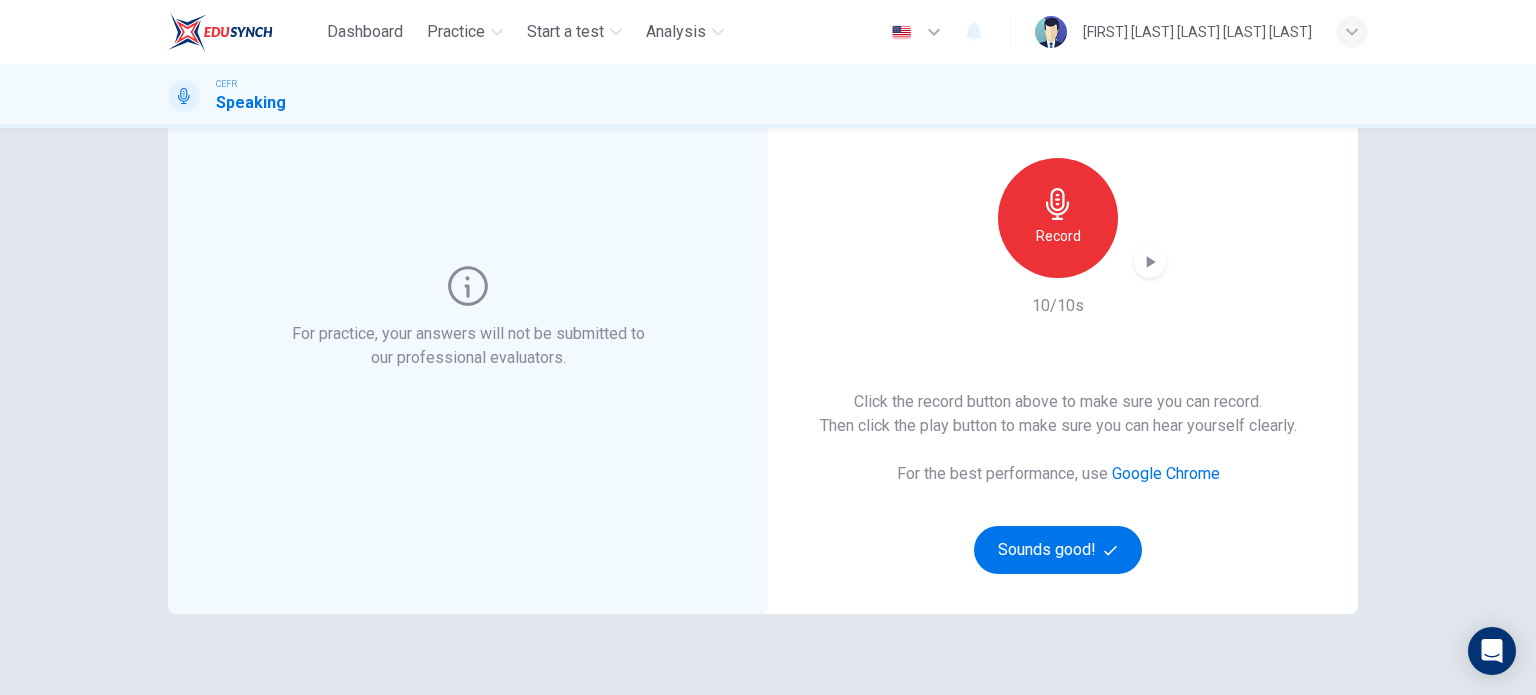 click on "Google Chrome" at bounding box center [1166, 473] 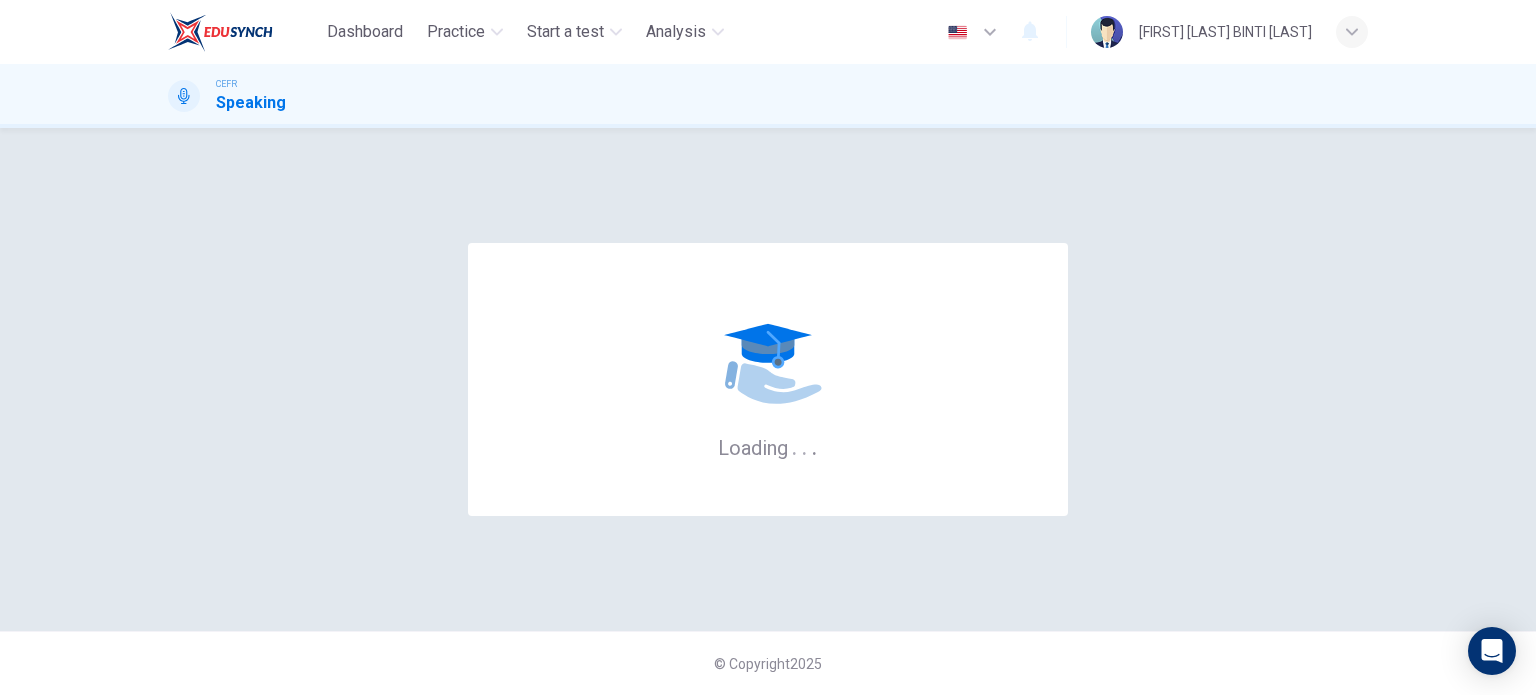 scroll, scrollTop: 0, scrollLeft: 0, axis: both 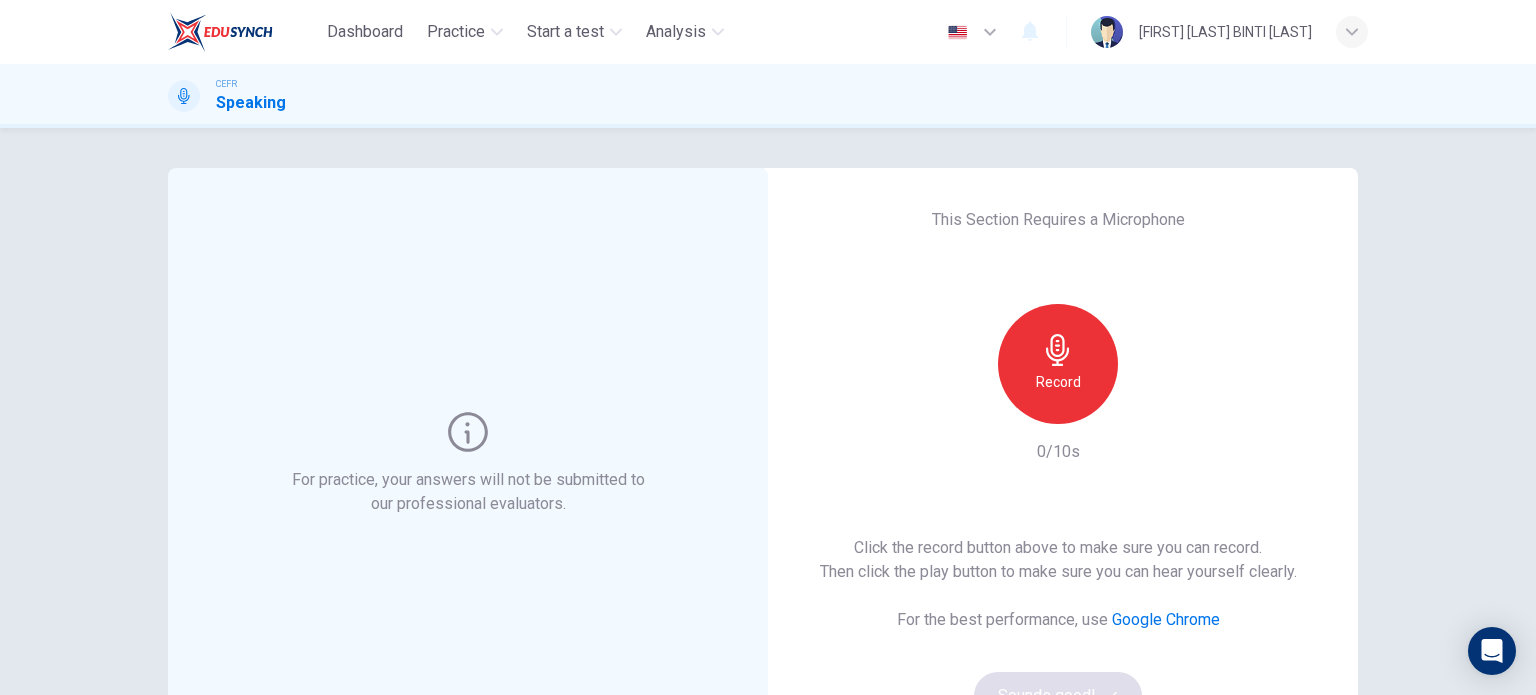 click on "Dashboard Practice Start a test Analysis English en ​ NADIA NAJLAH BINTI MOHD ARIF" at bounding box center [768, 32] 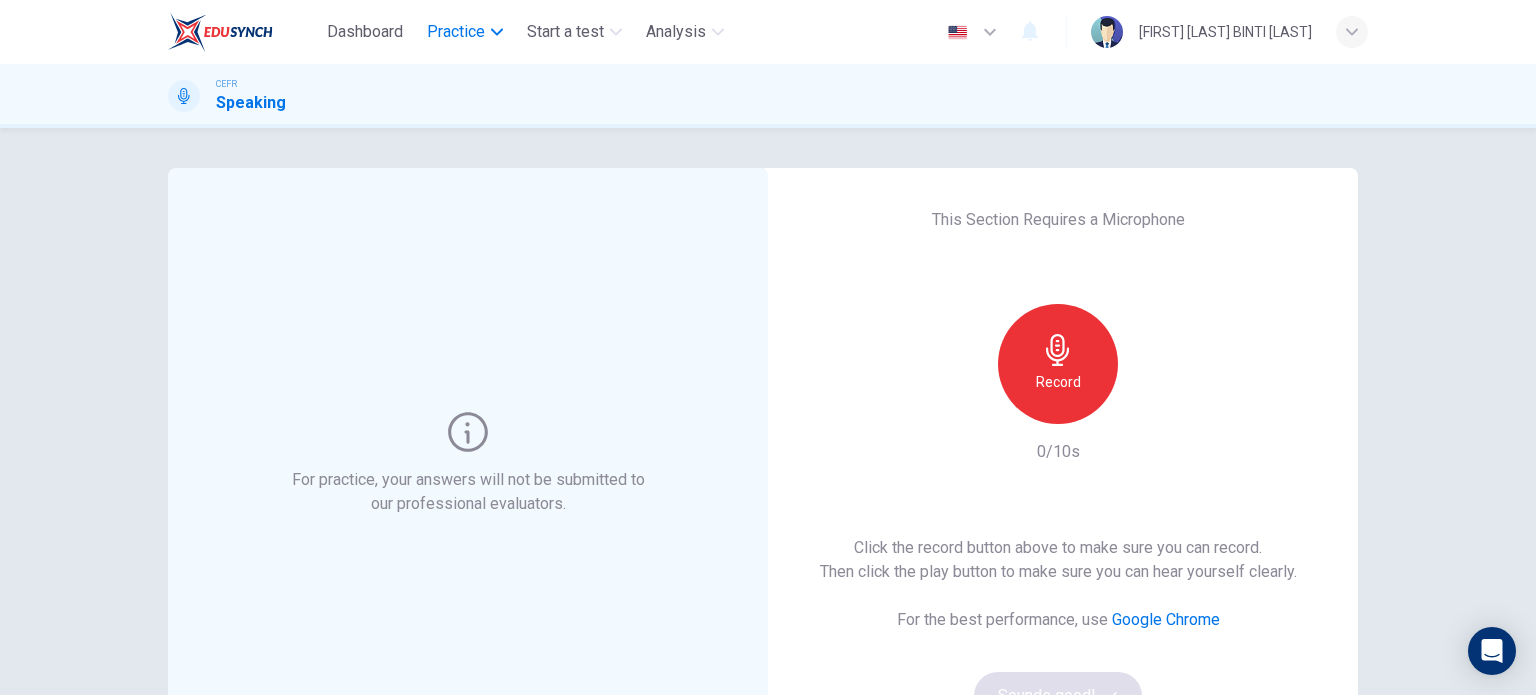 click on "Practice" at bounding box center [465, 32] 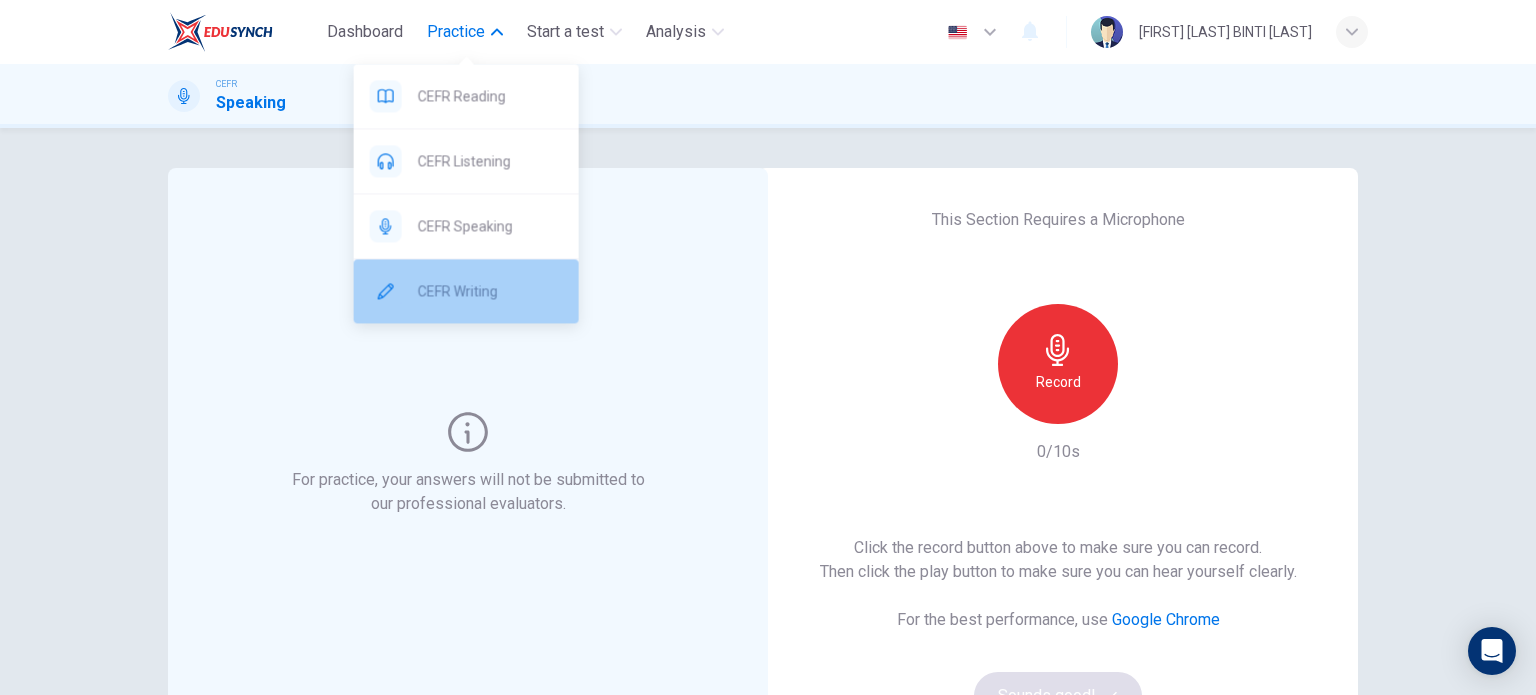 click on "CEFR Writing" at bounding box center [490, 96] 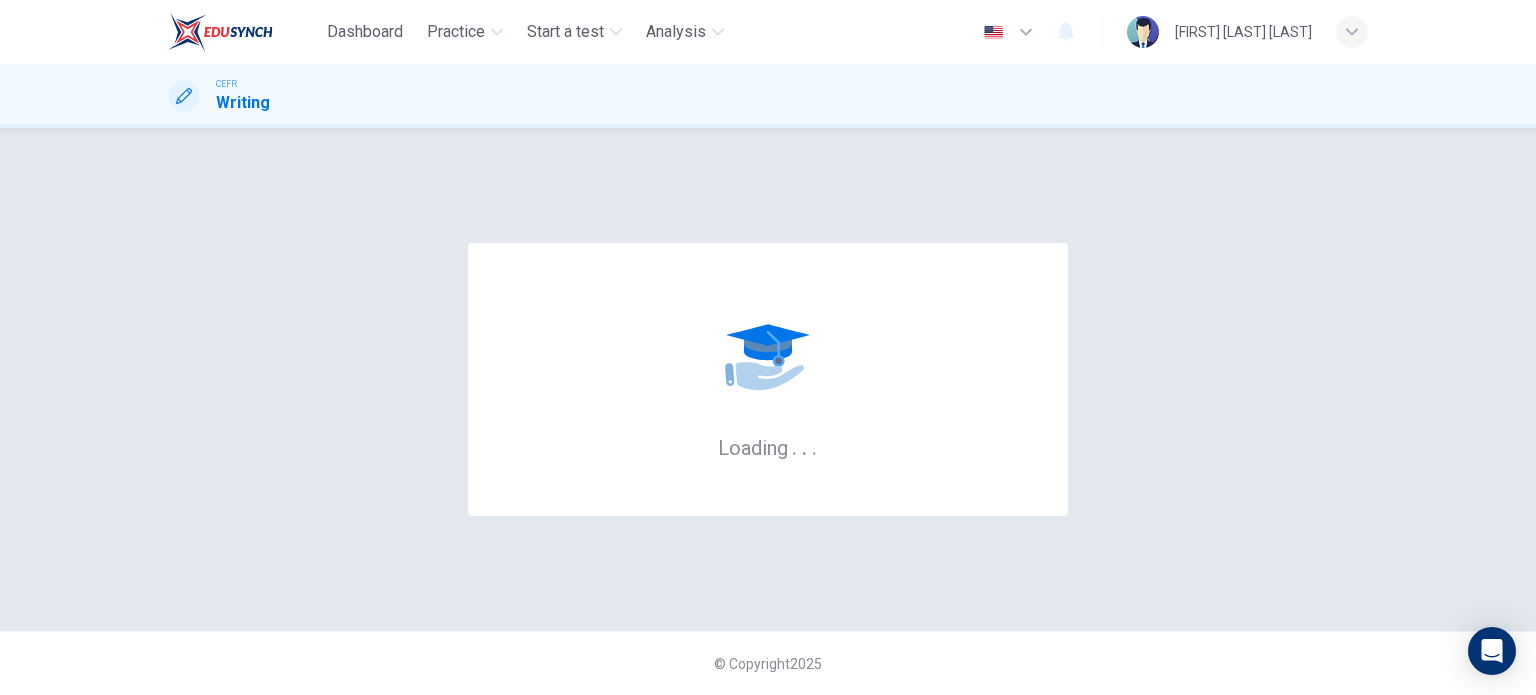 scroll, scrollTop: 0, scrollLeft: 0, axis: both 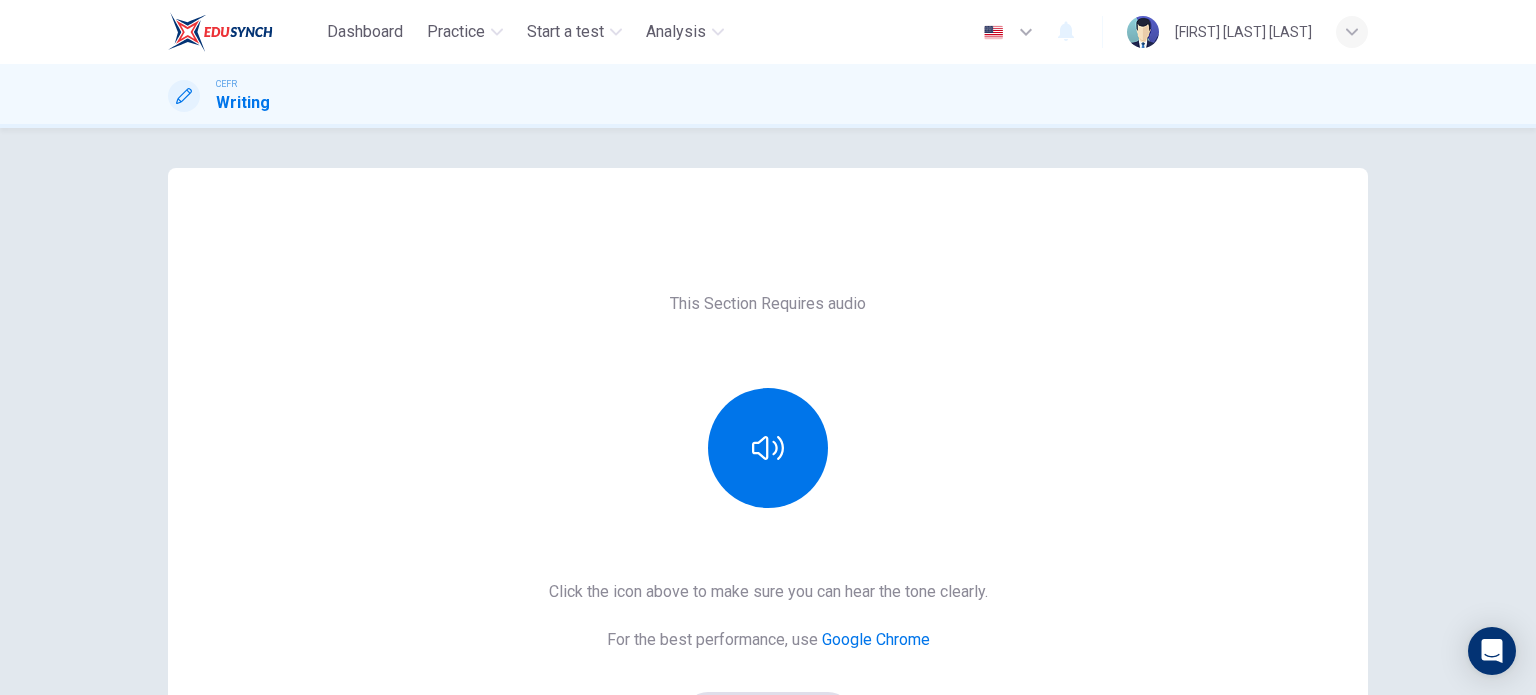 click on "This Section Requires audio Click the icon above to make sure you can hear the tone clearly. For the best performance, use   Google Chrome Sounds good!" at bounding box center [768, 516] 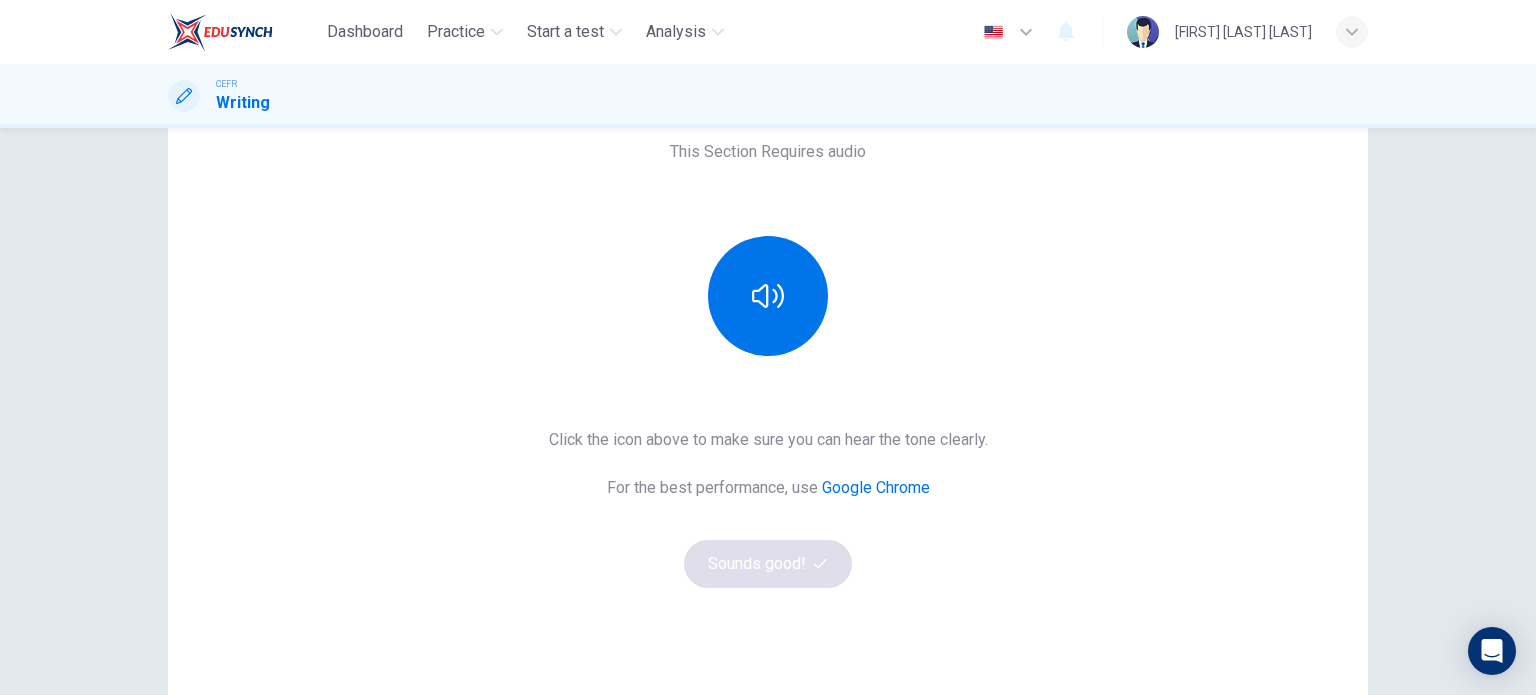 scroll, scrollTop: 60, scrollLeft: 0, axis: vertical 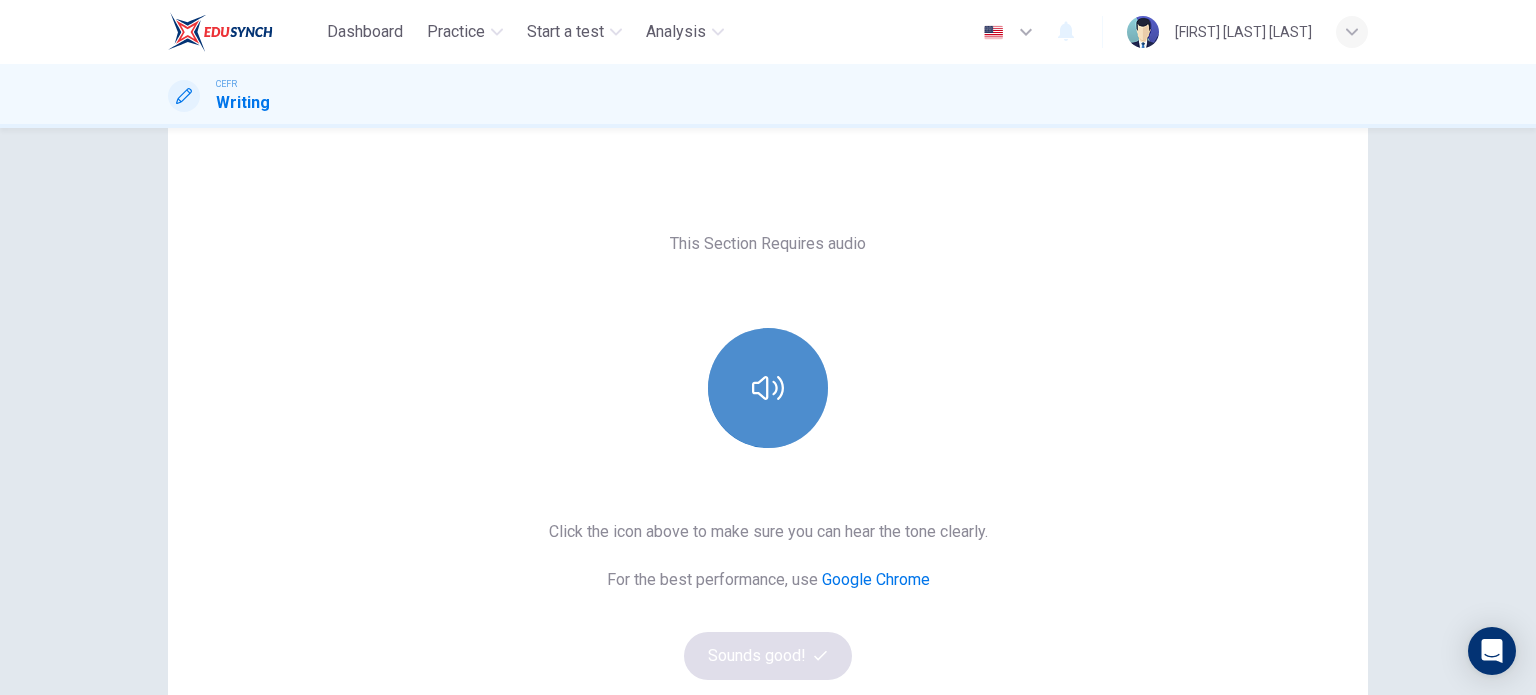 click at bounding box center (768, 388) 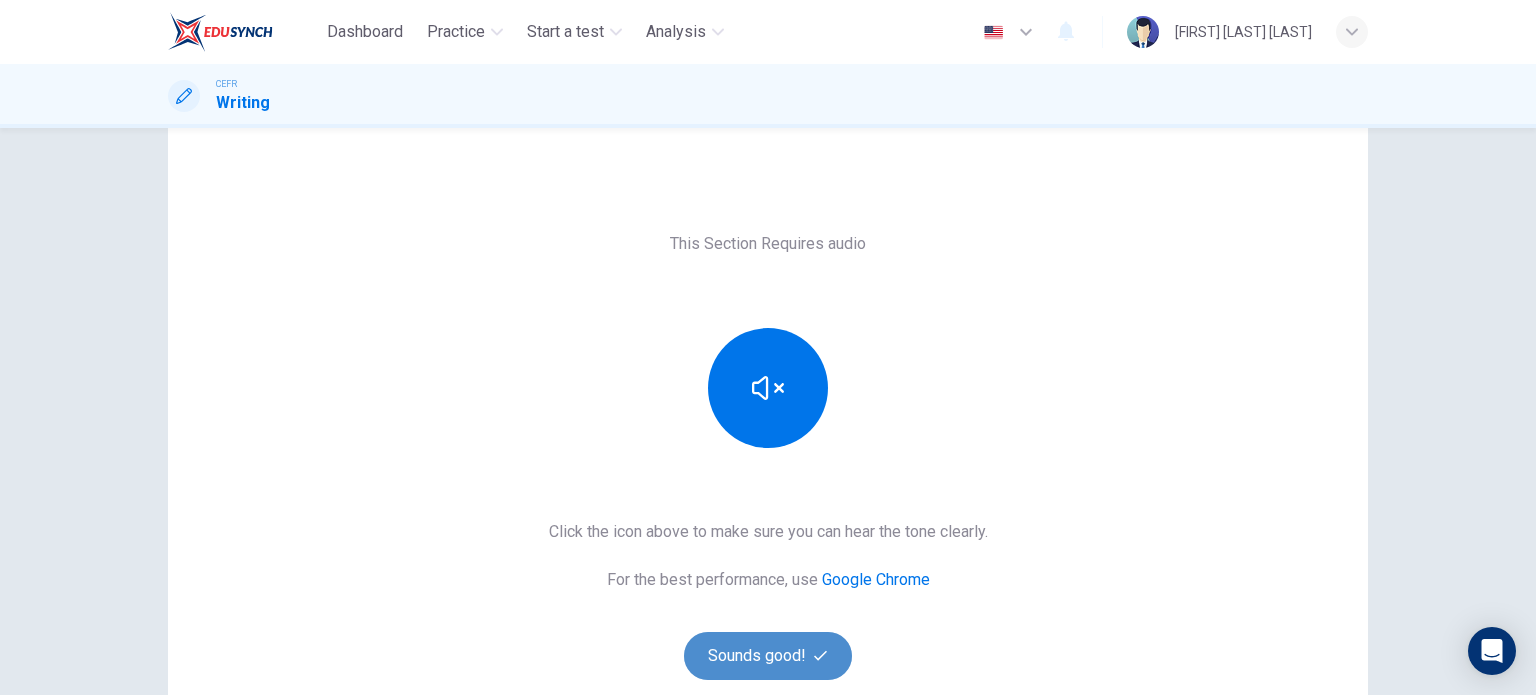 click on "Sounds good!" at bounding box center (768, 656) 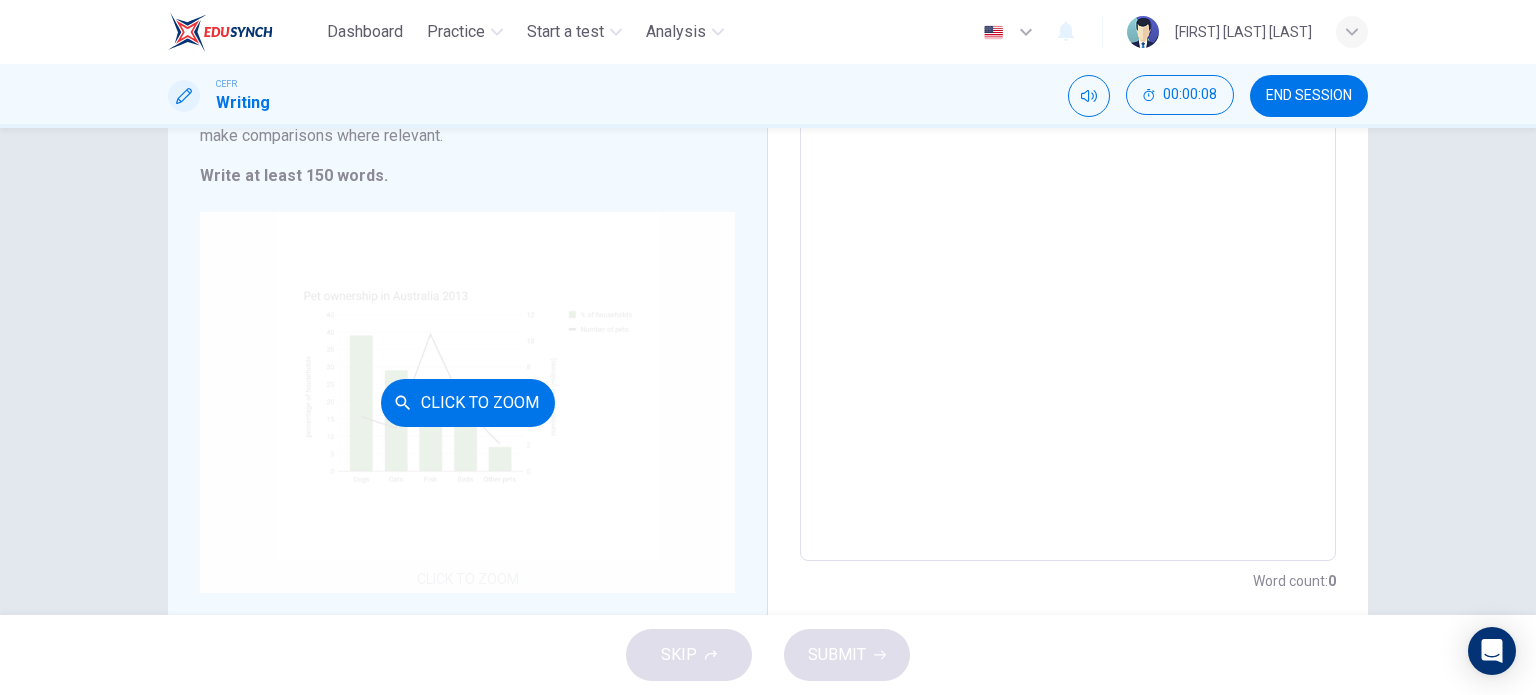 scroll, scrollTop: 325, scrollLeft: 0, axis: vertical 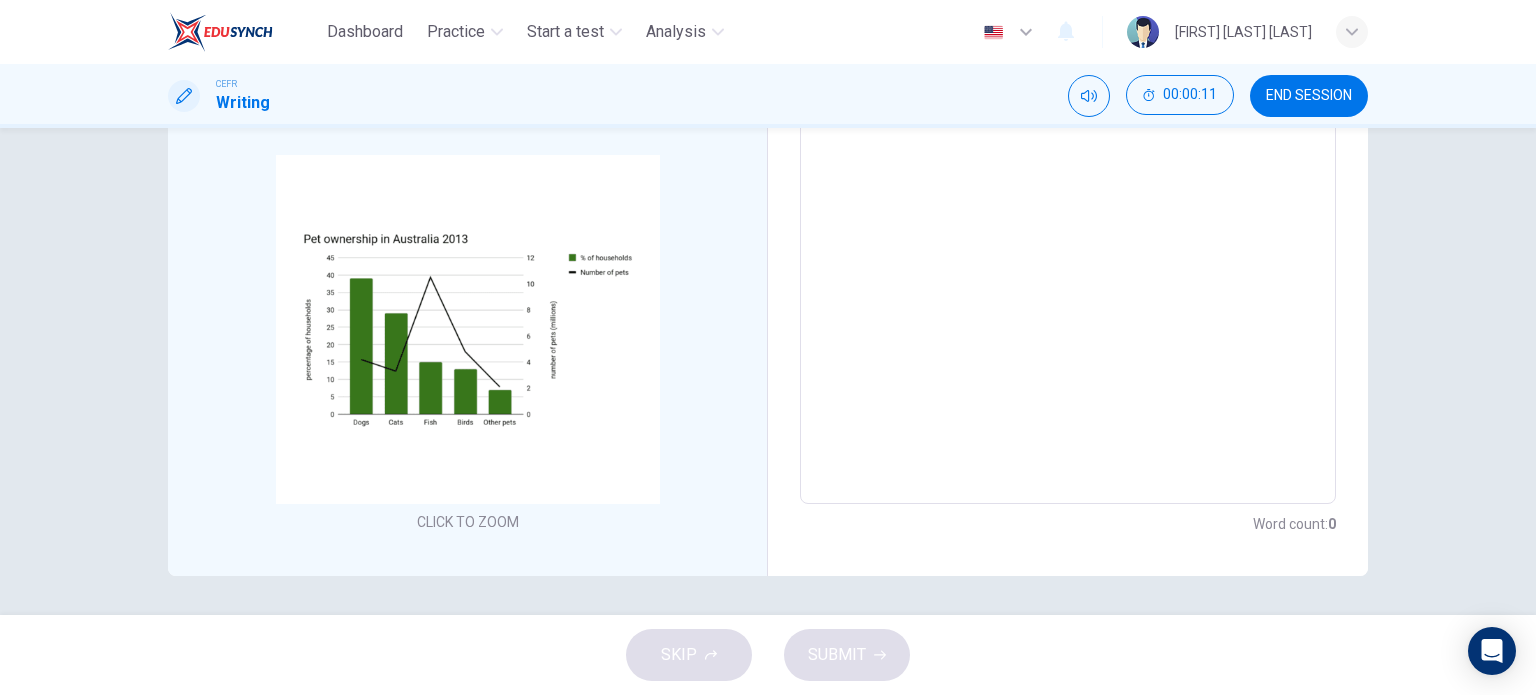 click on "Writing Task 1 You should spend about 20 minutes on this task. The chart below shows the percentage of [COUNTRY] households that own different types of pet, together with the total numbers of each type of pet. Summarise the information by selecting and reporting the main features, and make comparisons where relevant. Write at least 150 words. CLICK TO ZOOM Click to Zoom" at bounding box center [468, 209] 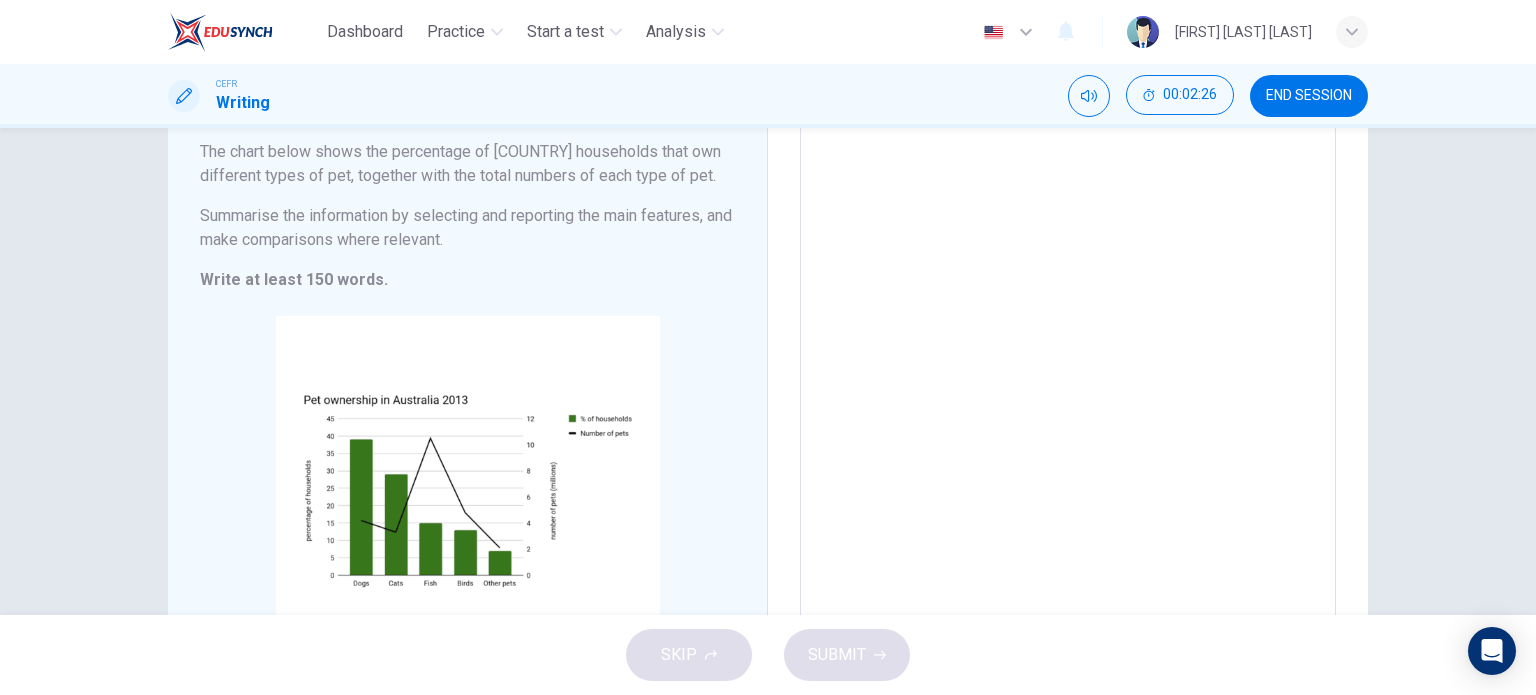scroll, scrollTop: 325, scrollLeft: 0, axis: vertical 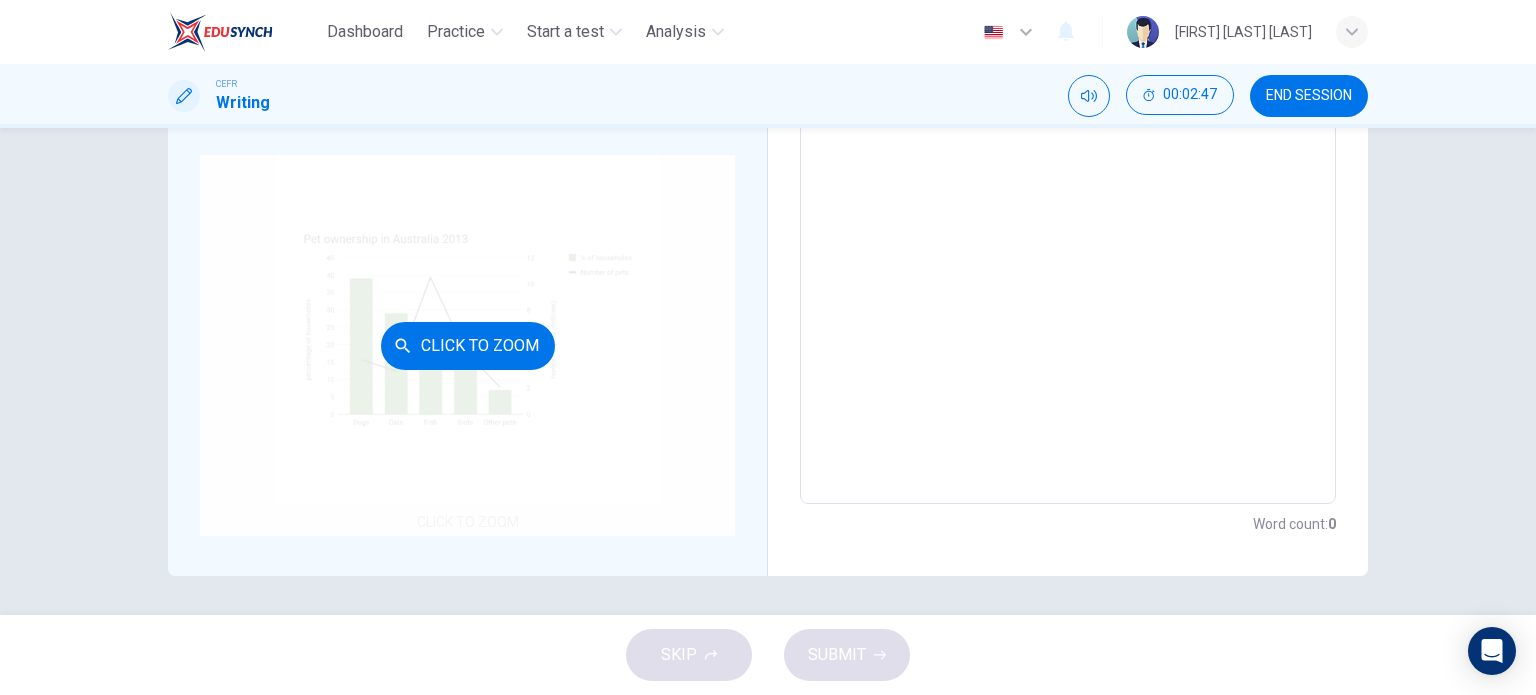 click on "Click to Zoom" at bounding box center [467, 345] 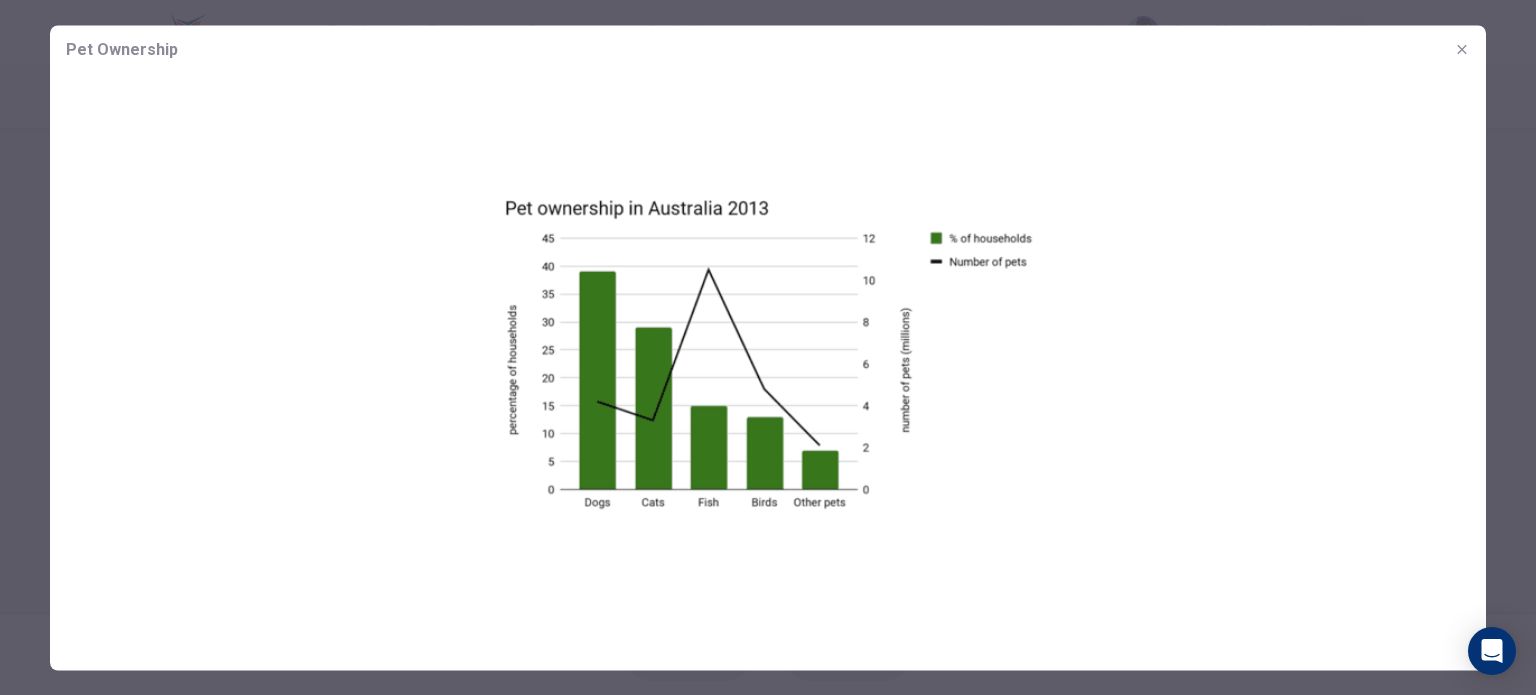 drag, startPoint x: 484, startPoint y: 163, endPoint x: 863, endPoint y: 443, distance: 471.21228 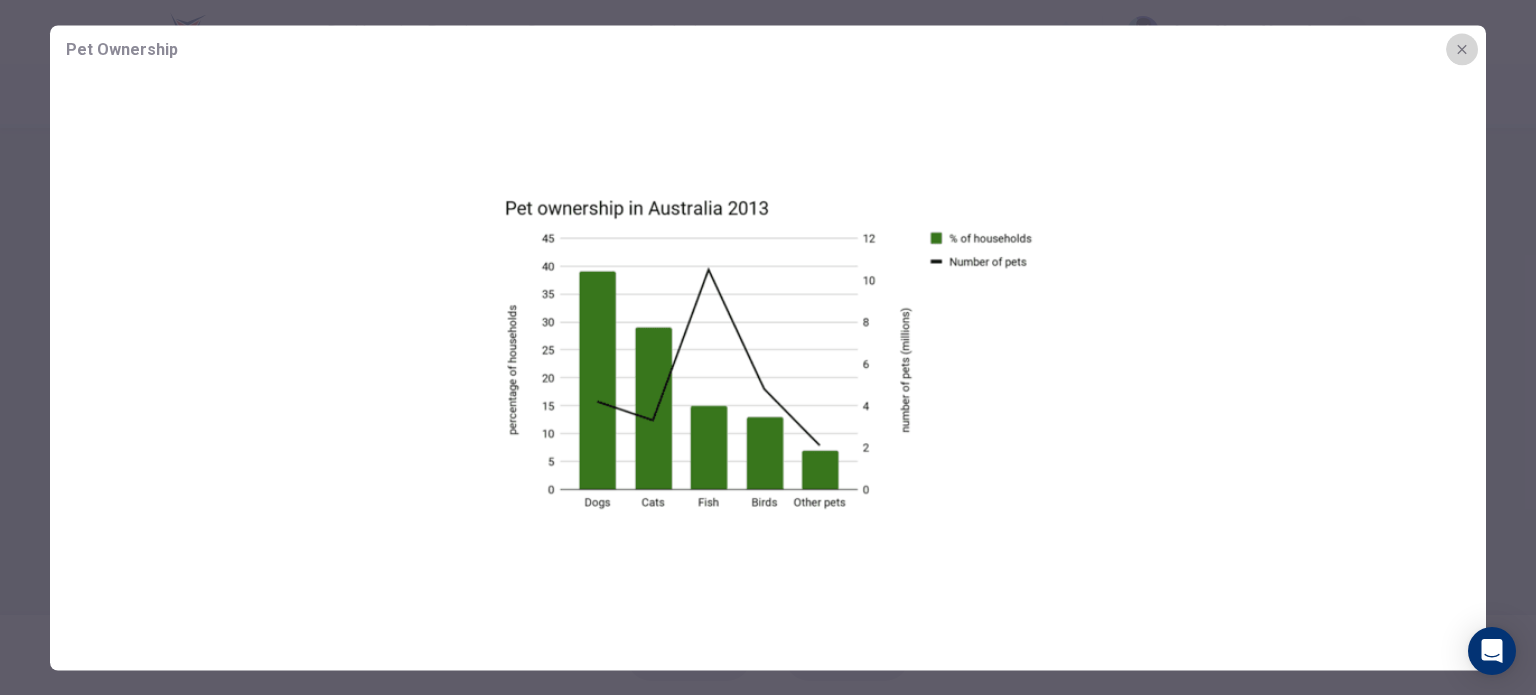 click at bounding box center (1462, 49) 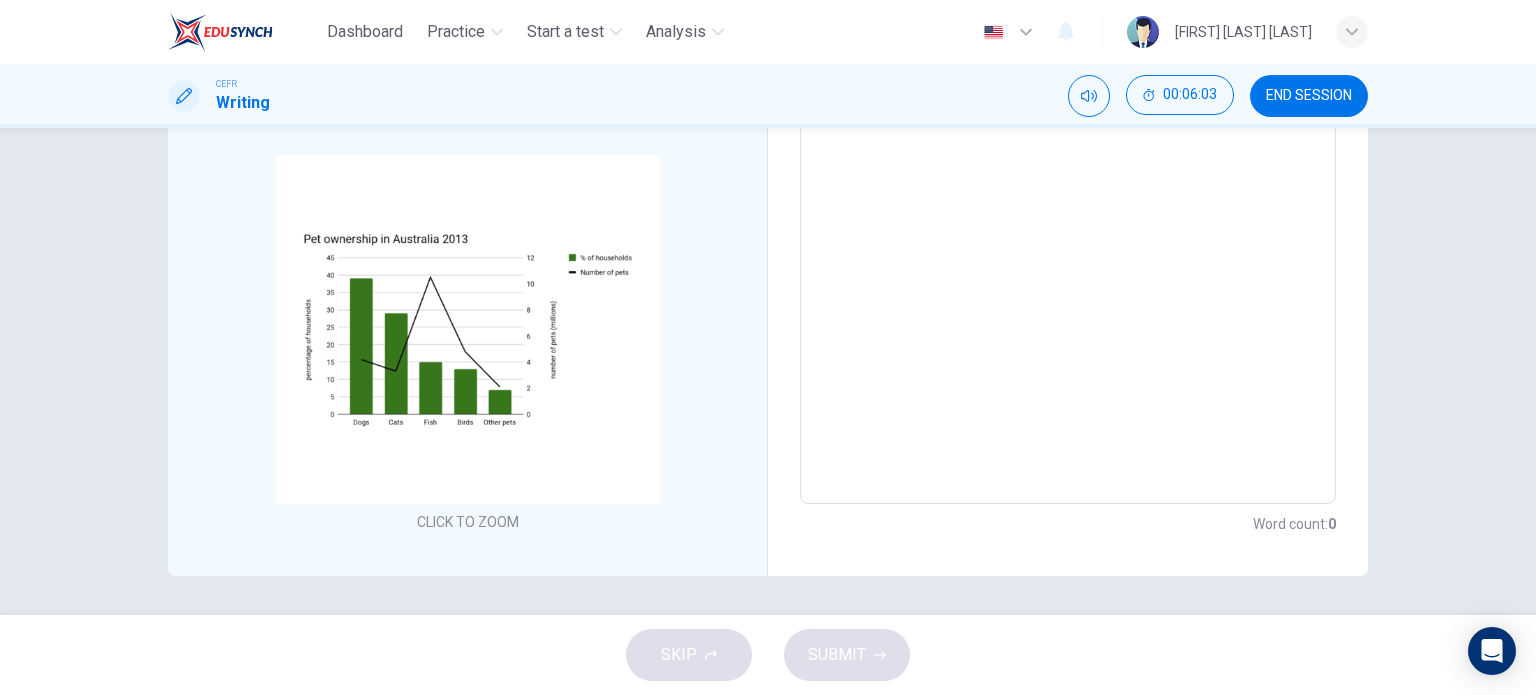 scroll, scrollTop: 0, scrollLeft: 0, axis: both 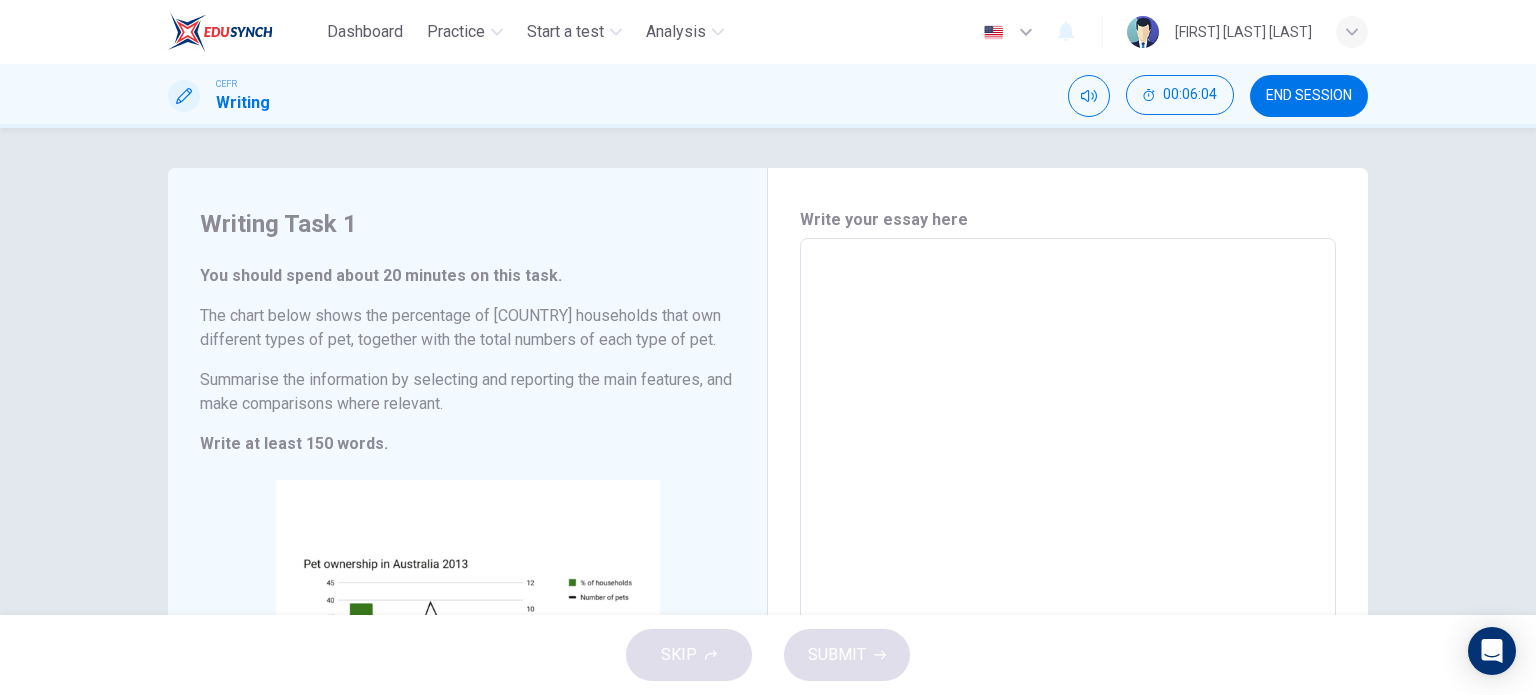 click at bounding box center (1068, 534) 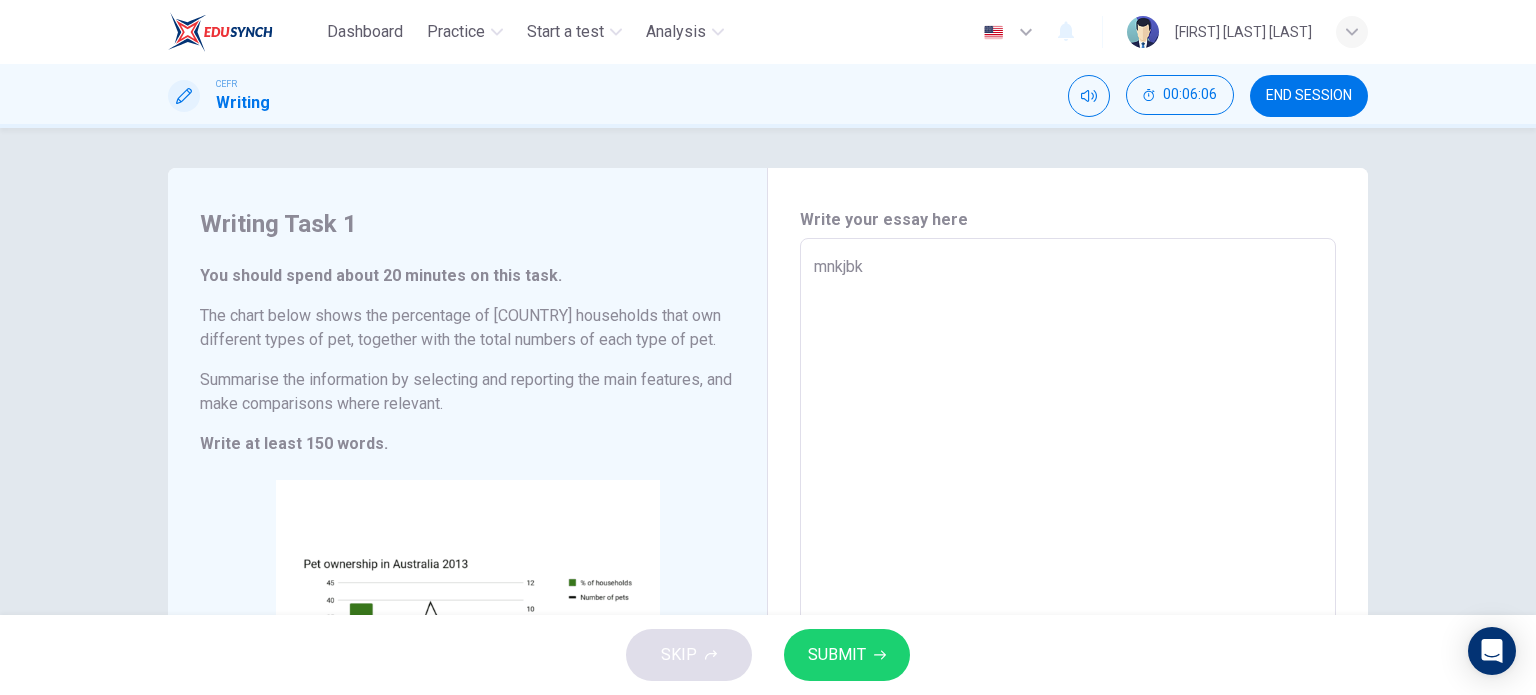 type on "mnkjb" 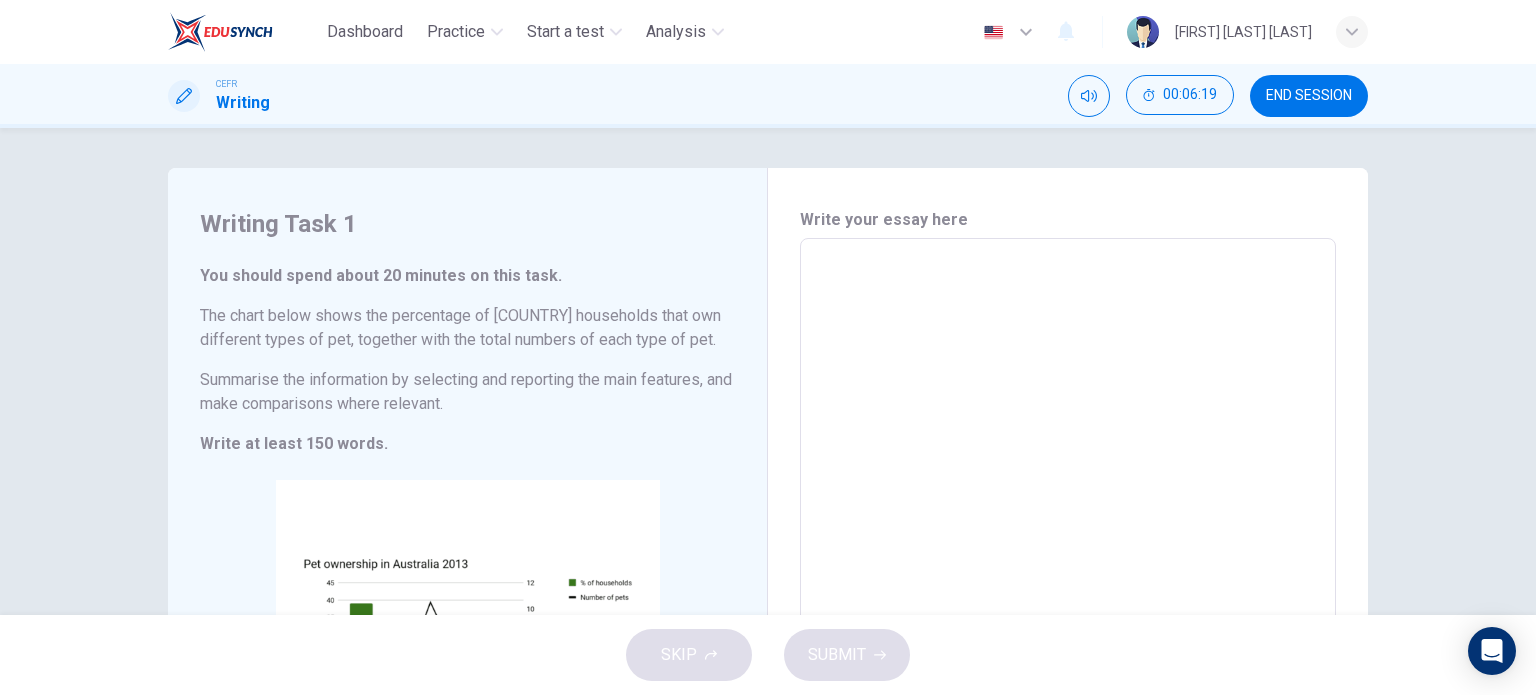 drag, startPoint x: 195, startPoint y: 381, endPoint x: 476, endPoint y: 407, distance: 282.2003 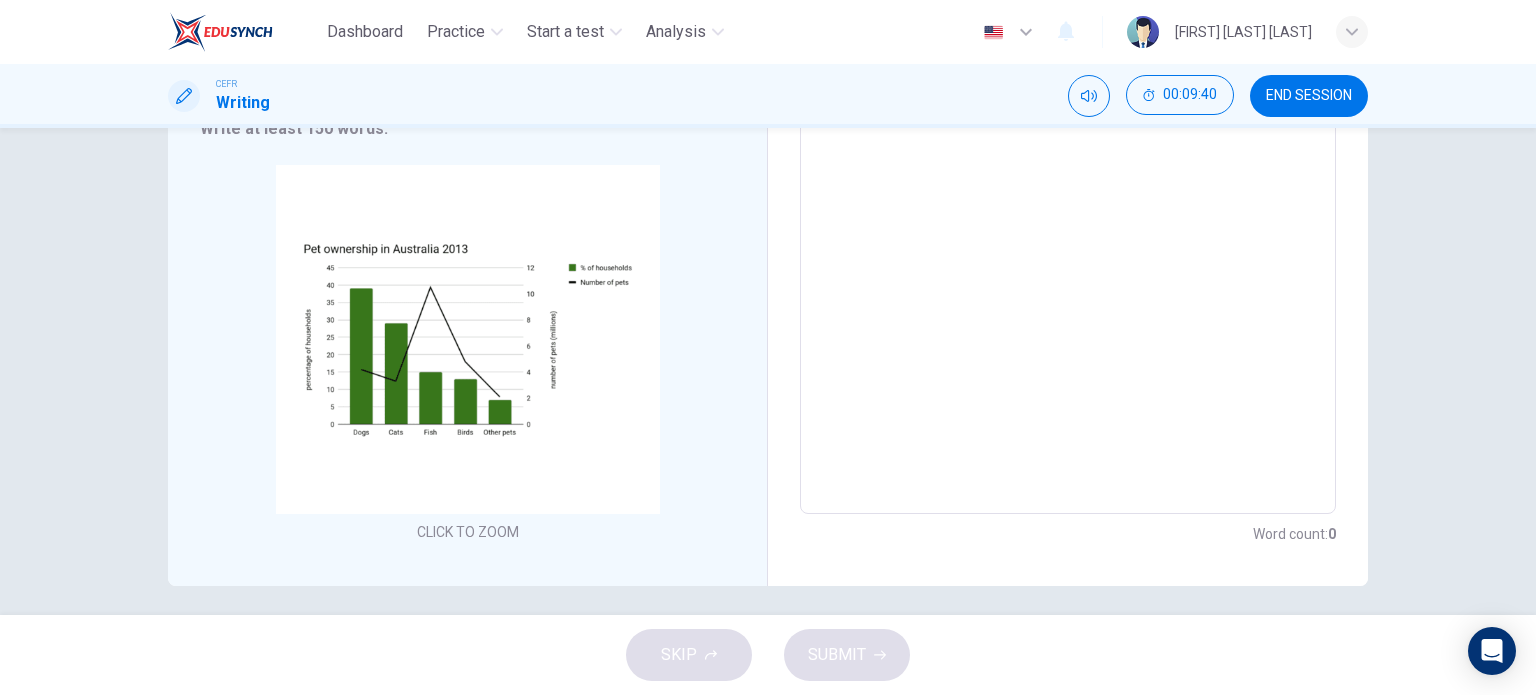 scroll, scrollTop: 316, scrollLeft: 0, axis: vertical 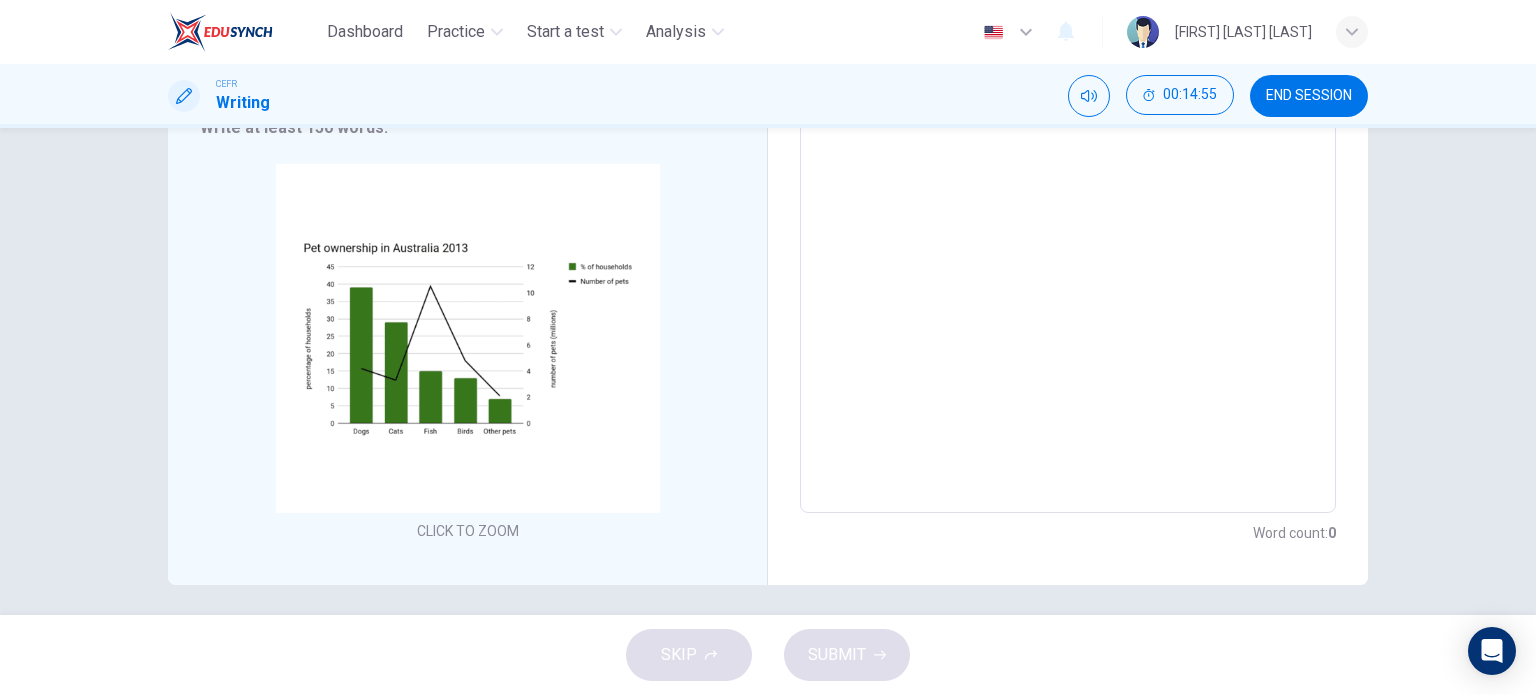 click at bounding box center (1068, 218) 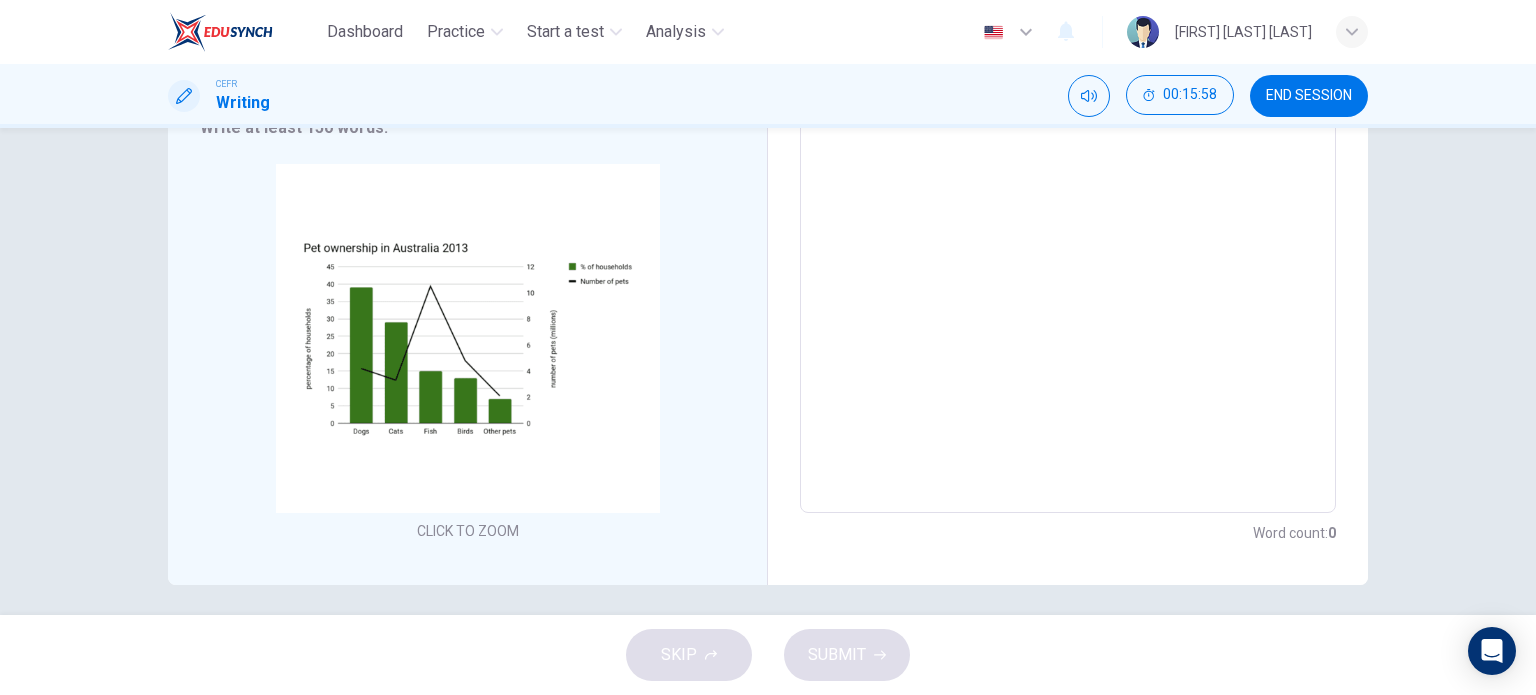 click on "Write your essay here x ​ Word count :  0" at bounding box center [1068, 218] 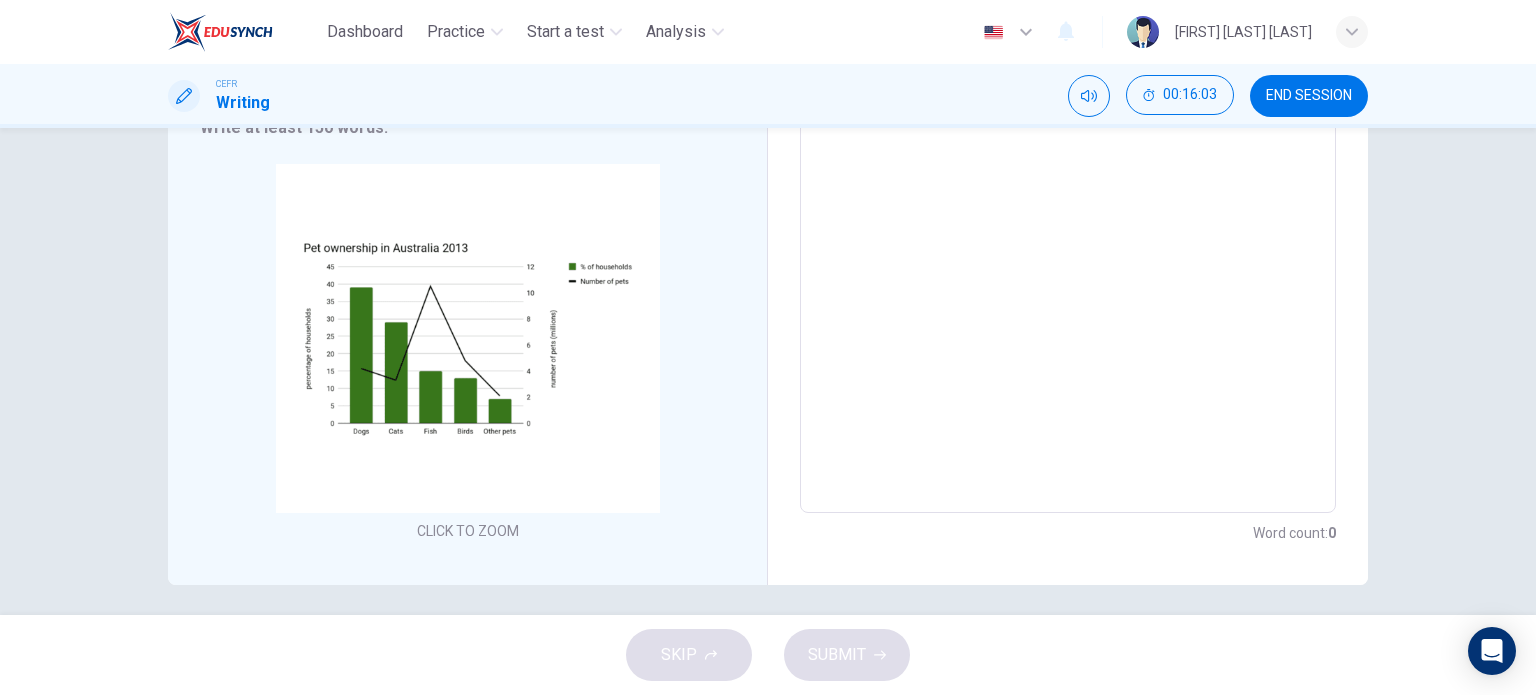 click on "Write your essay here x ​ Word count :  0" at bounding box center (1068, 218) 